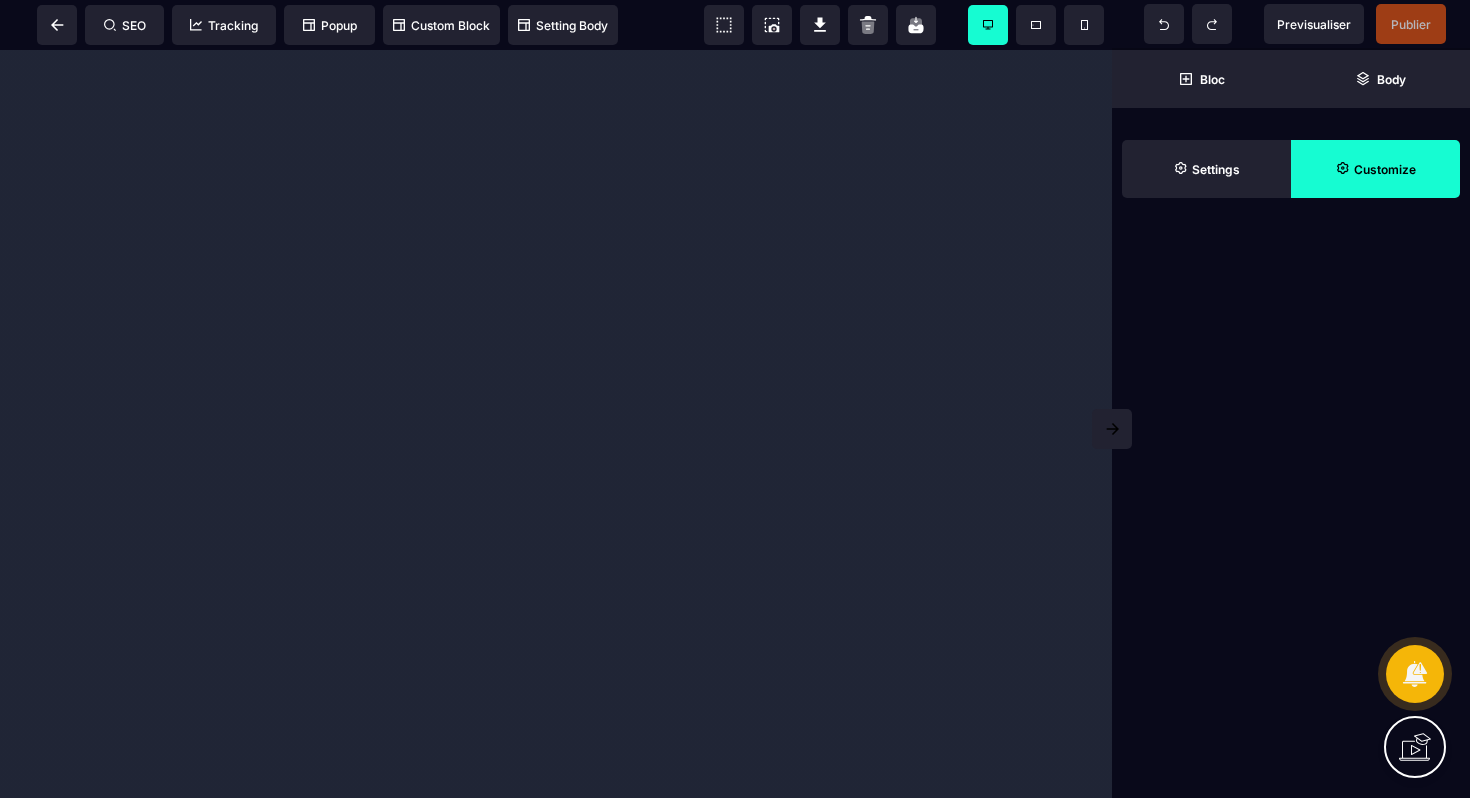 scroll, scrollTop: 0, scrollLeft: 0, axis: both 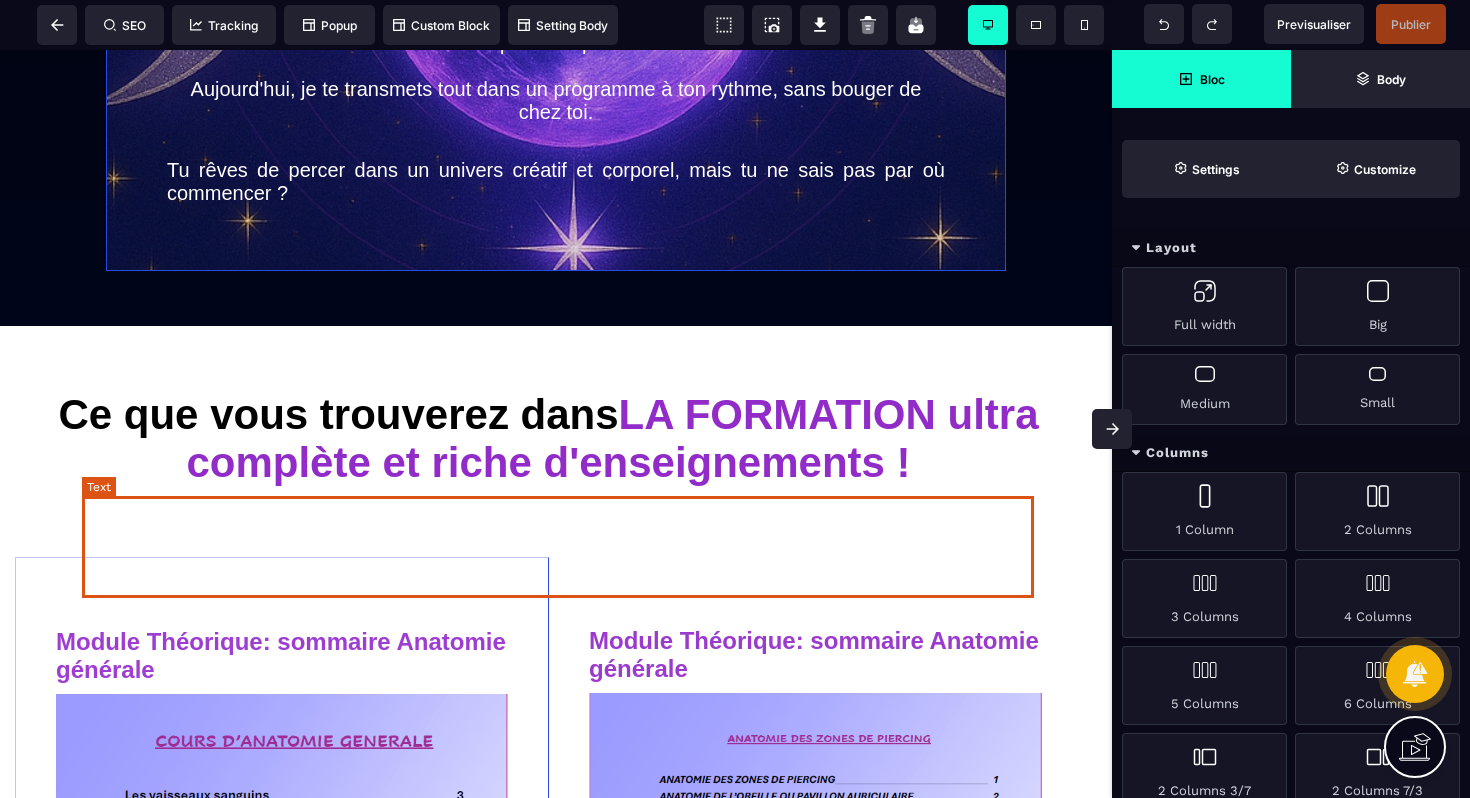 click on "LA FORMATION ultra complète et riche d'enseignements !" at bounding box center [618, 438] 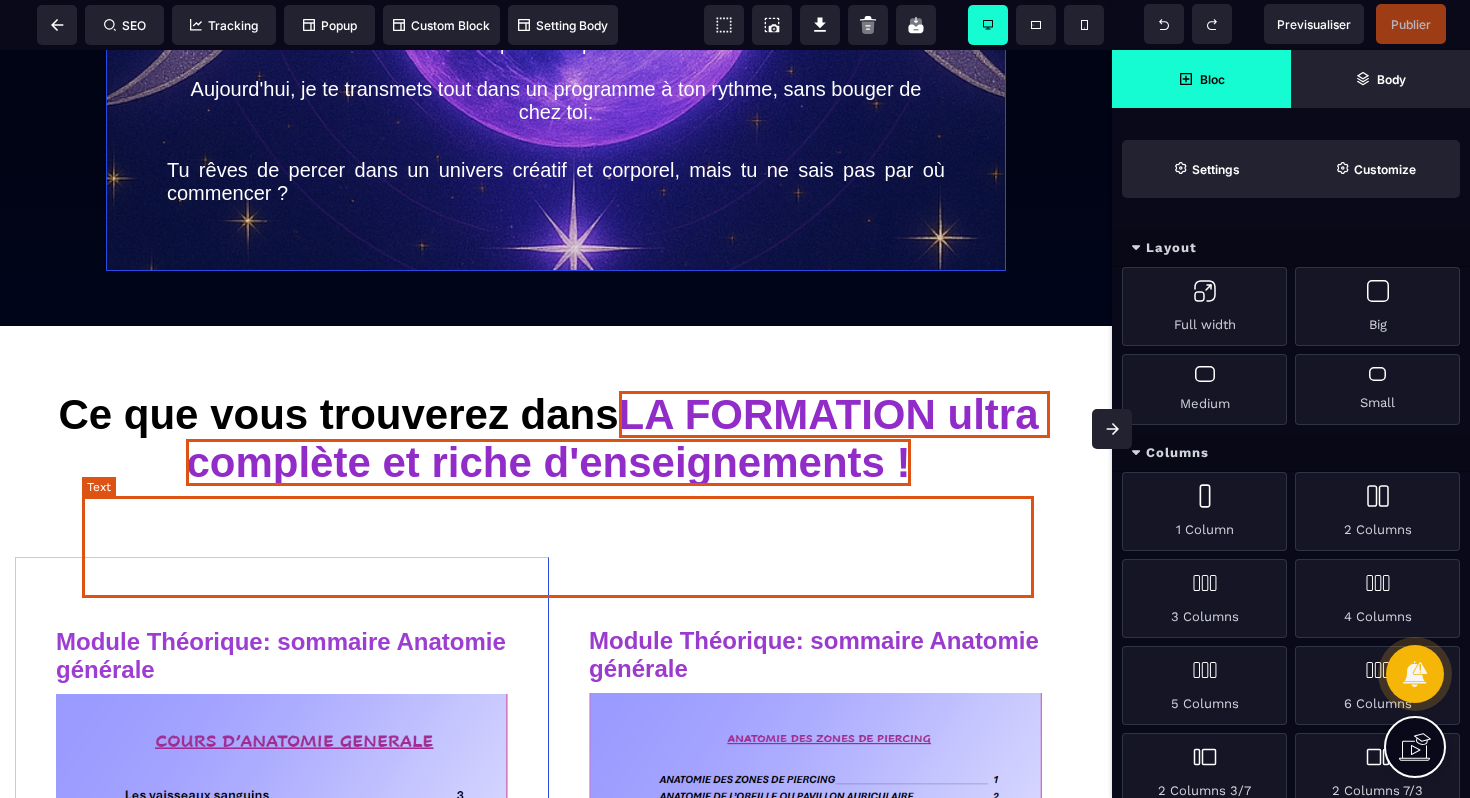 select on "***" 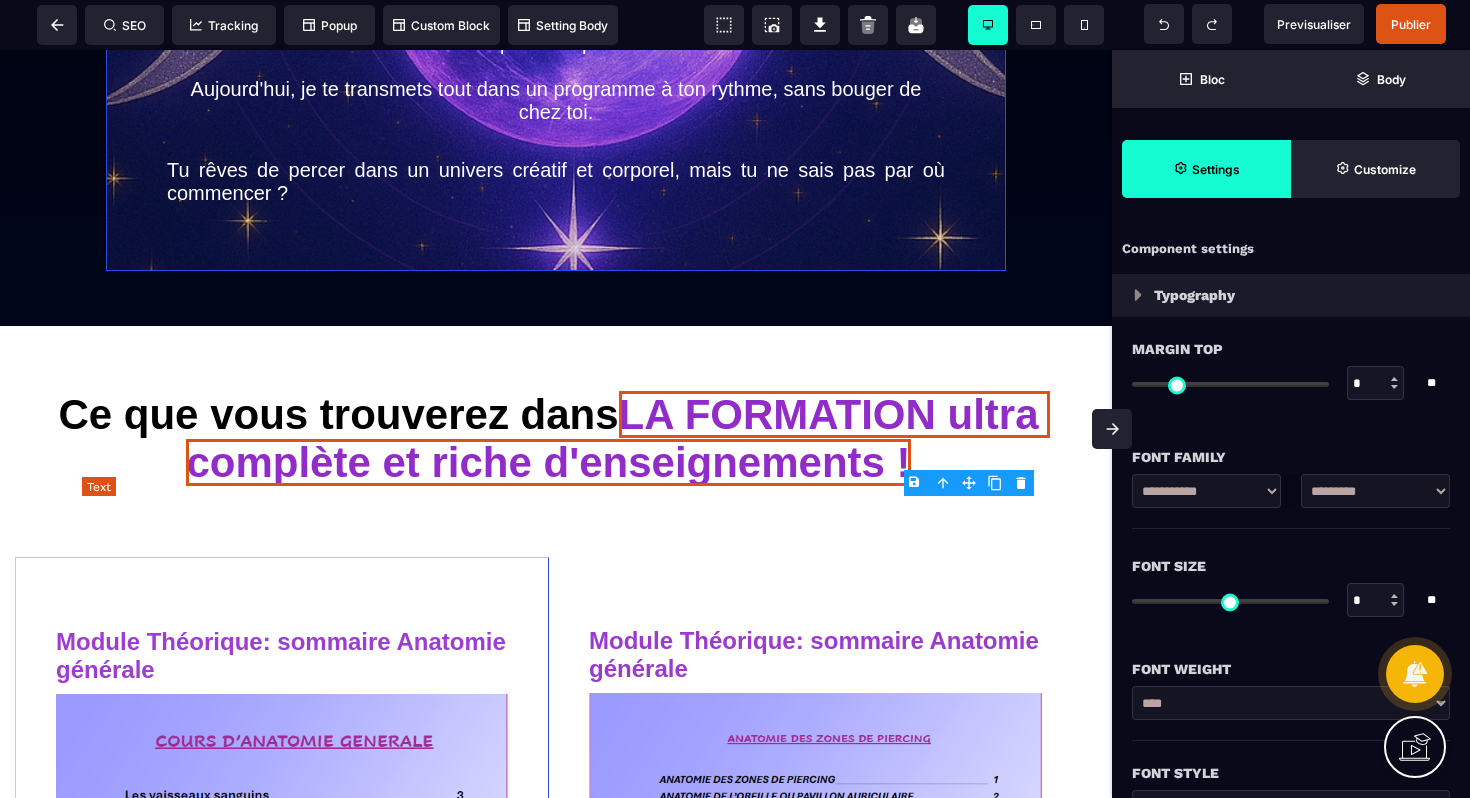 click on "LA FORMATION ultra complète et riche d'enseignements !" at bounding box center (618, 438) 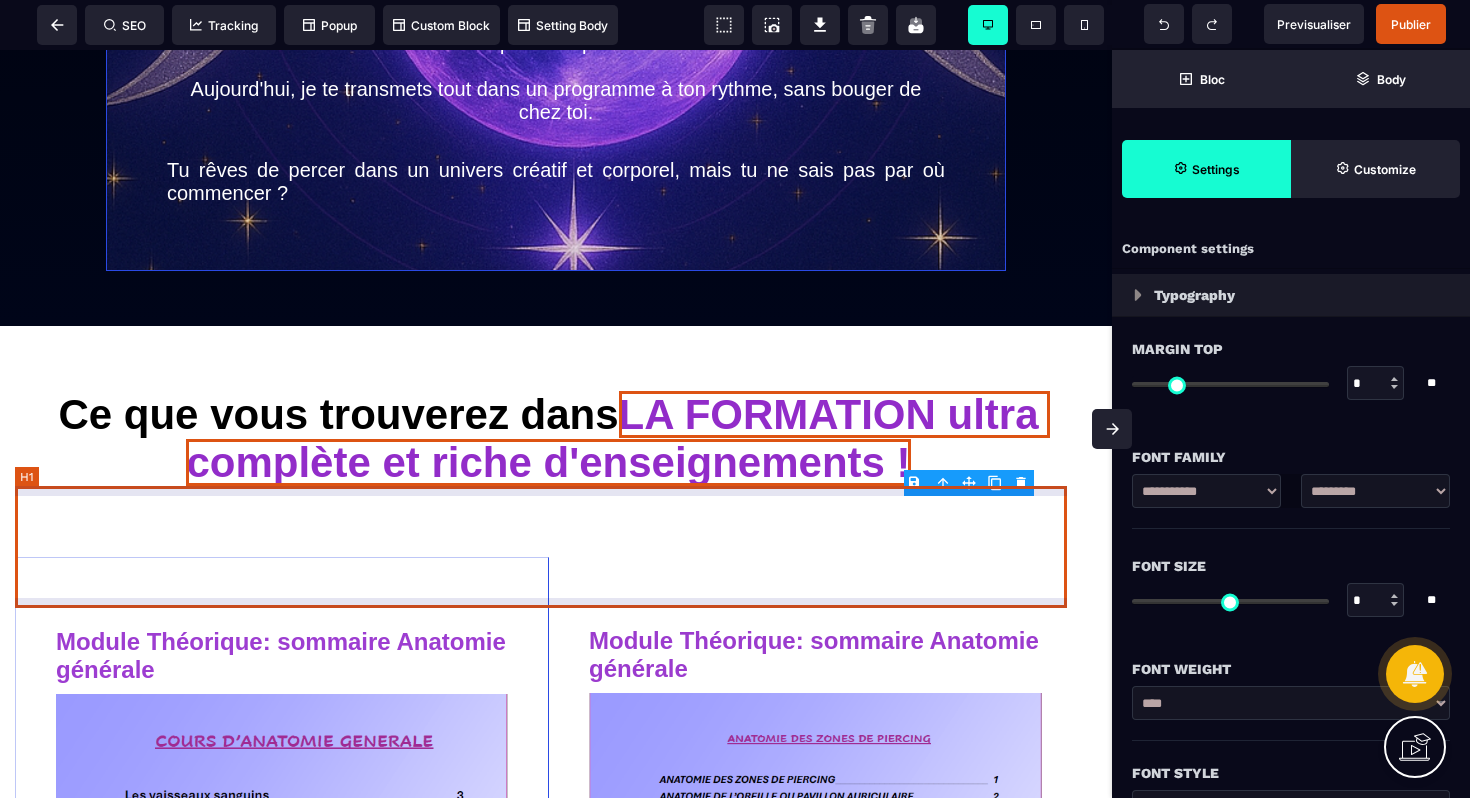 click on "Ce que vous trouverez dans  LA FORMATION ultra complète et riche d'enseignements !" at bounding box center [548, 439] 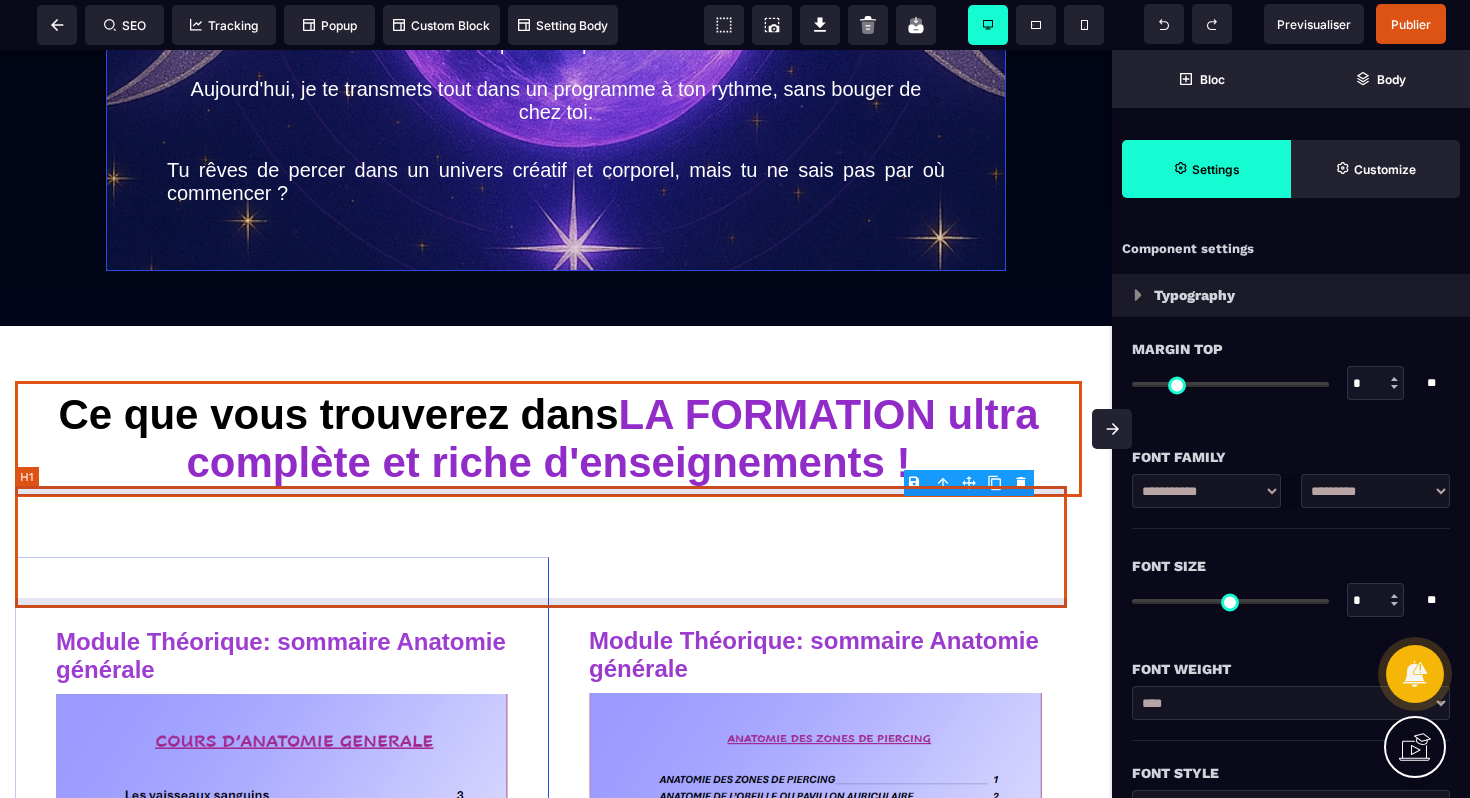 select on "***" 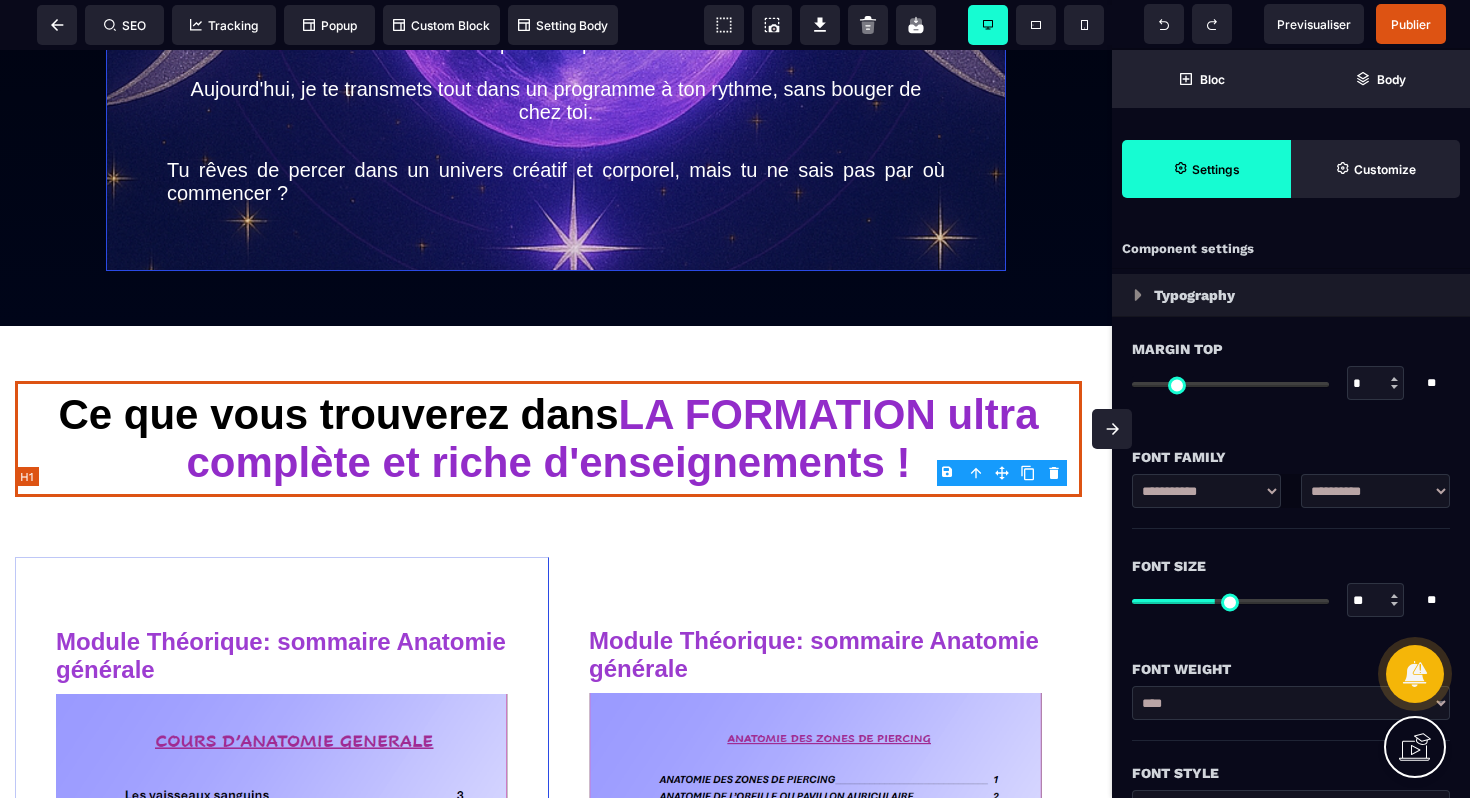 click on "Ce que vous trouverez dans  LA FORMATION ultra complète et riche d'enseignements !" at bounding box center [548, 439] 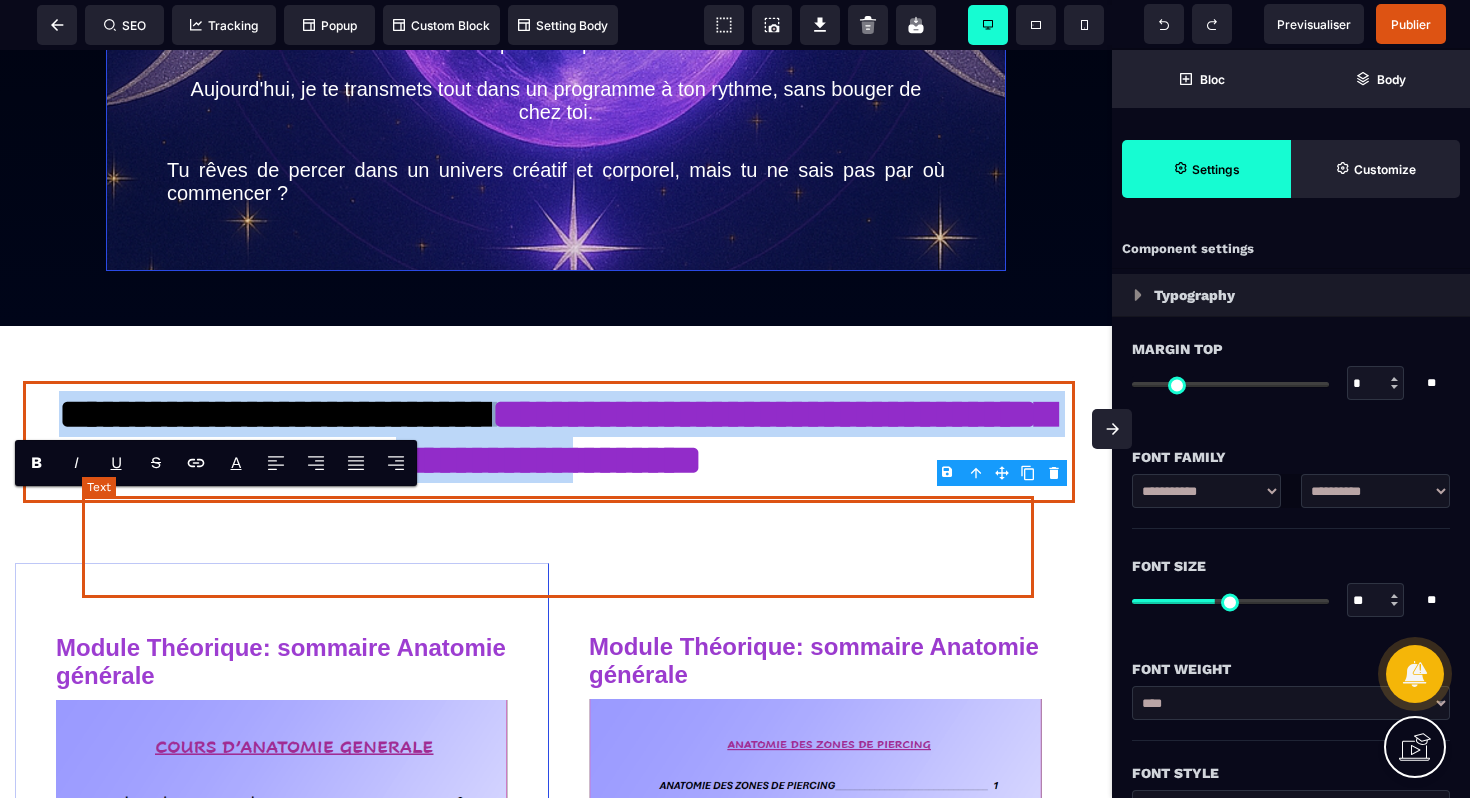 drag, startPoint x: 47, startPoint y: 524, endPoint x: 800, endPoint y: 593, distance: 756.1547 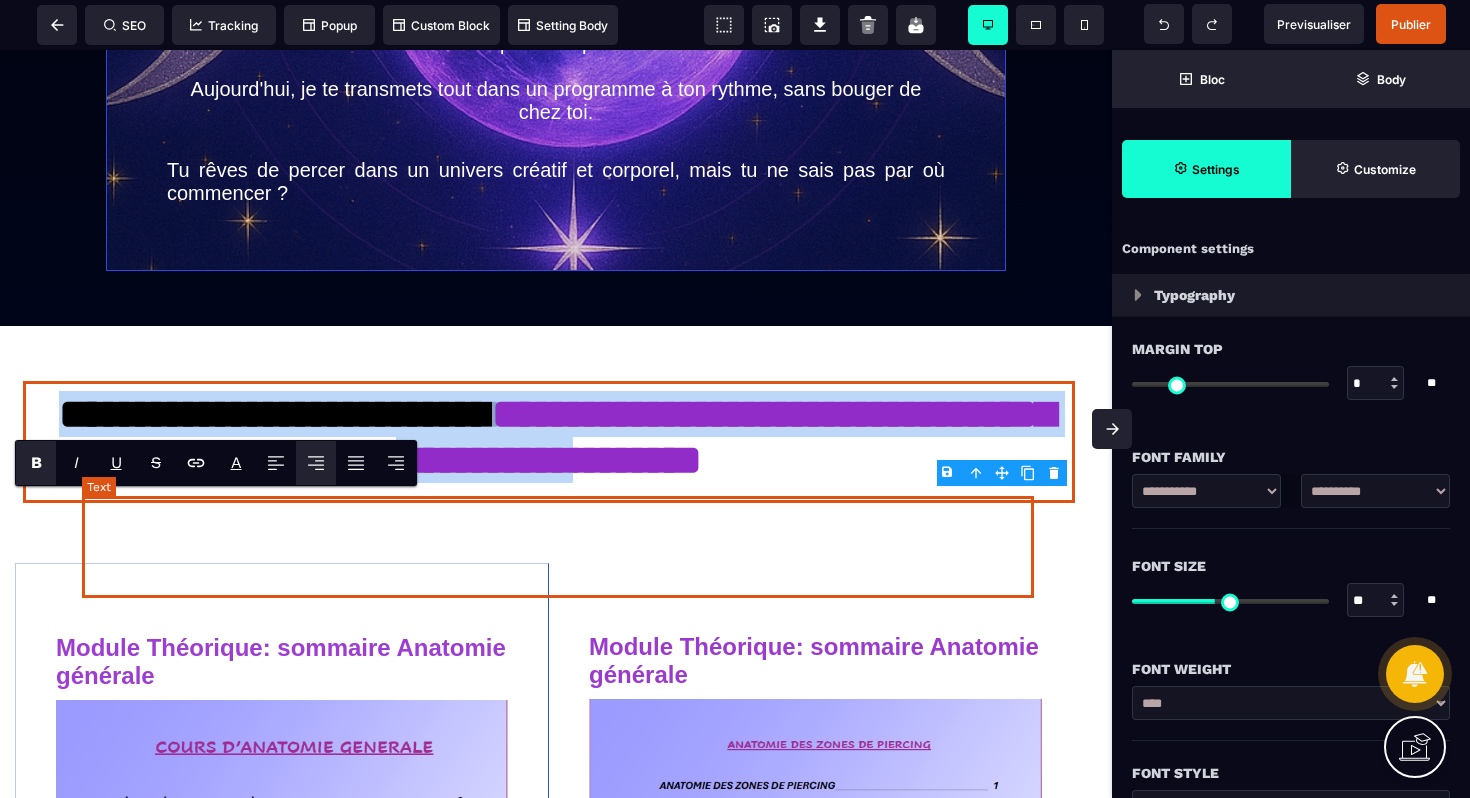 click on "**********" at bounding box center [725, 437] 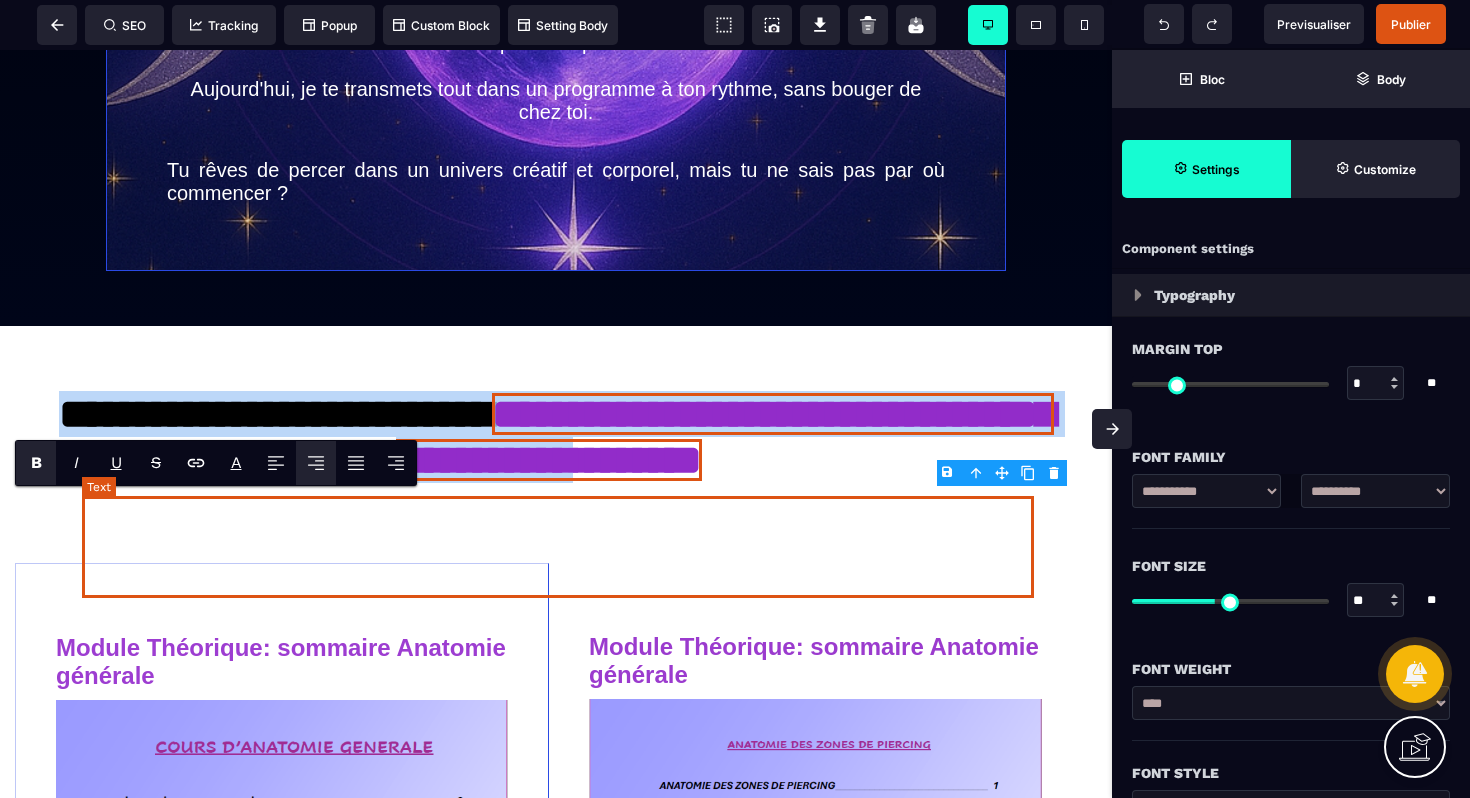 select on "***" 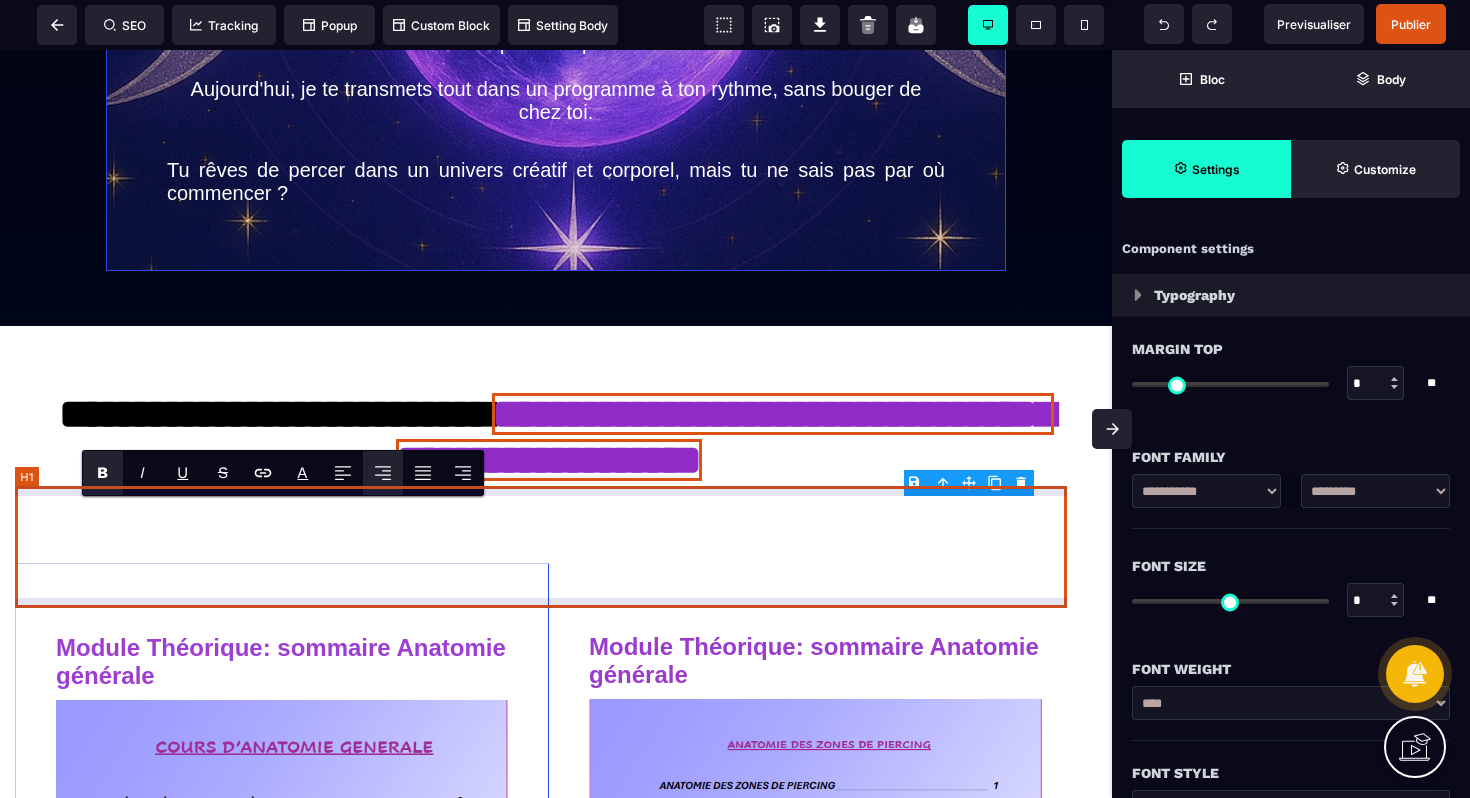 click on "**********" at bounding box center (549, 442) 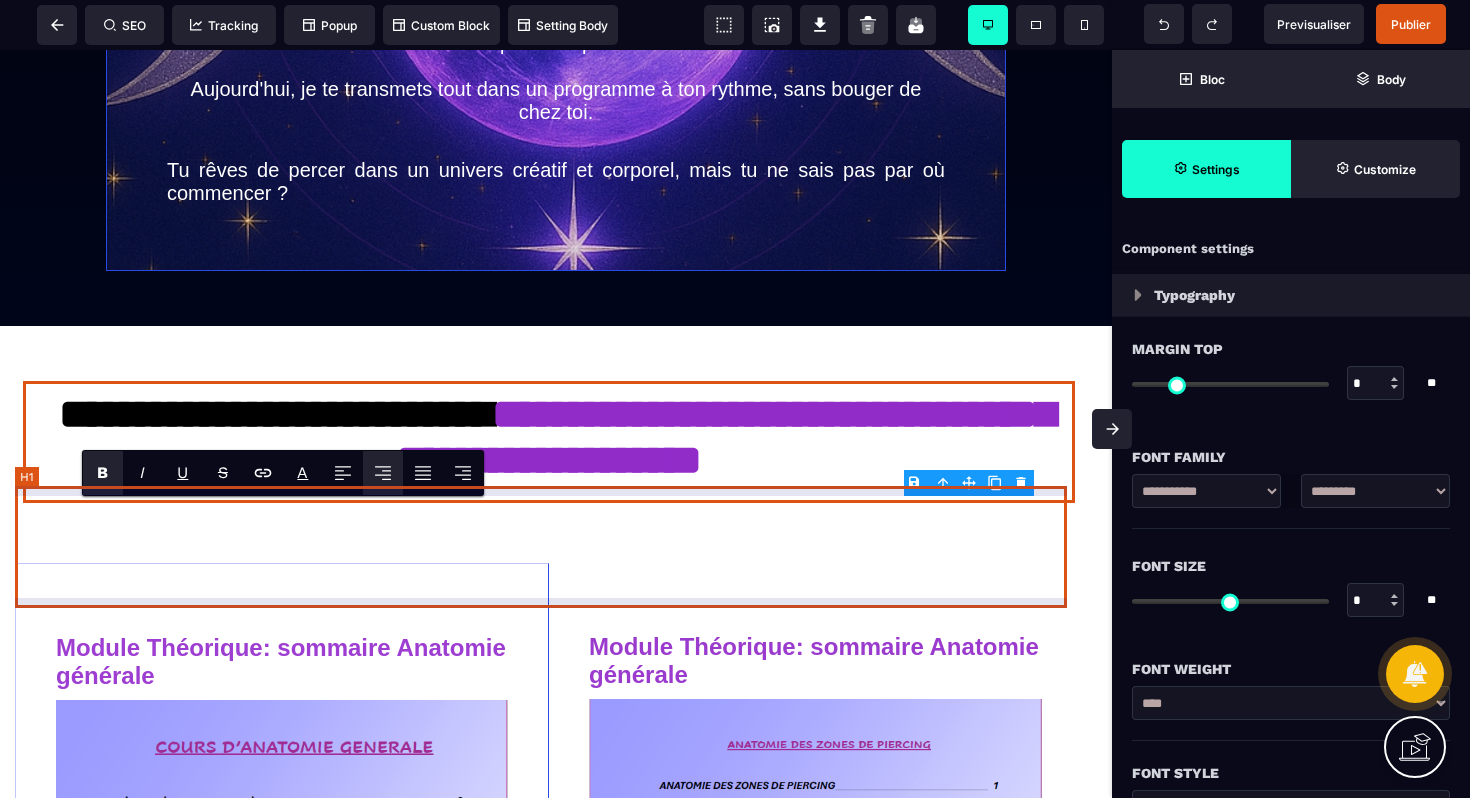 select on "***" 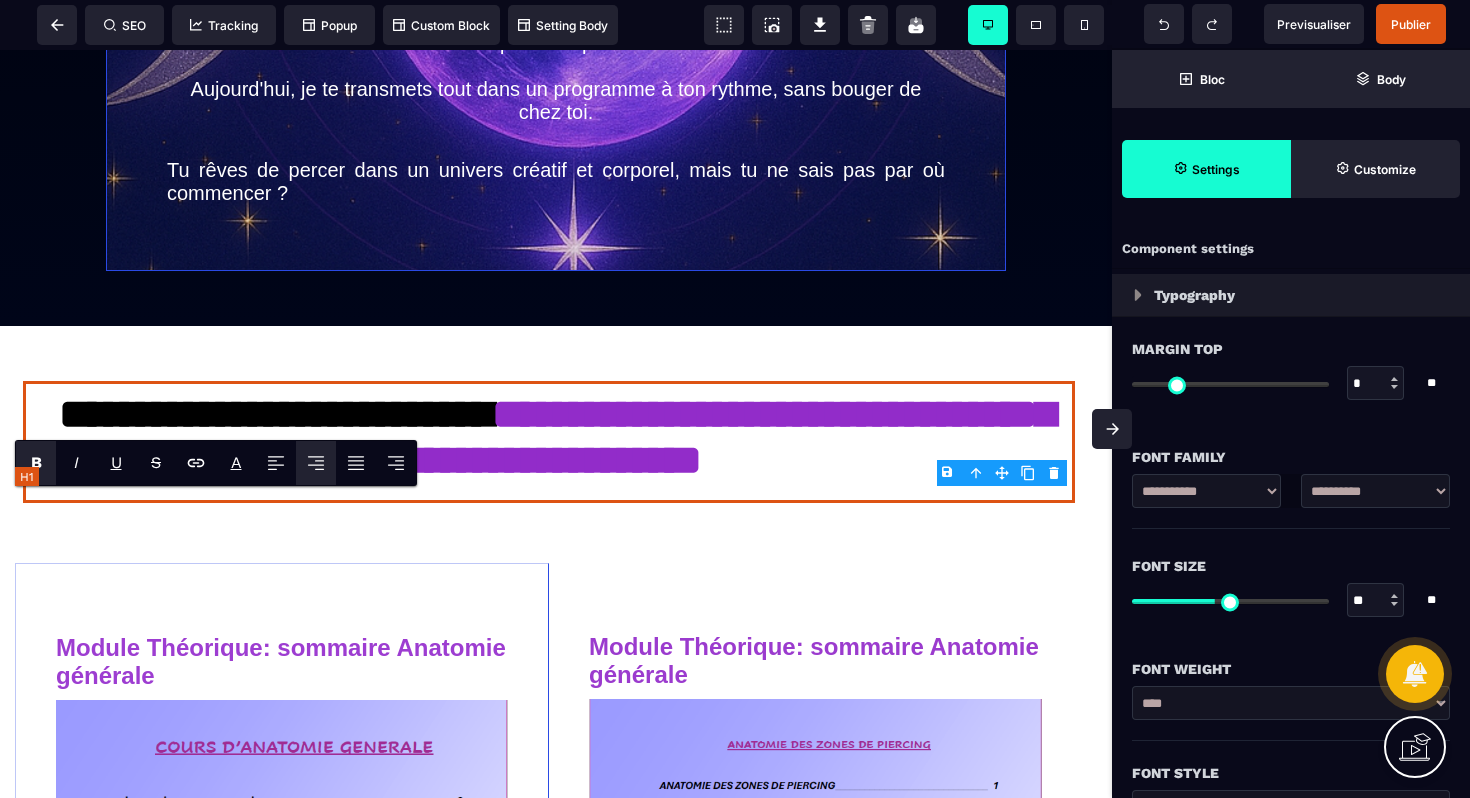 click on "**********" at bounding box center (549, 442) 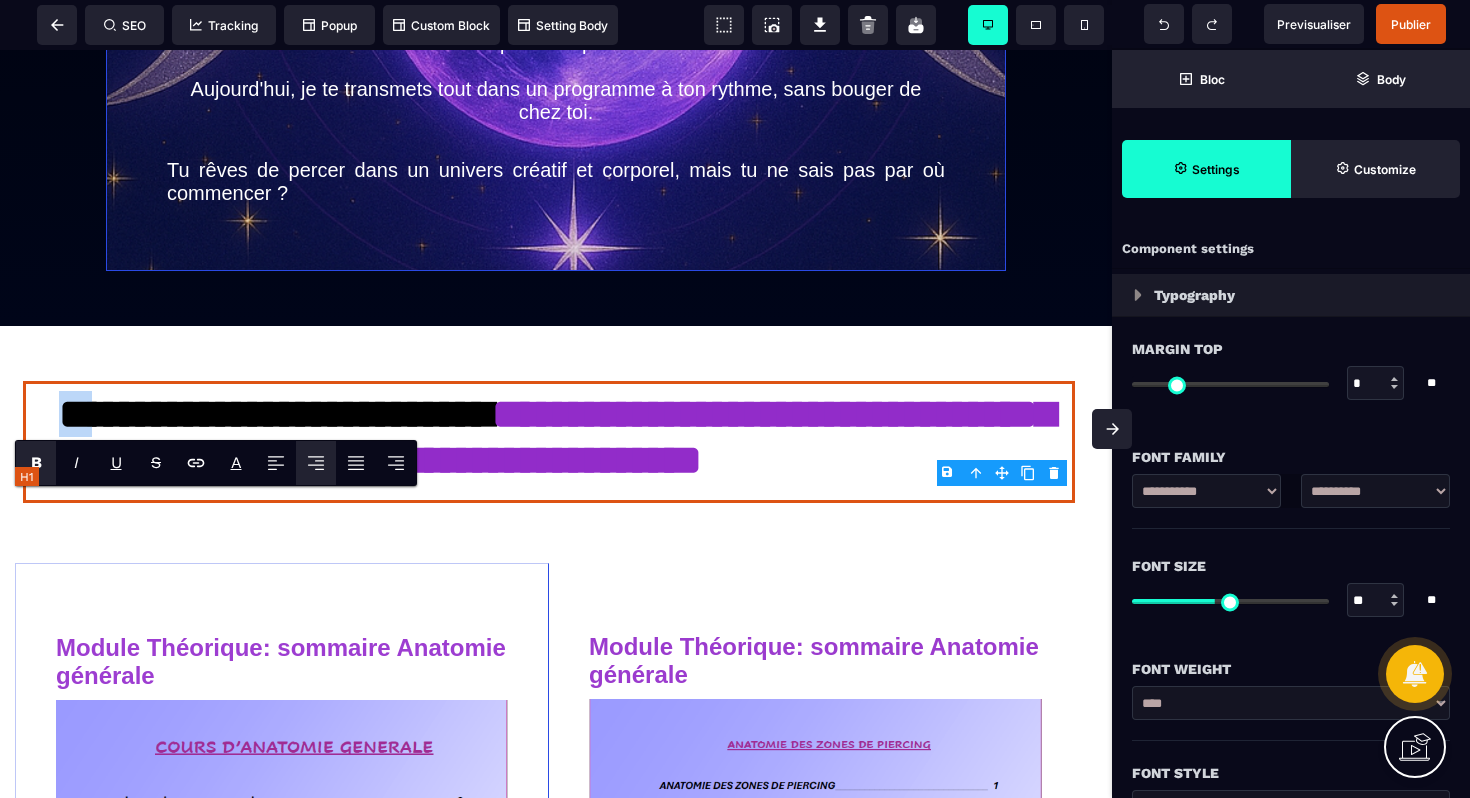 click on "**********" at bounding box center [549, 442] 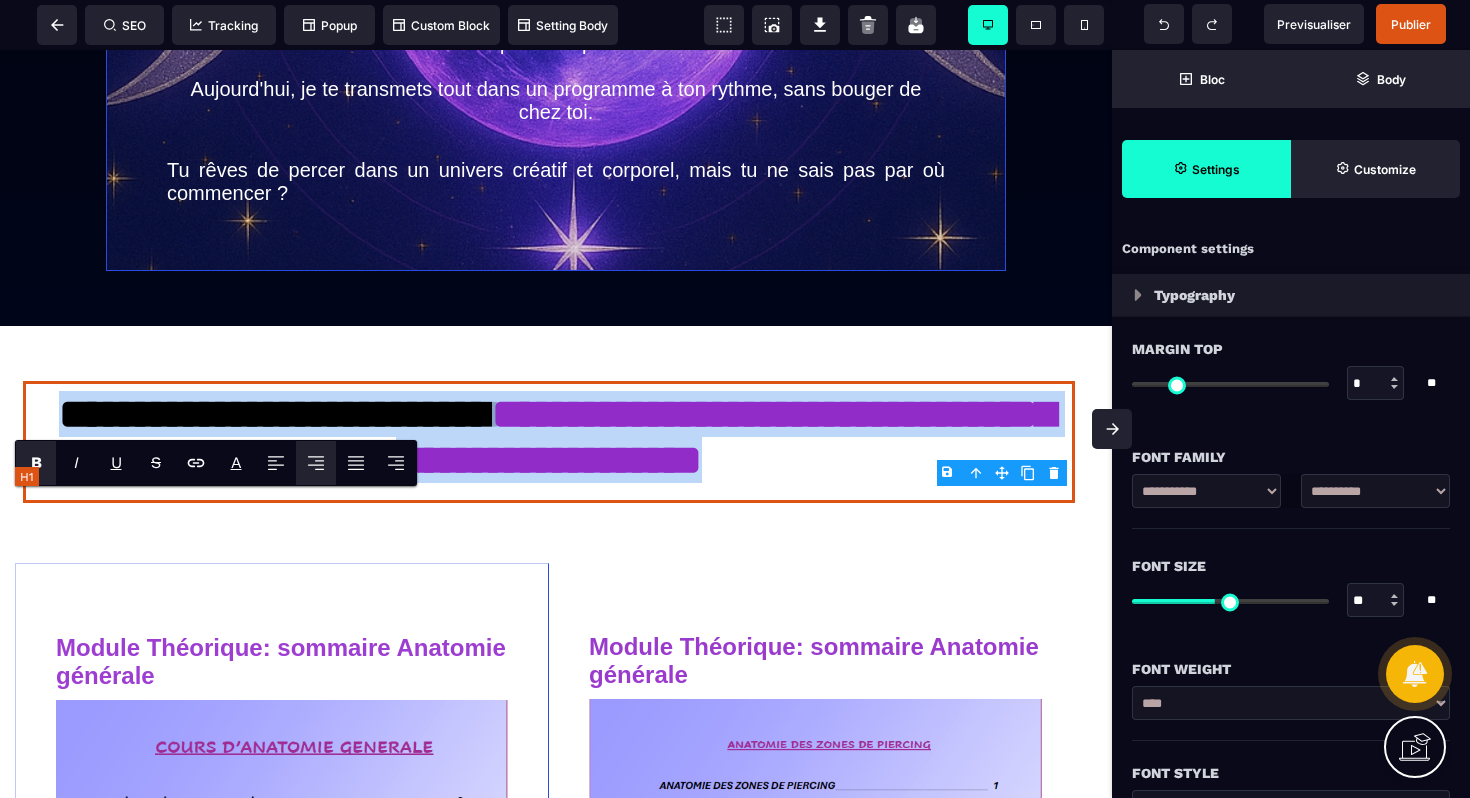 click on "**********" at bounding box center [549, 442] 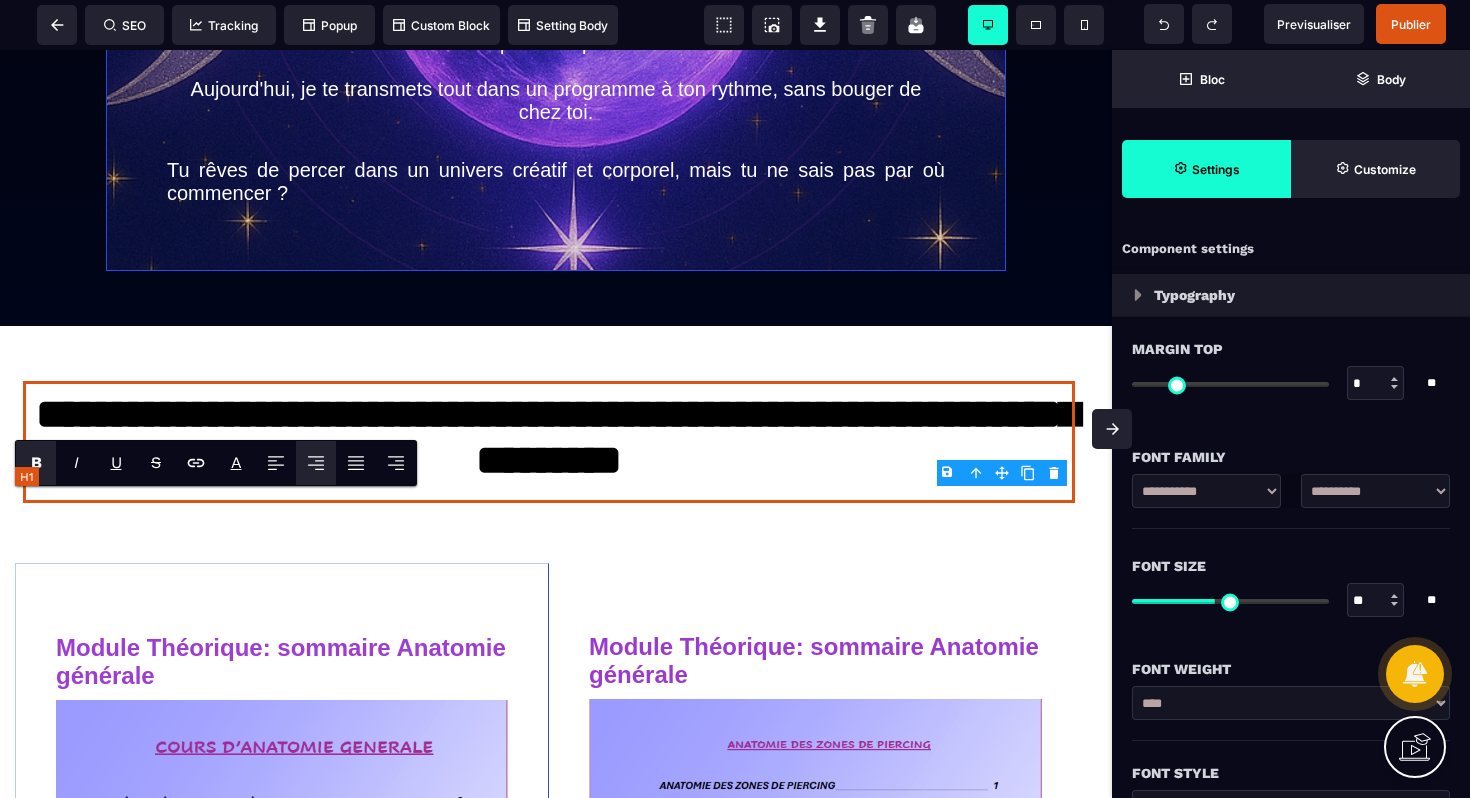 drag, startPoint x: 797, startPoint y: 518, endPoint x: 810, endPoint y: 518, distance: 13 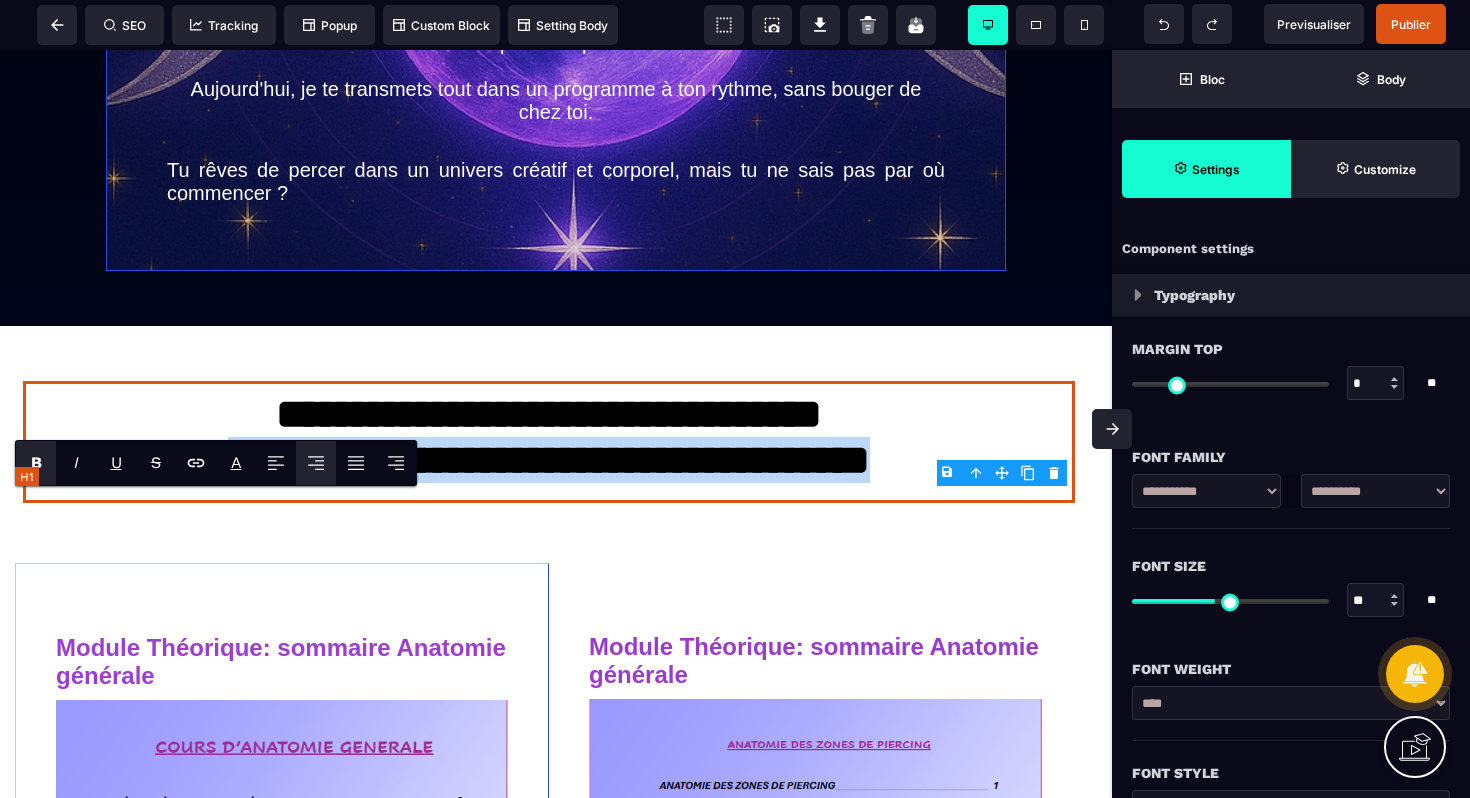 drag, startPoint x: 109, startPoint y: 573, endPoint x: 986, endPoint y: 585, distance: 877.0821 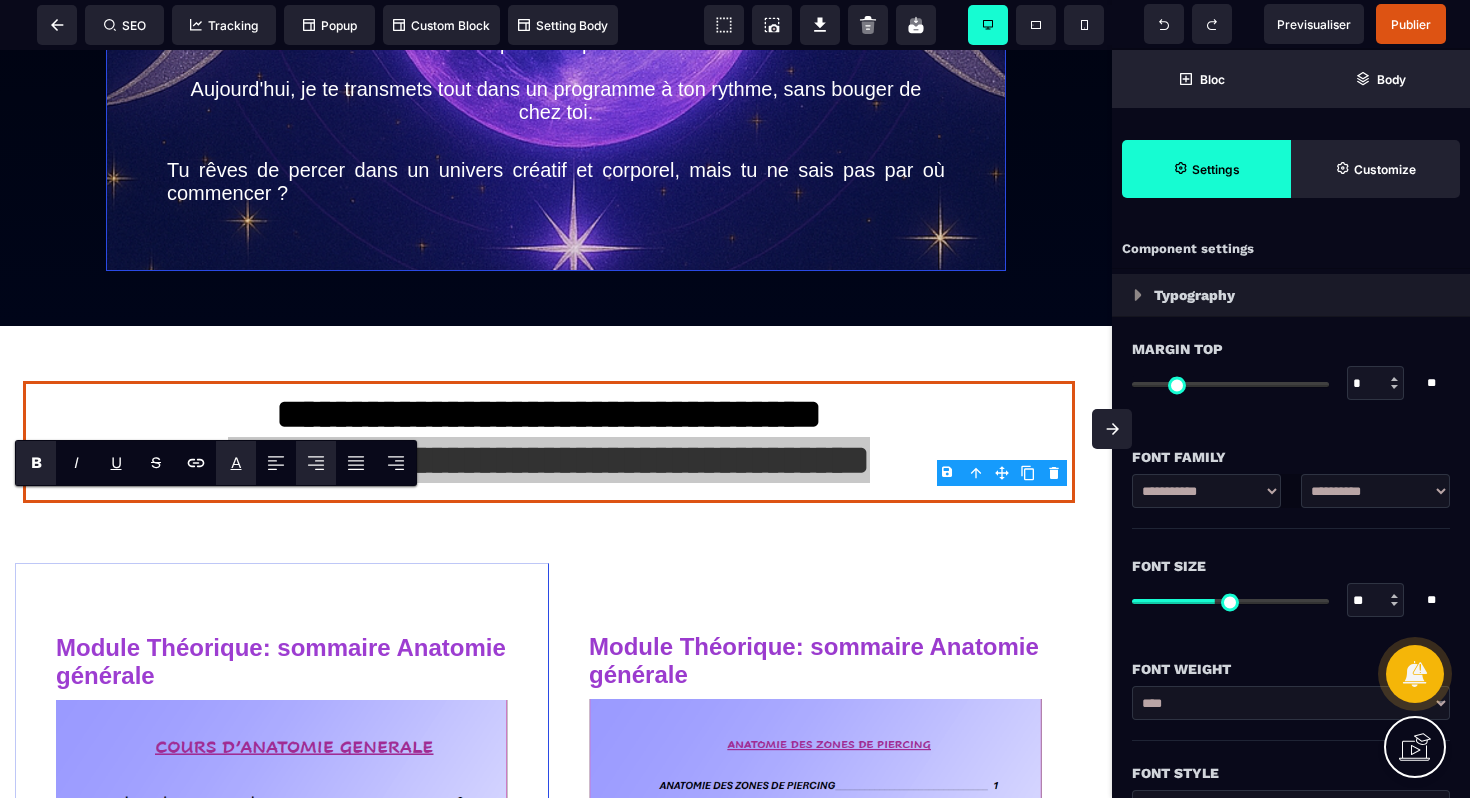 click on "A *******" at bounding box center [236, 463] 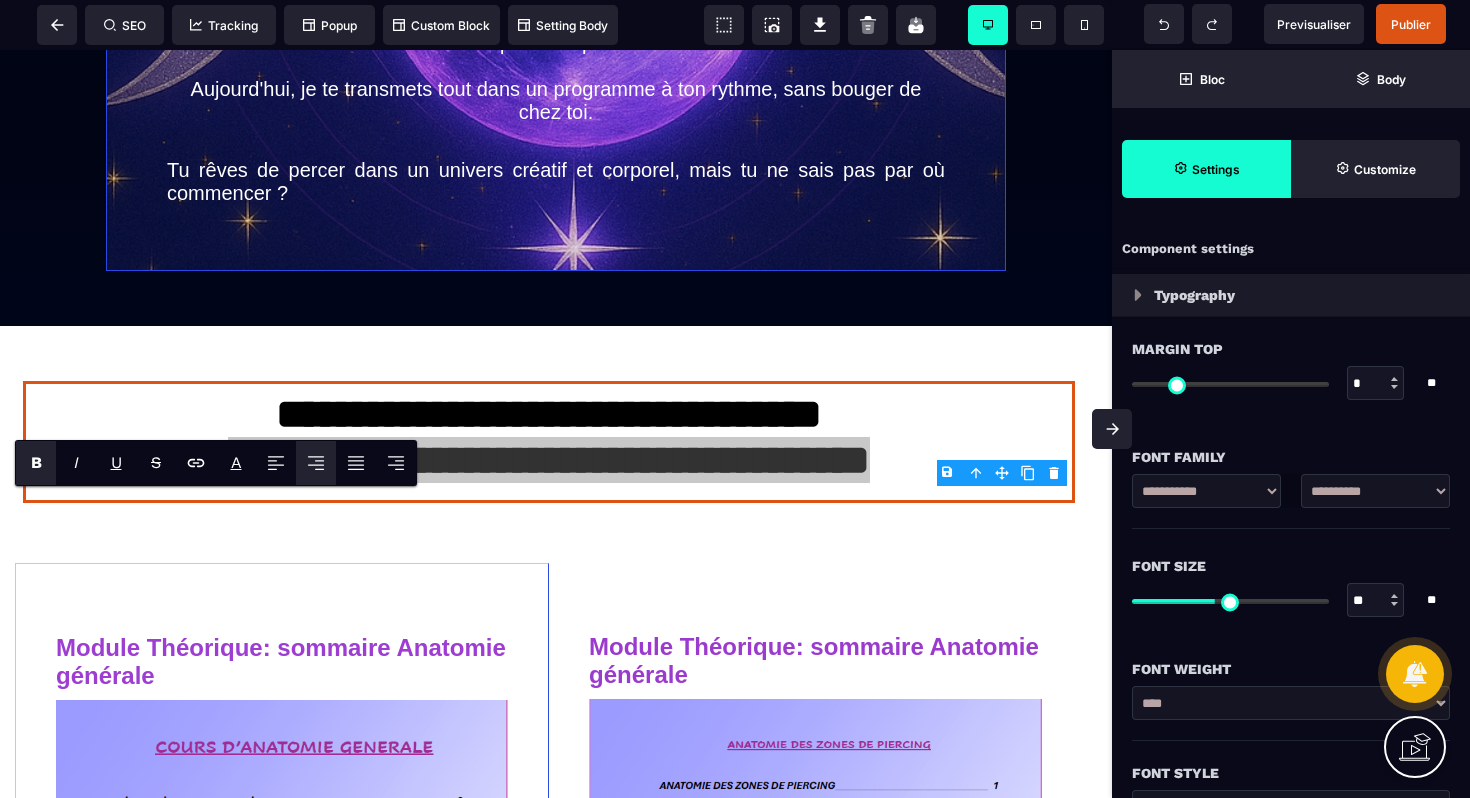 click on "Font Size" at bounding box center (1291, 566) 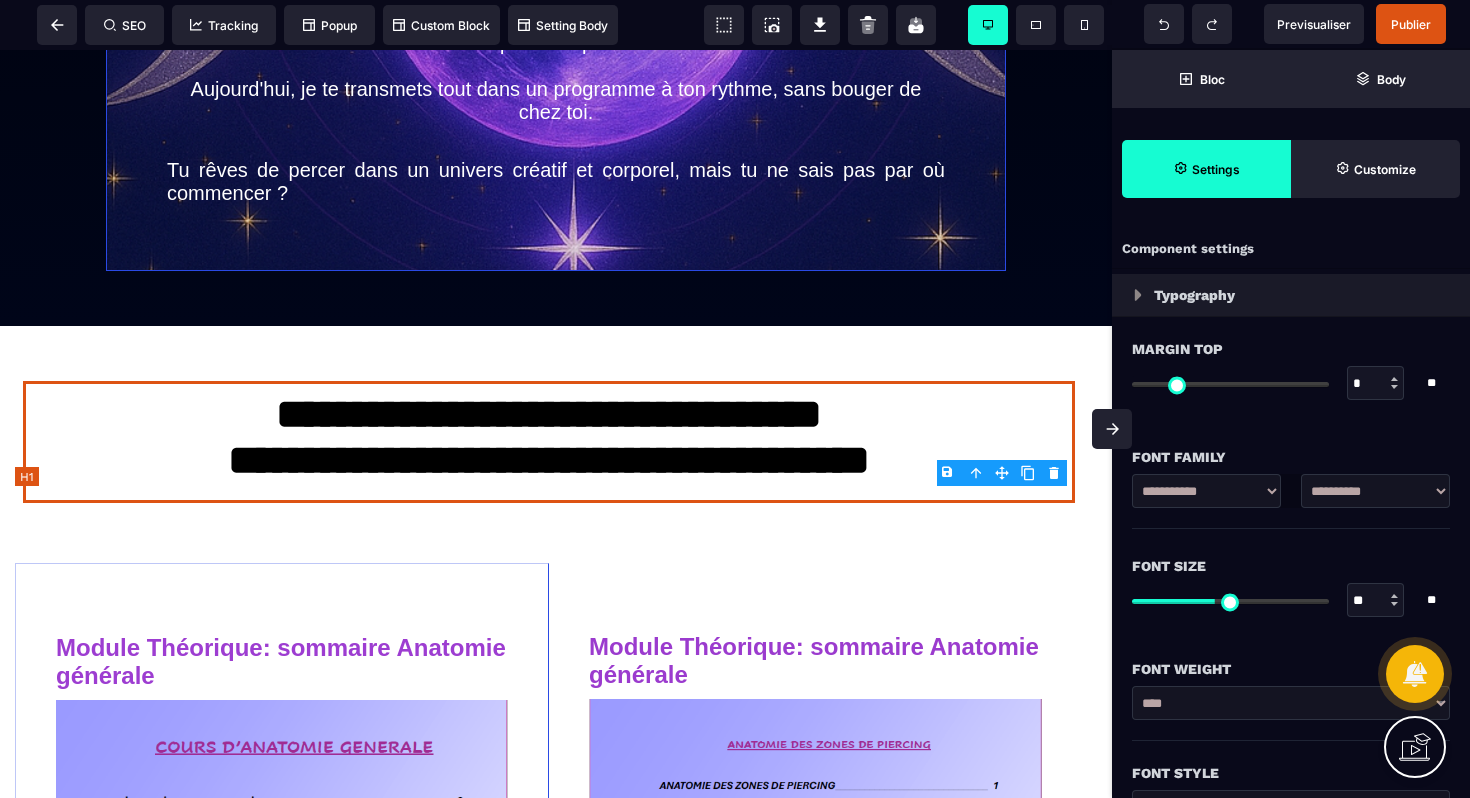click on "**********" at bounding box center (549, 442) 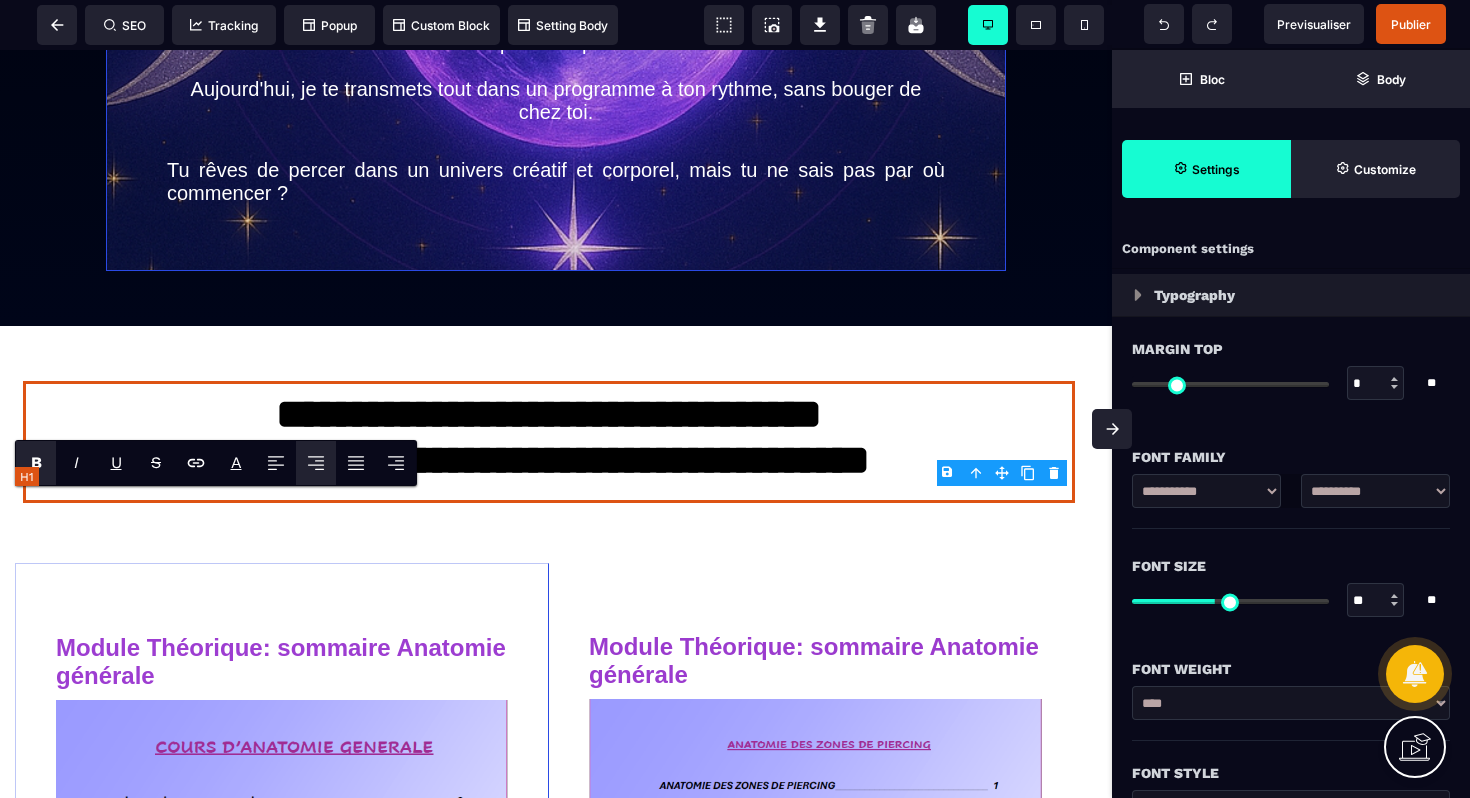 click on "**********" at bounding box center (549, 442) 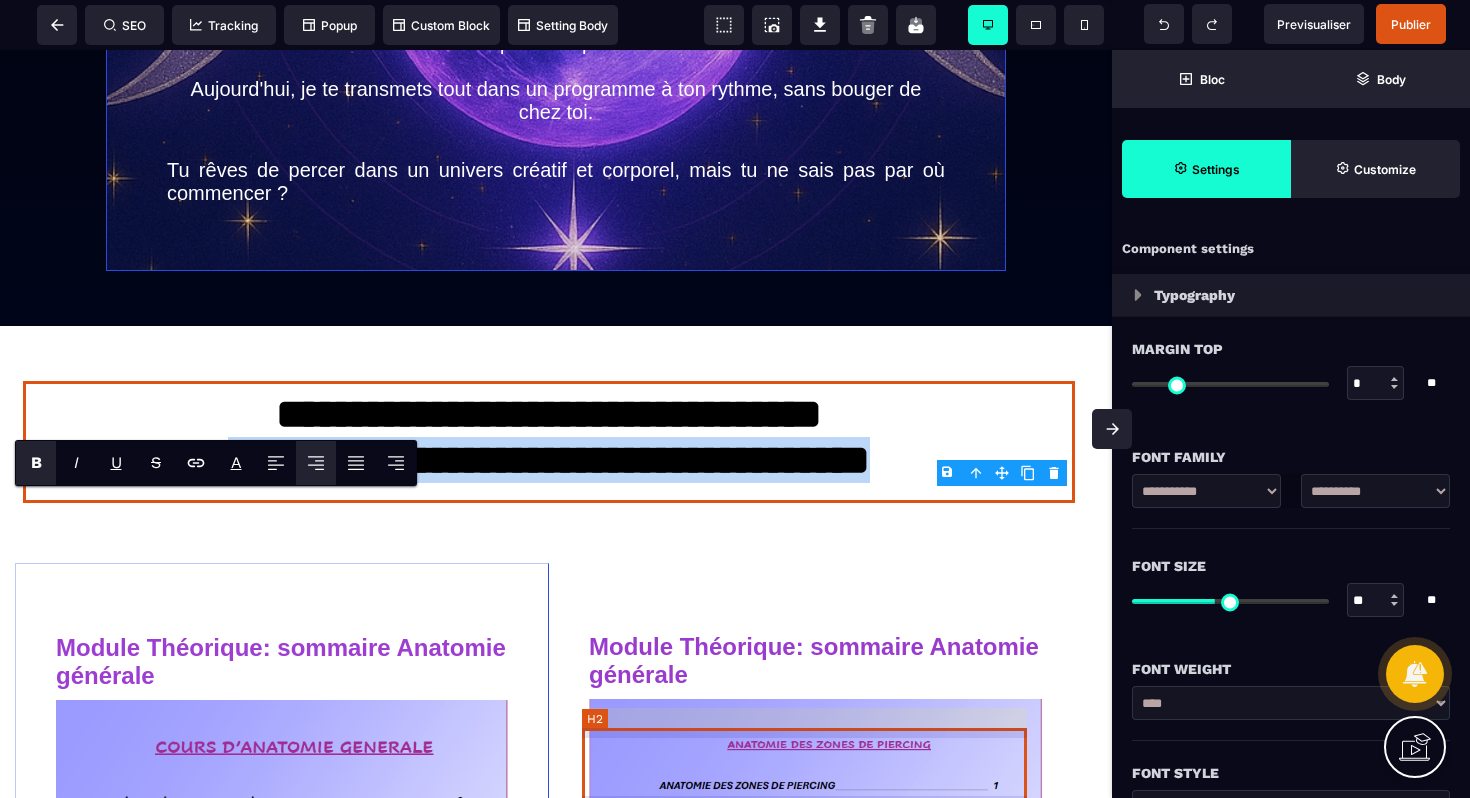 click on "Module Théorique: sommaire Anatomie générale" at bounding box center (815, 661) 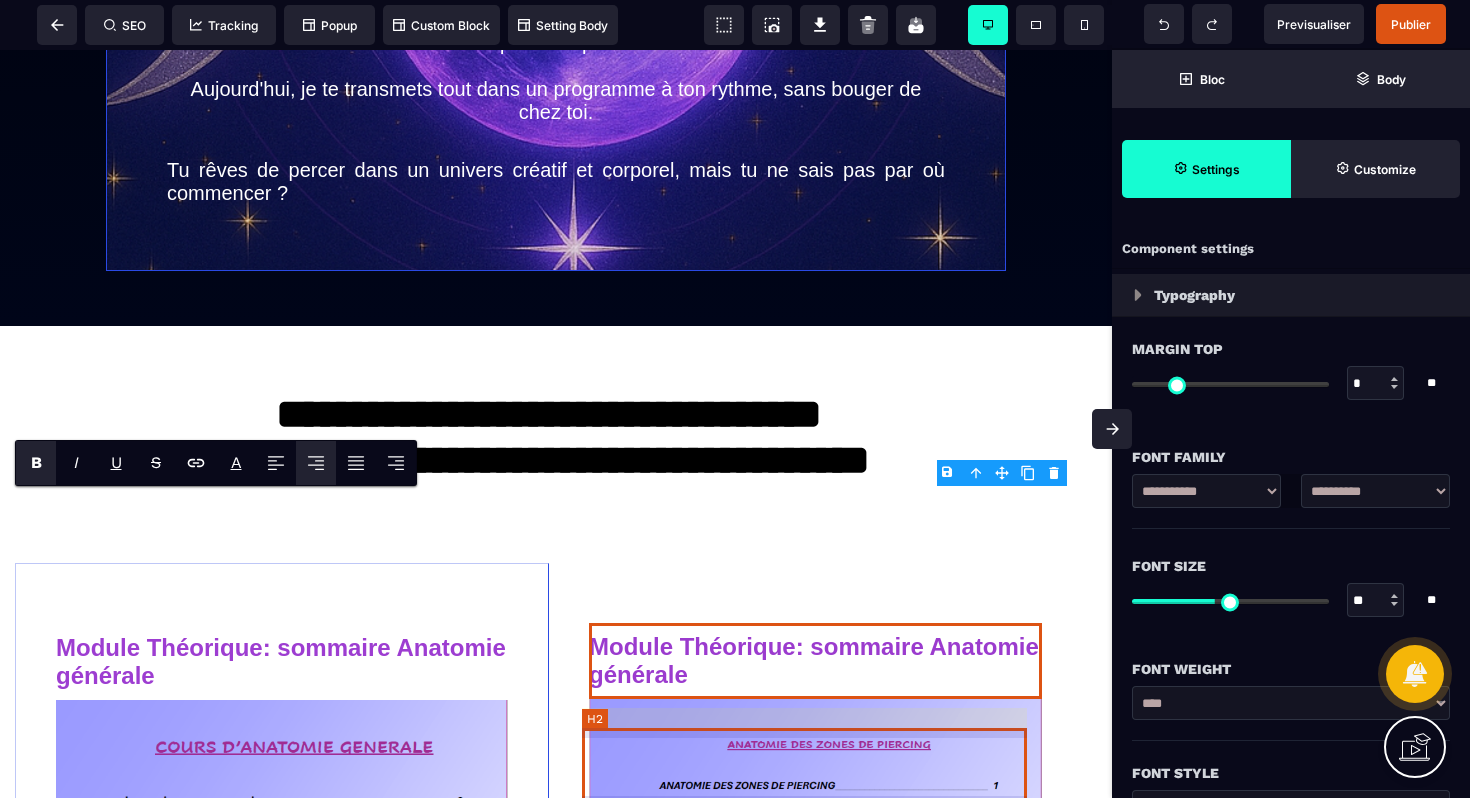 select on "***" 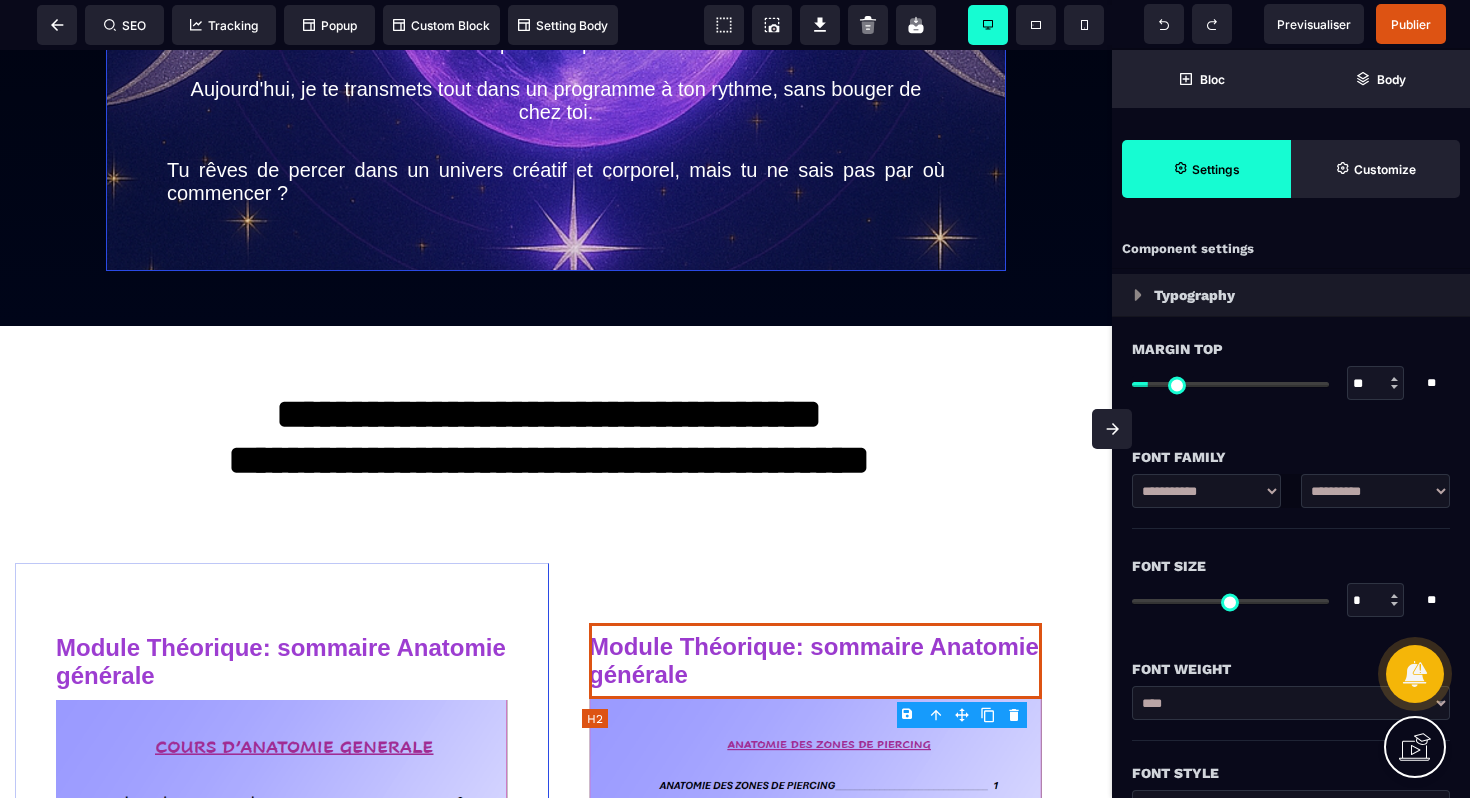 type on "*" 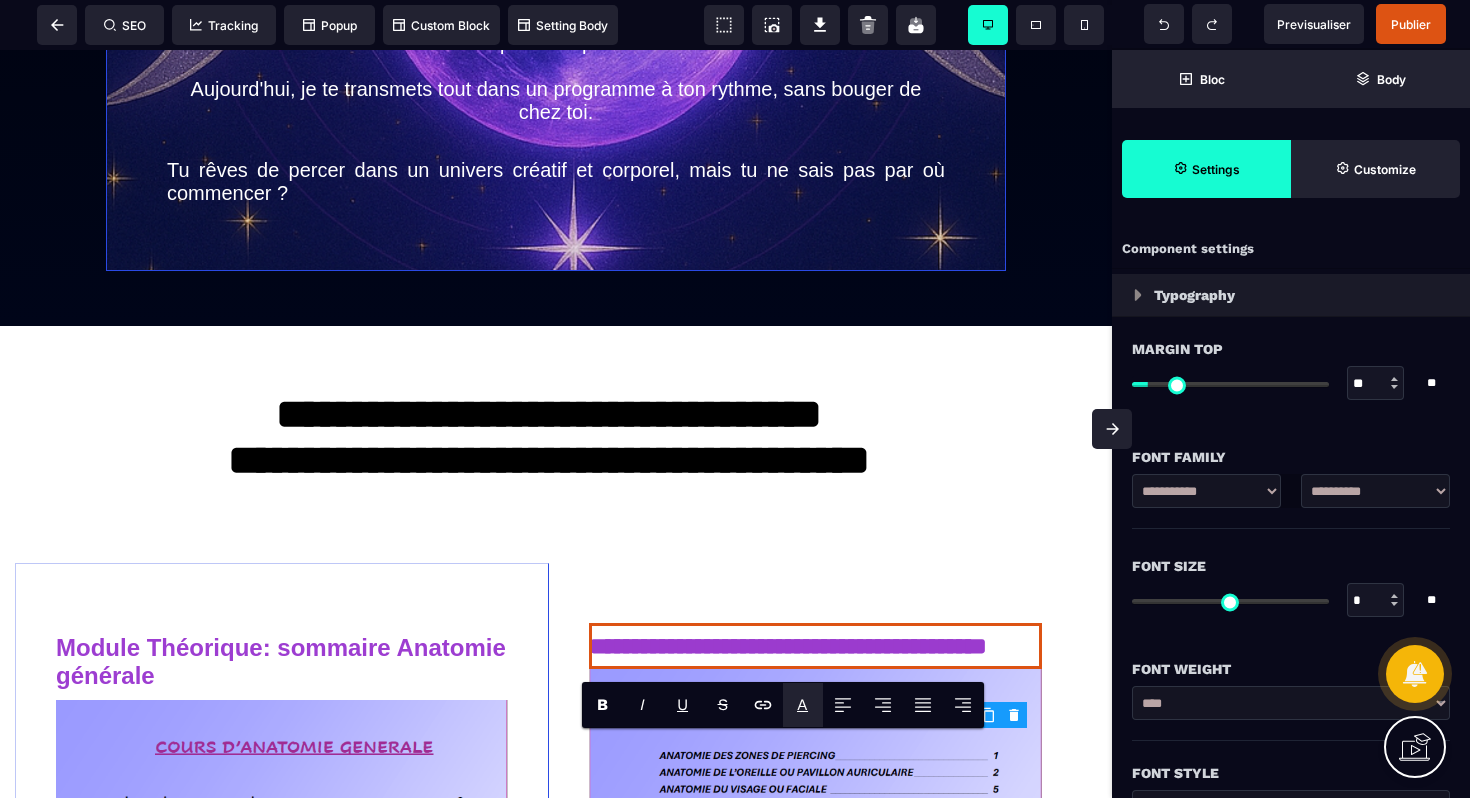 click on "A" at bounding box center [802, 704] 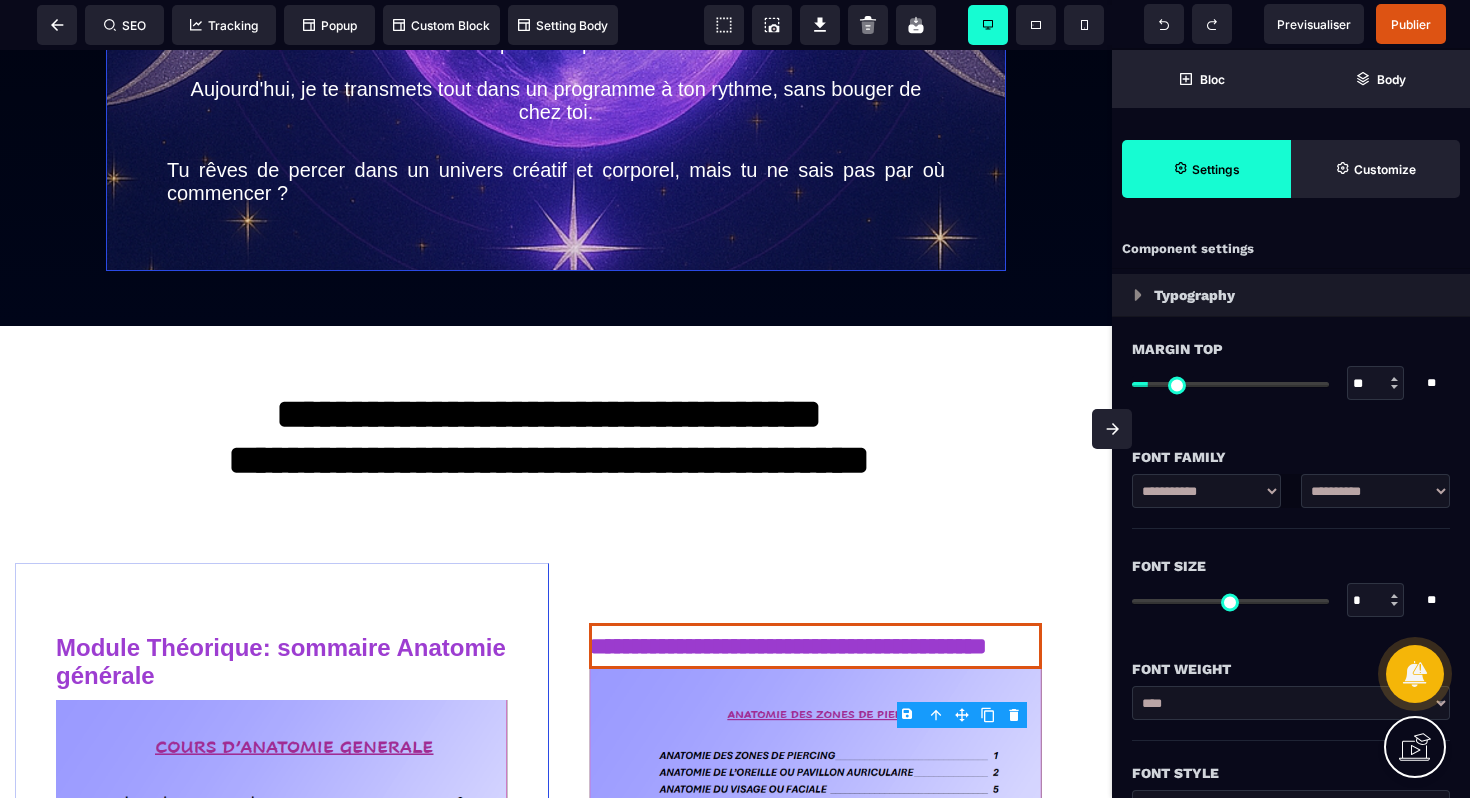 click on "Font Weight" at bounding box center [1291, 659] 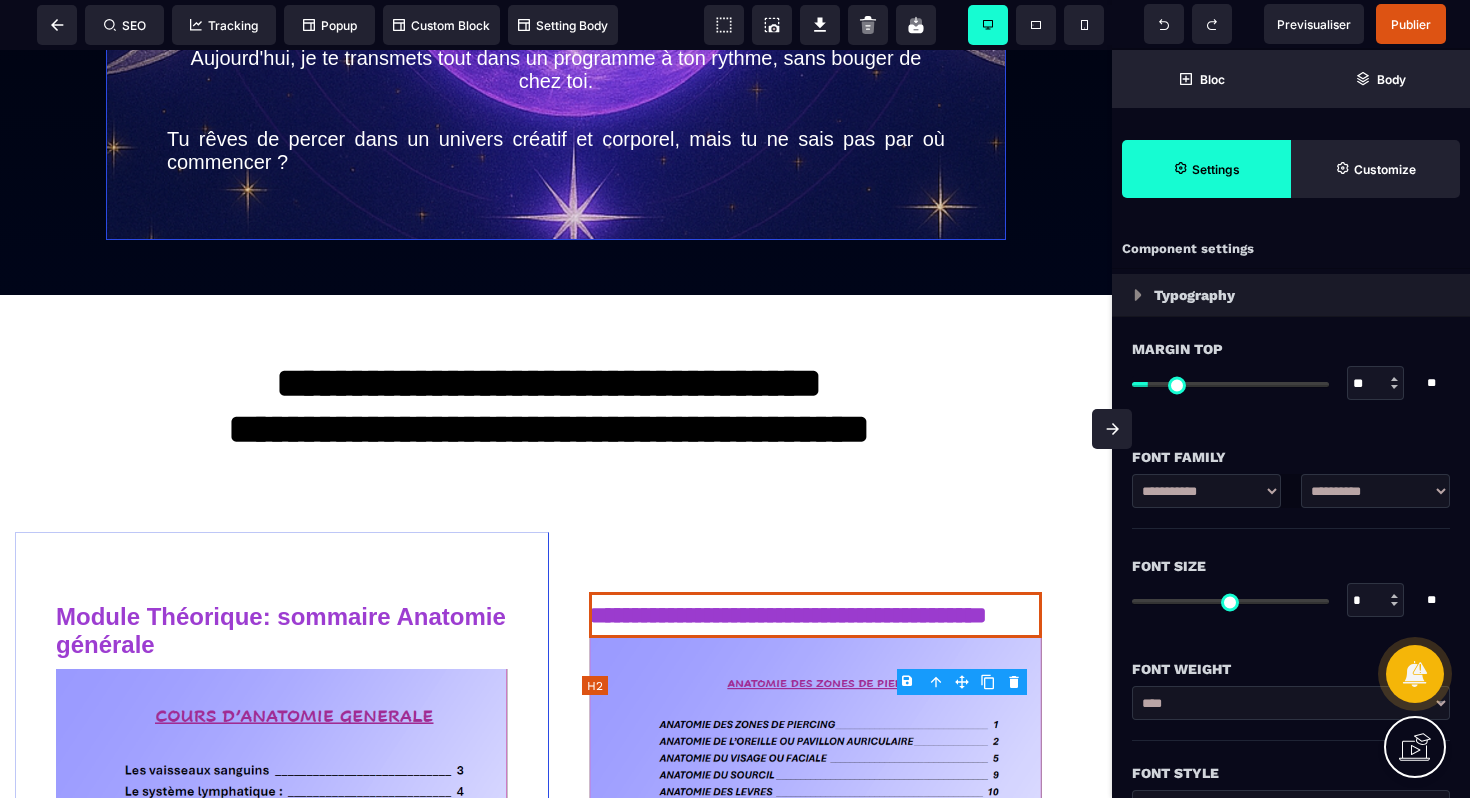 scroll, scrollTop: 4701, scrollLeft: 0, axis: vertical 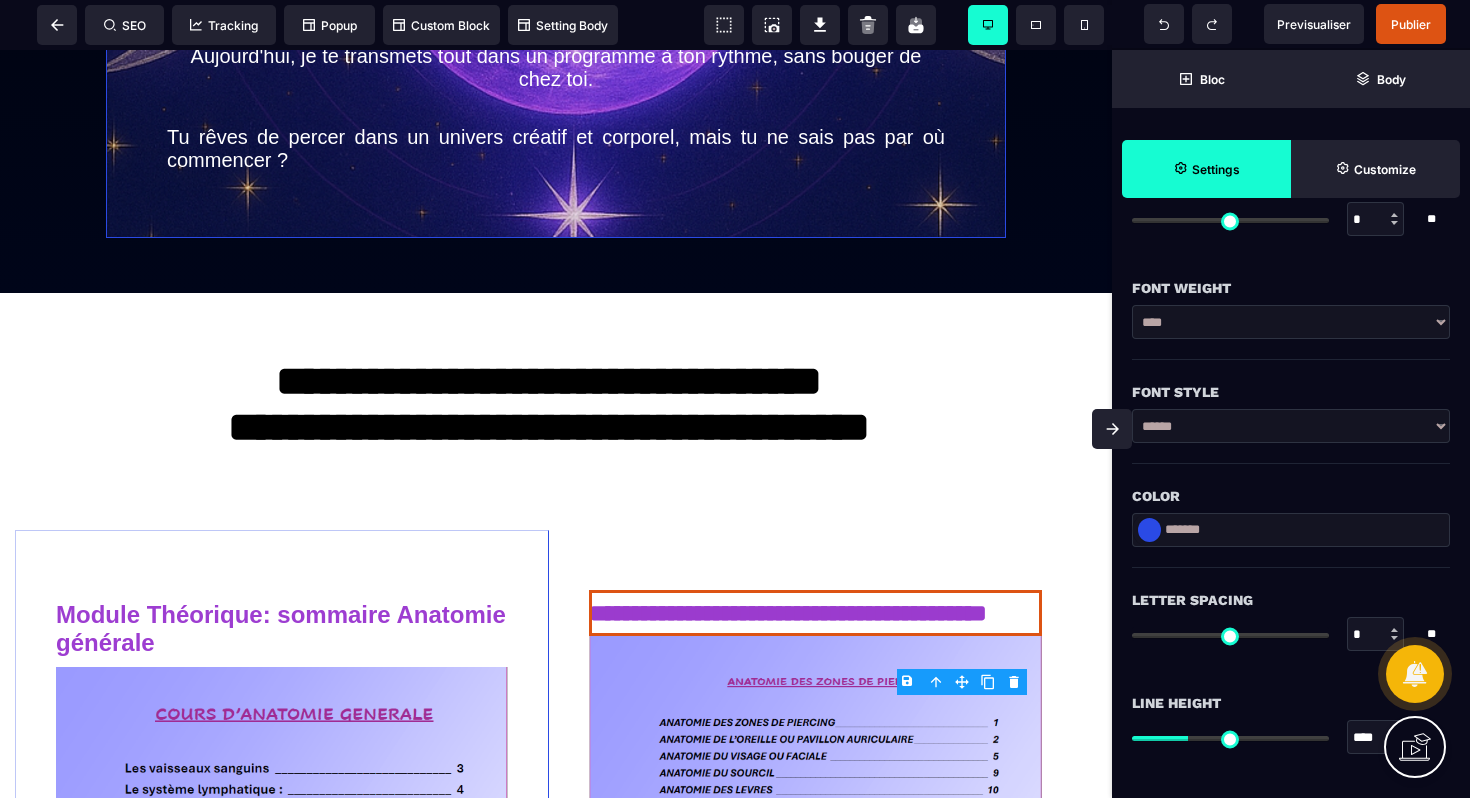 drag, startPoint x: 1144, startPoint y: 538, endPoint x: 1165, endPoint y: 544, distance: 21.84033 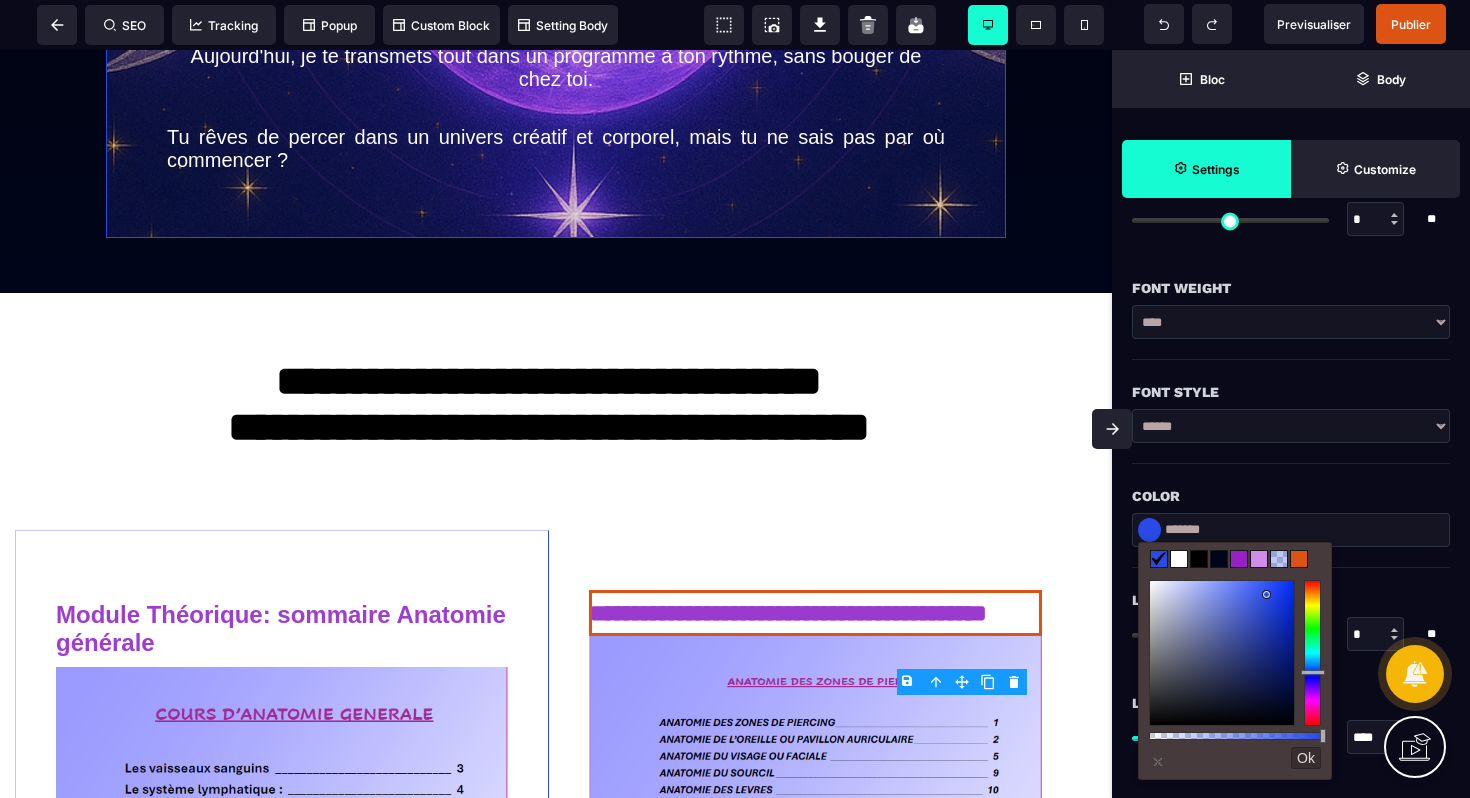 click at bounding box center [1239, 559] 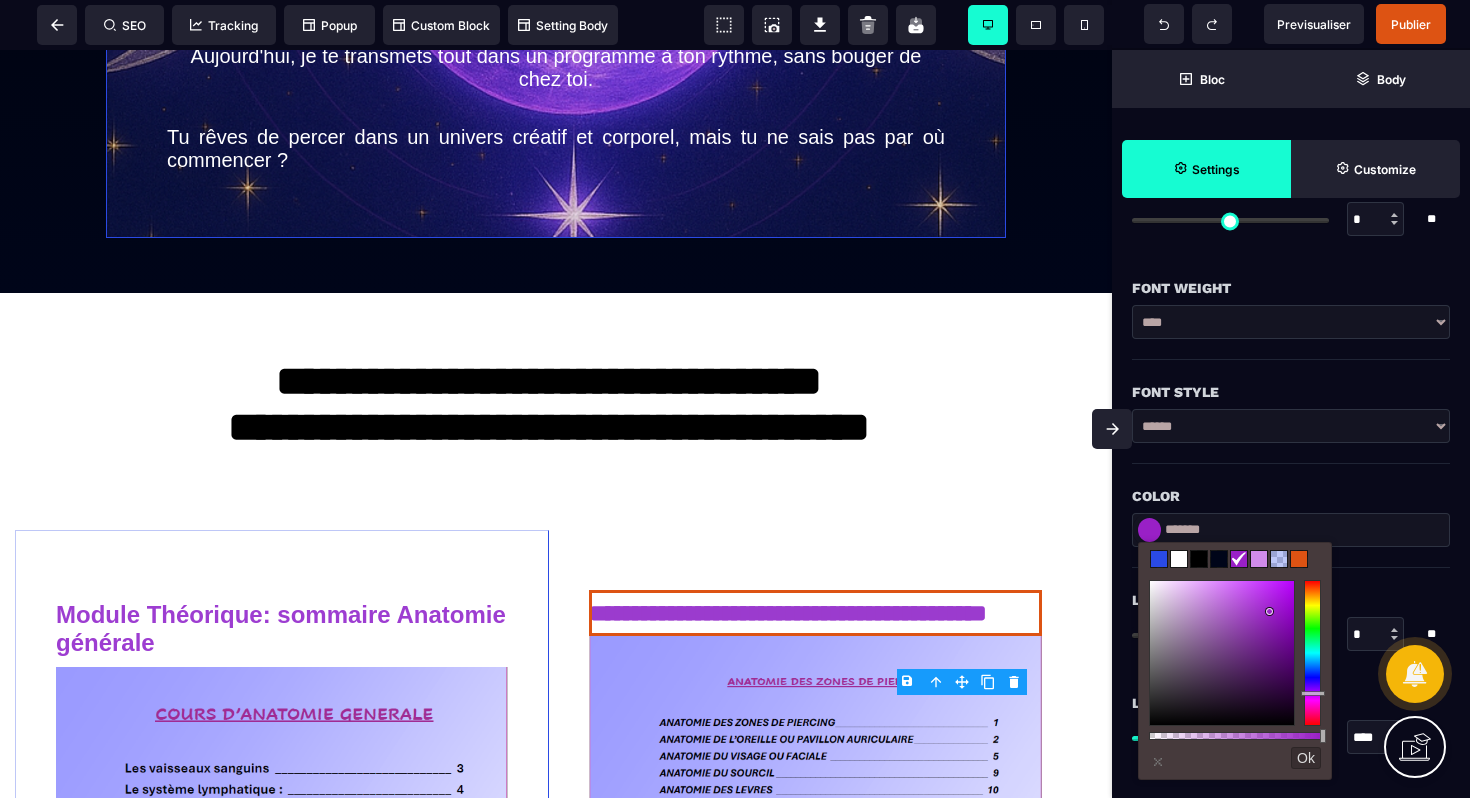 drag, startPoint x: 1235, startPoint y: 532, endPoint x: 1163, endPoint y: 530, distance: 72.02777 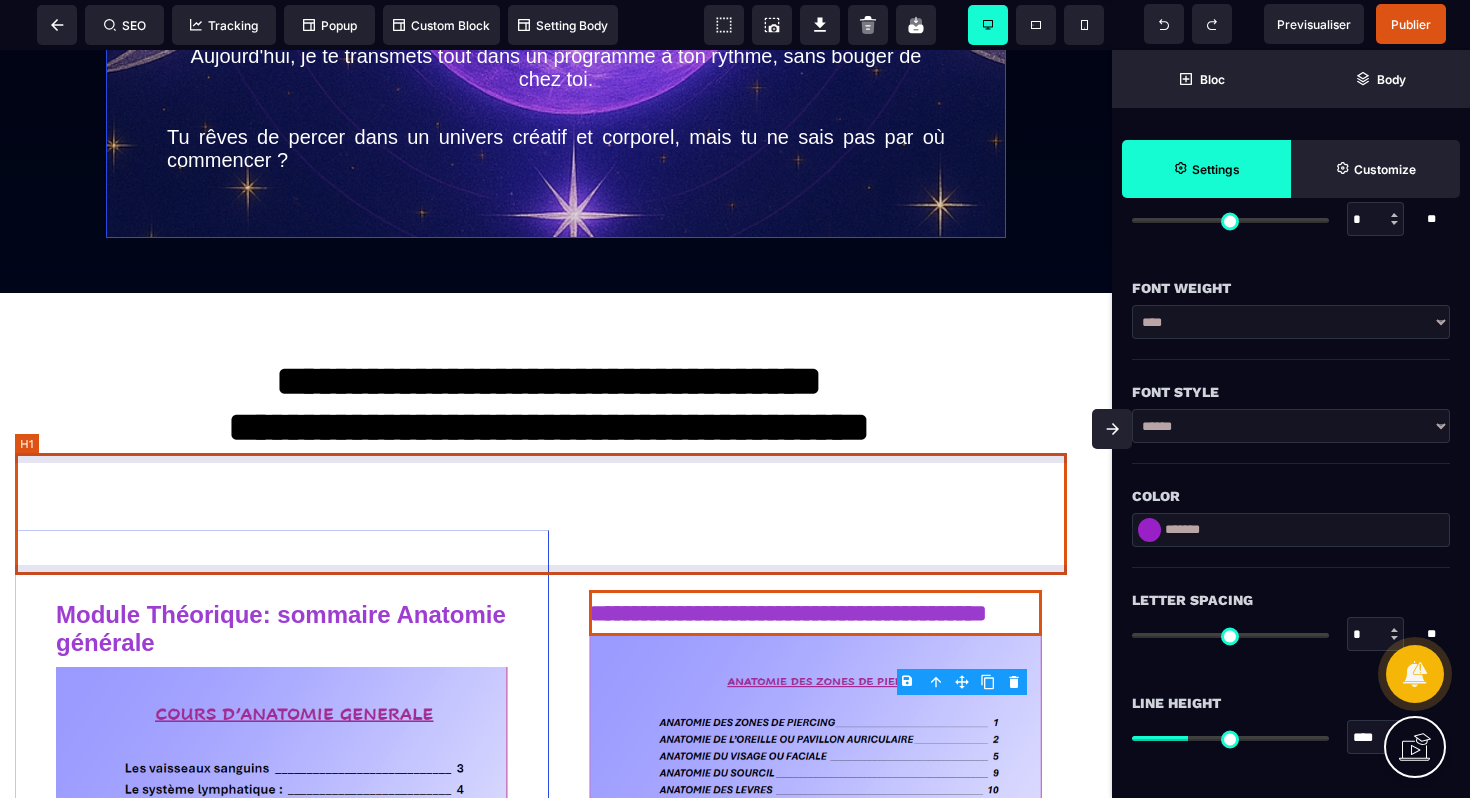 drag, startPoint x: 796, startPoint y: 563, endPoint x: 624, endPoint y: 579, distance: 172.74258 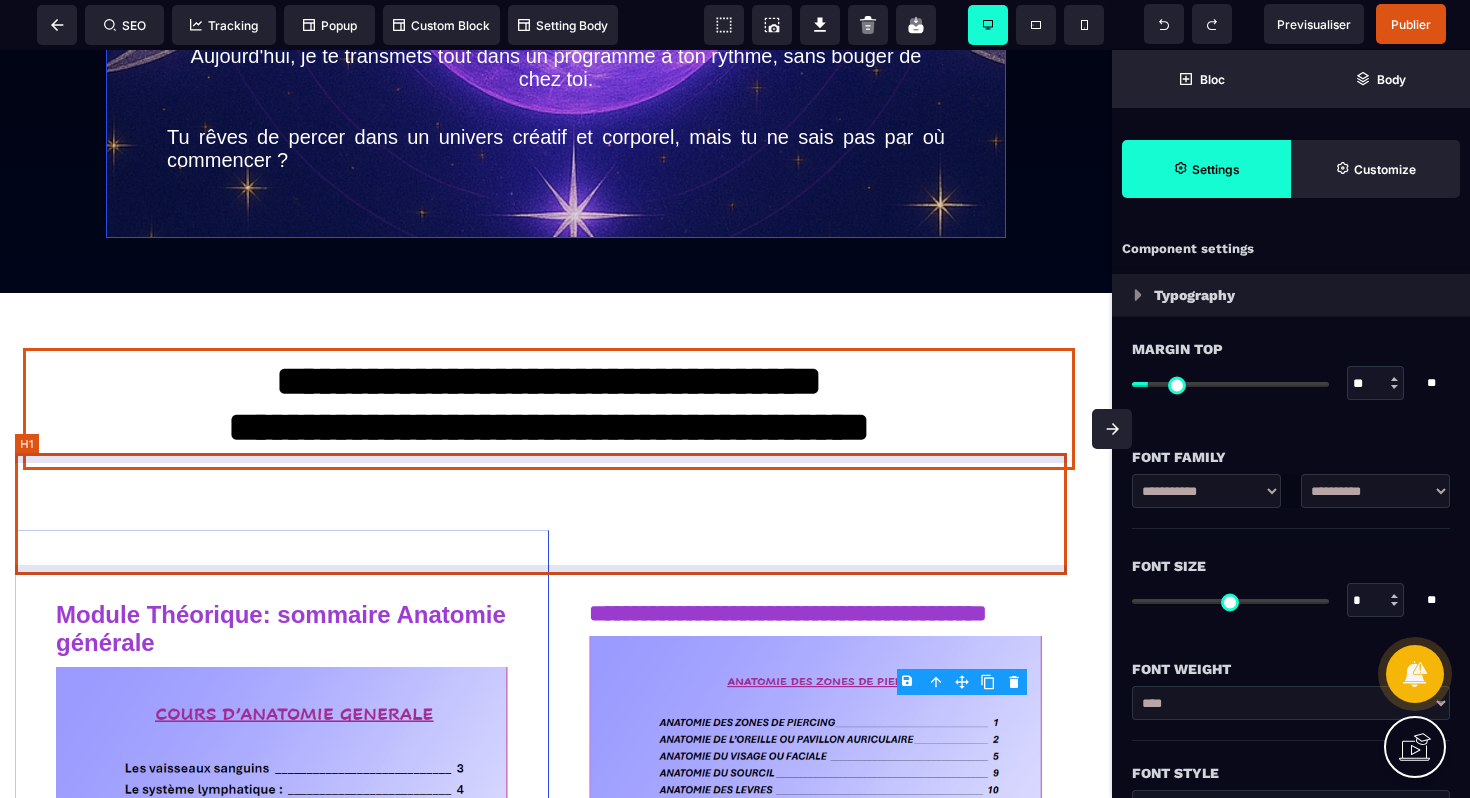 select on "***" 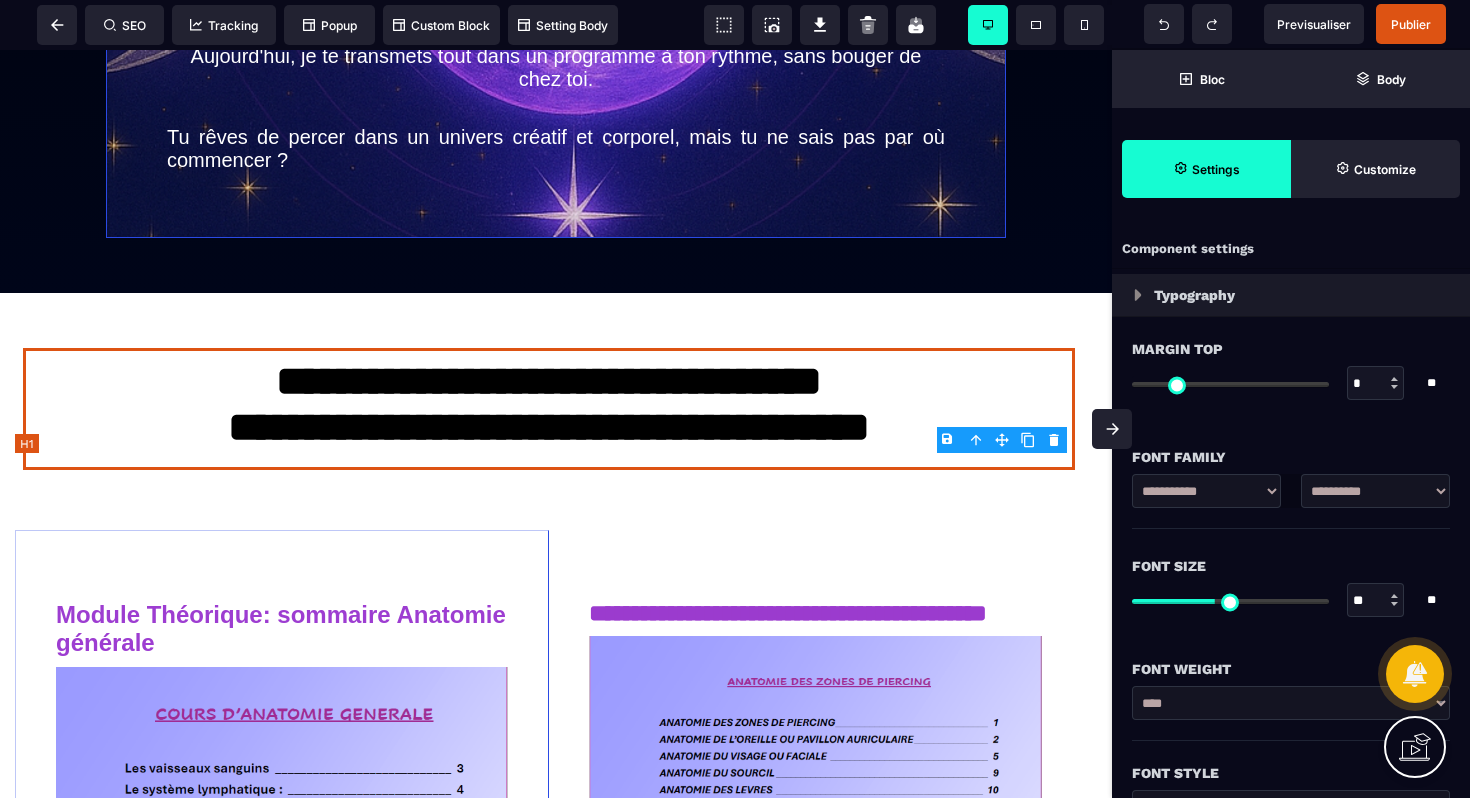 click on "**********" at bounding box center [549, 409] 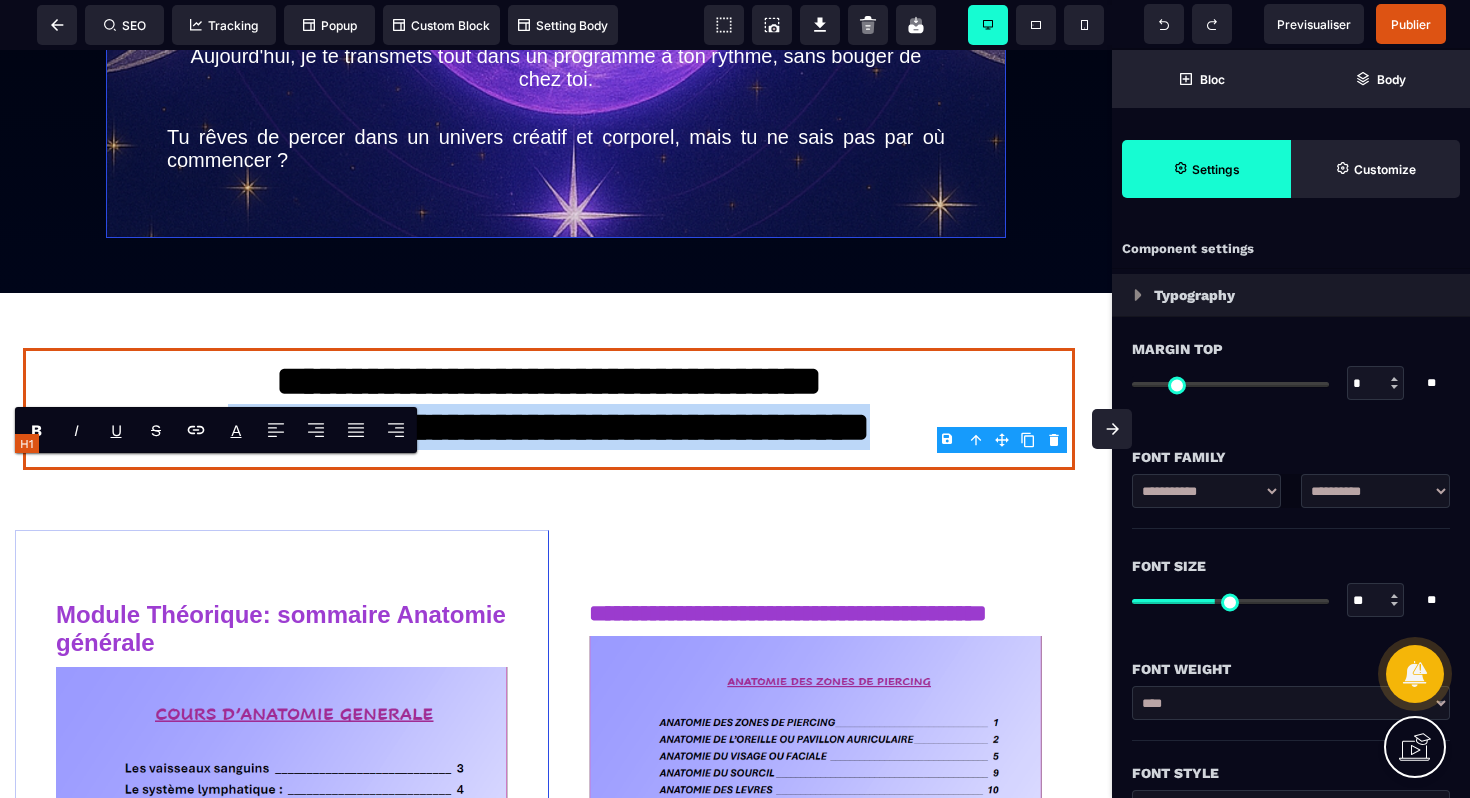 drag, startPoint x: 97, startPoint y: 535, endPoint x: 995, endPoint y: 535, distance: 898 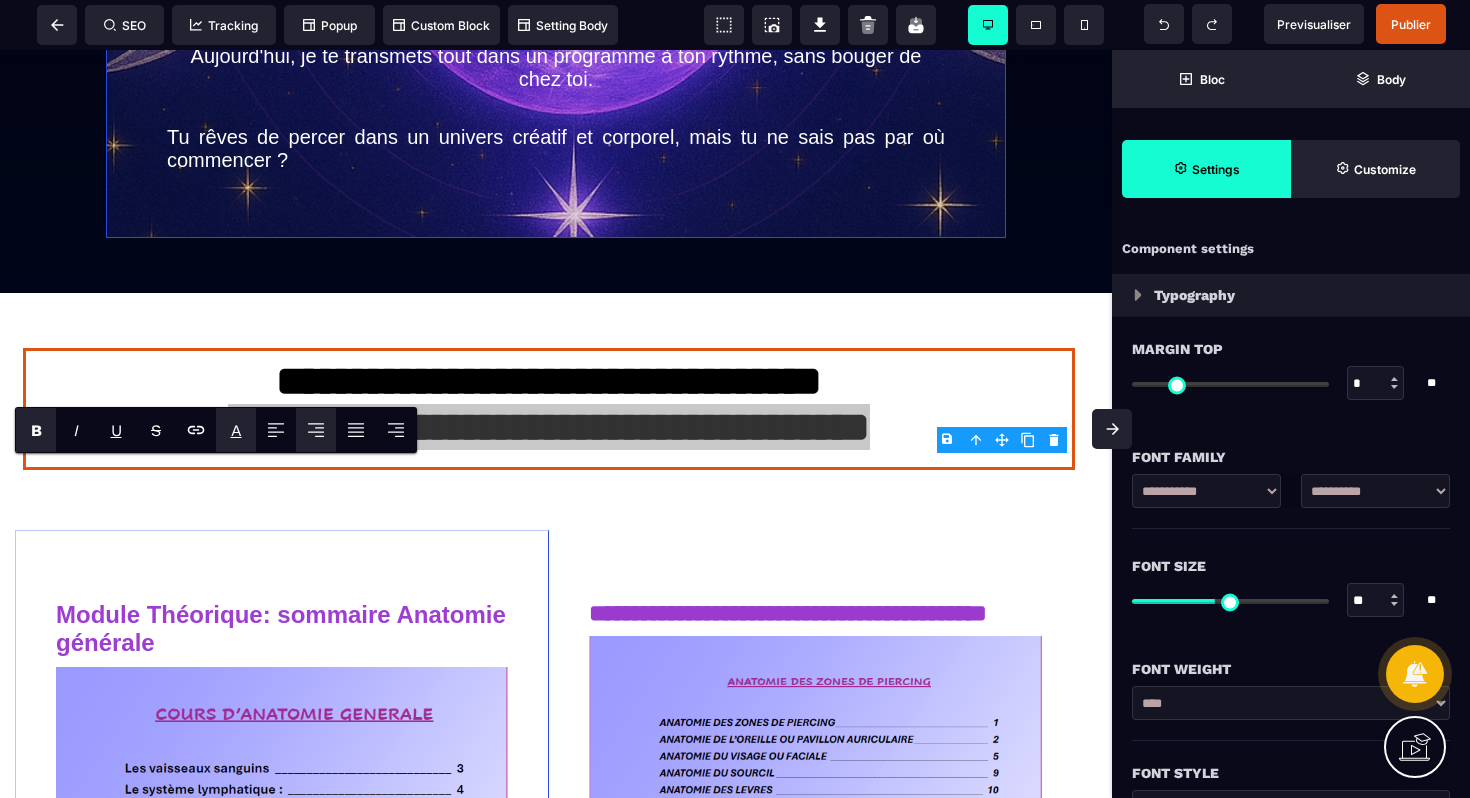 click on "A *******" at bounding box center [236, 430] 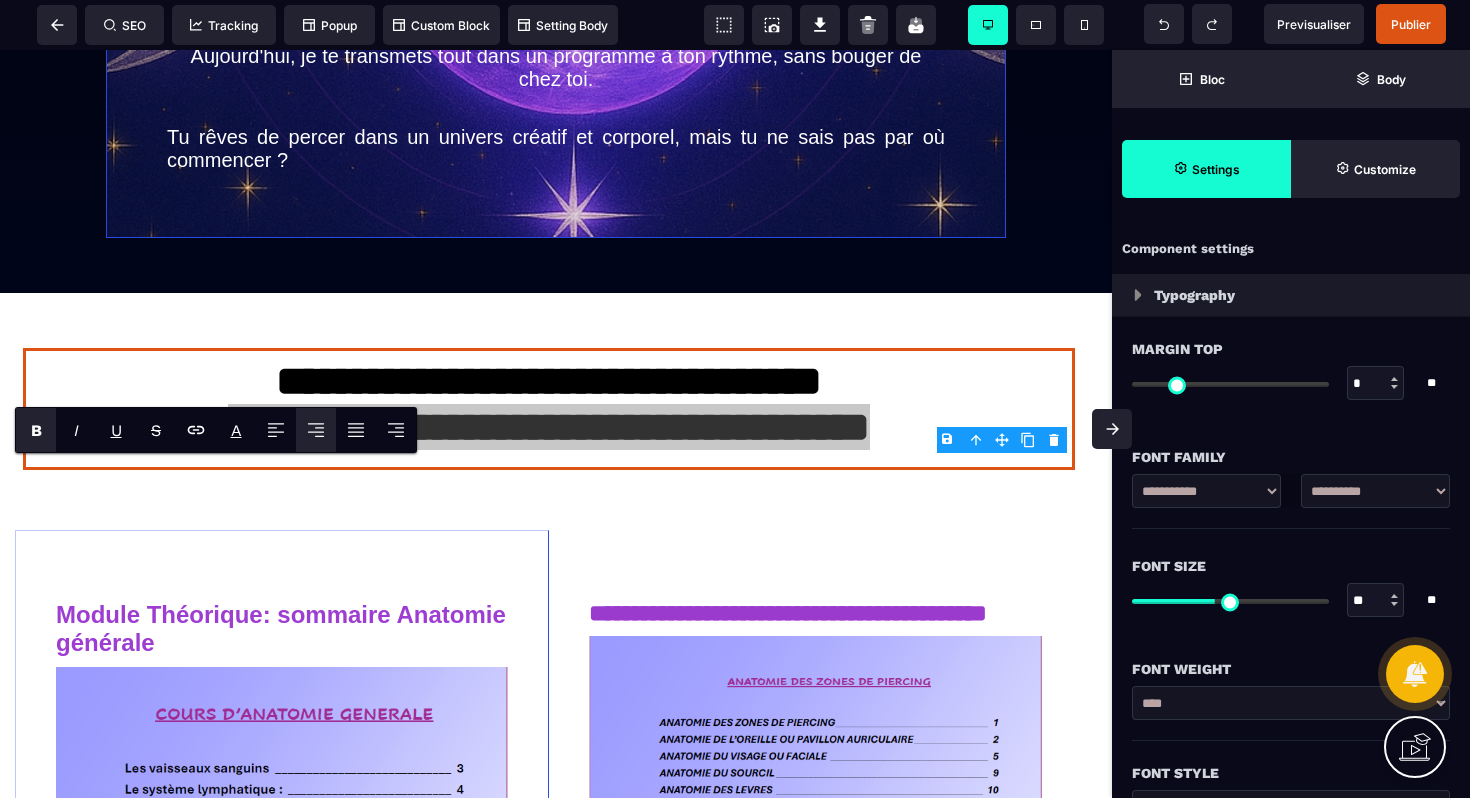 click on "Font Size" at bounding box center (1291, 566) 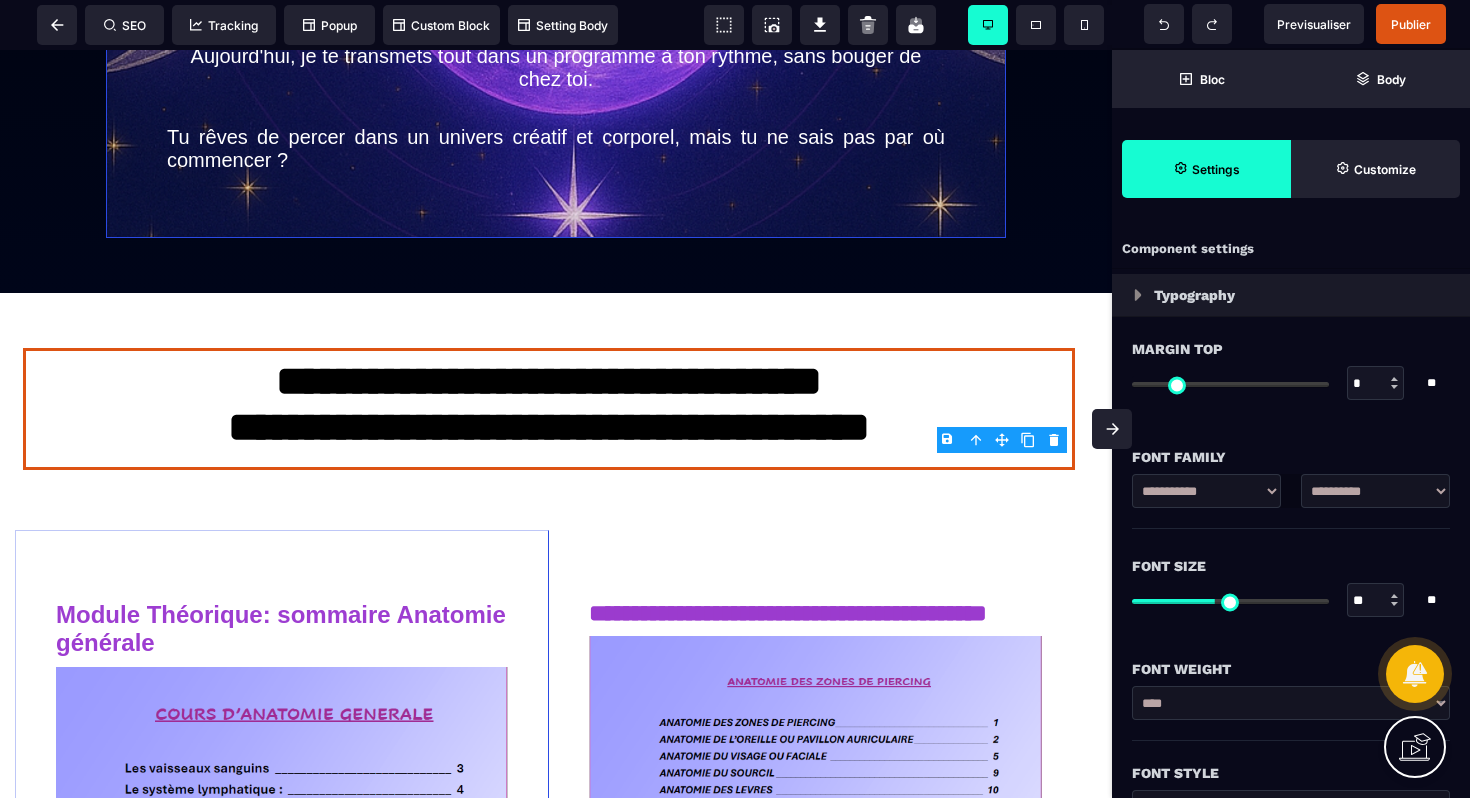 click on "**********" at bounding box center (549, 409) 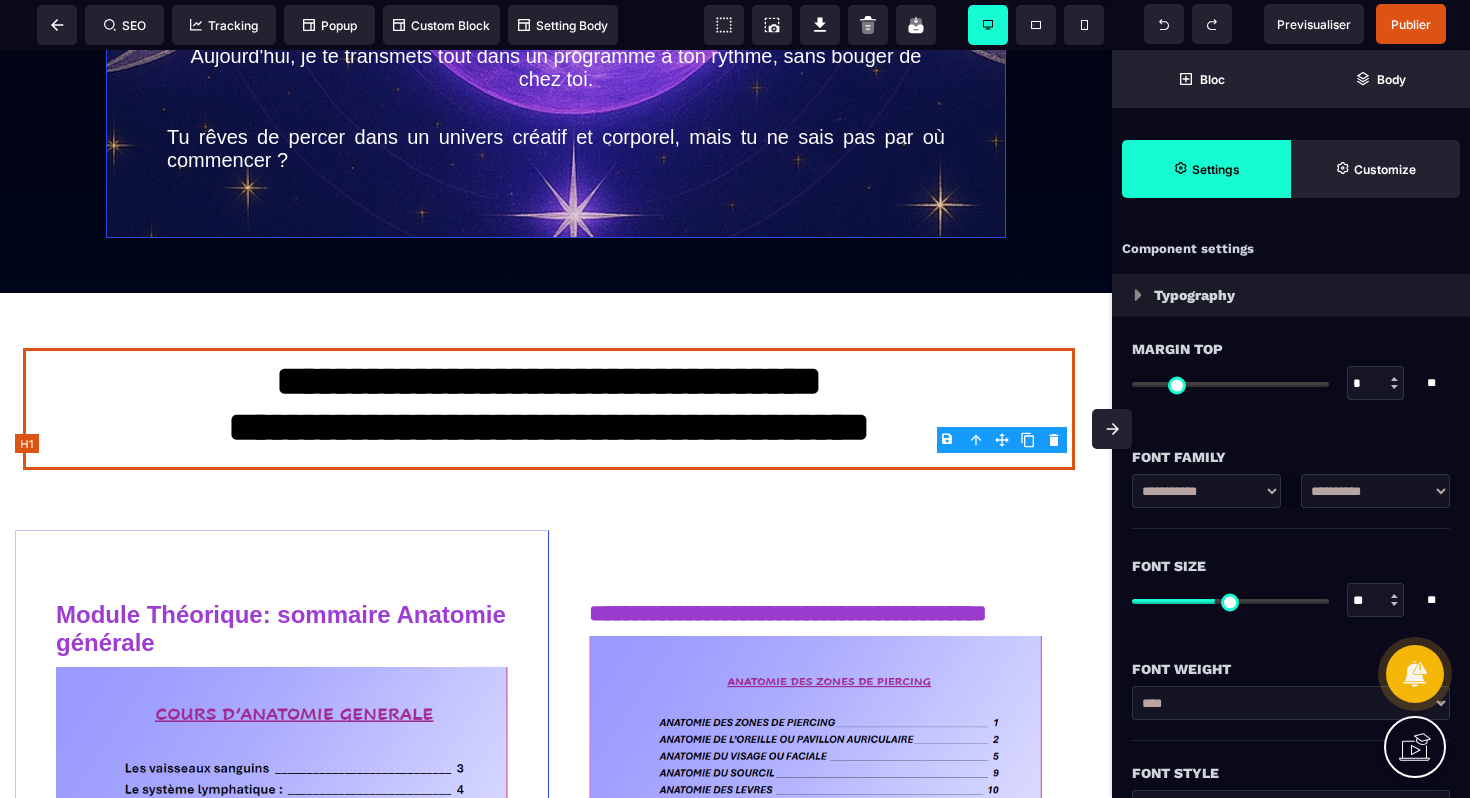 click on "**********" at bounding box center (549, 409) 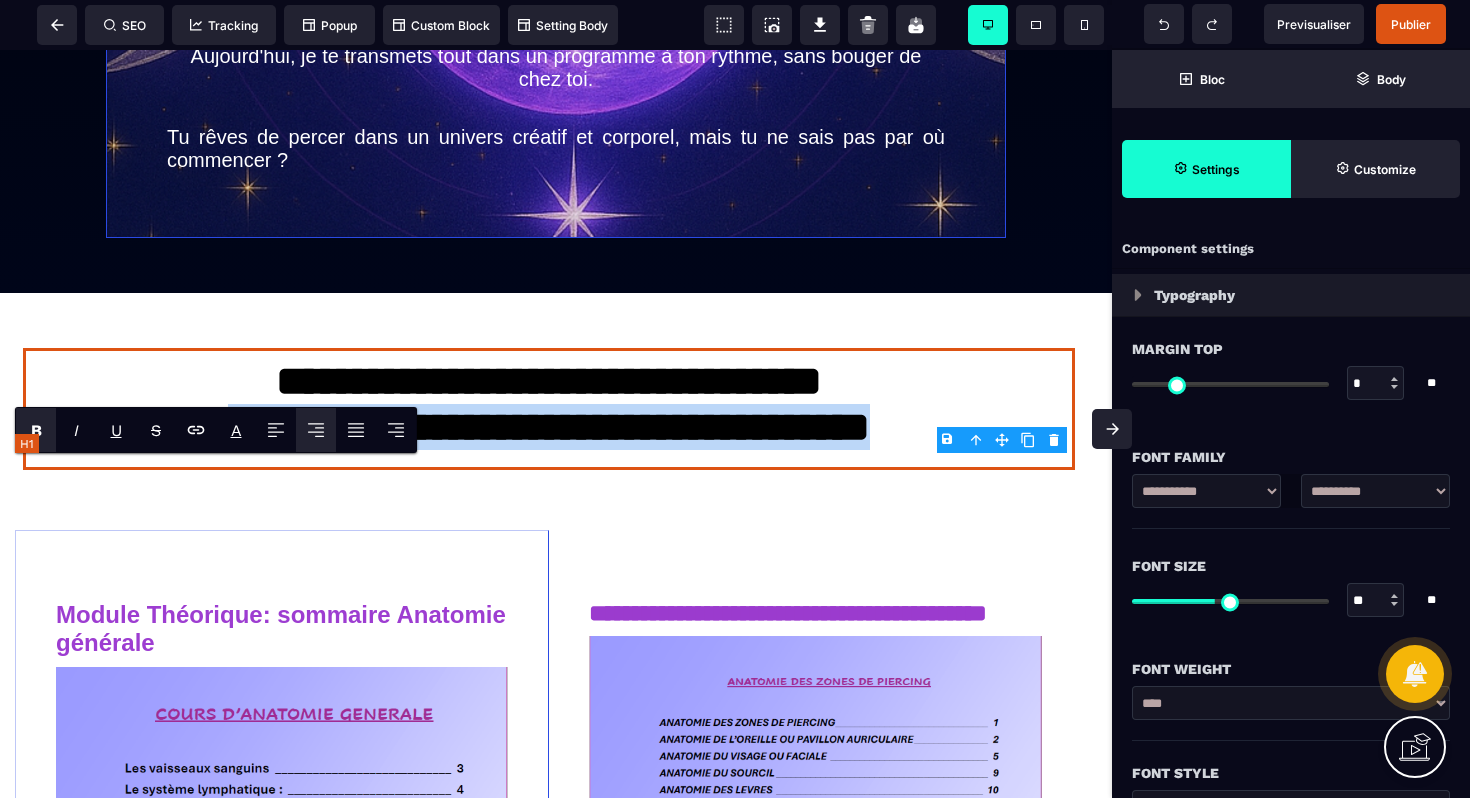 drag, startPoint x: 1004, startPoint y: 547, endPoint x: 99, endPoint y: 540, distance: 905.0271 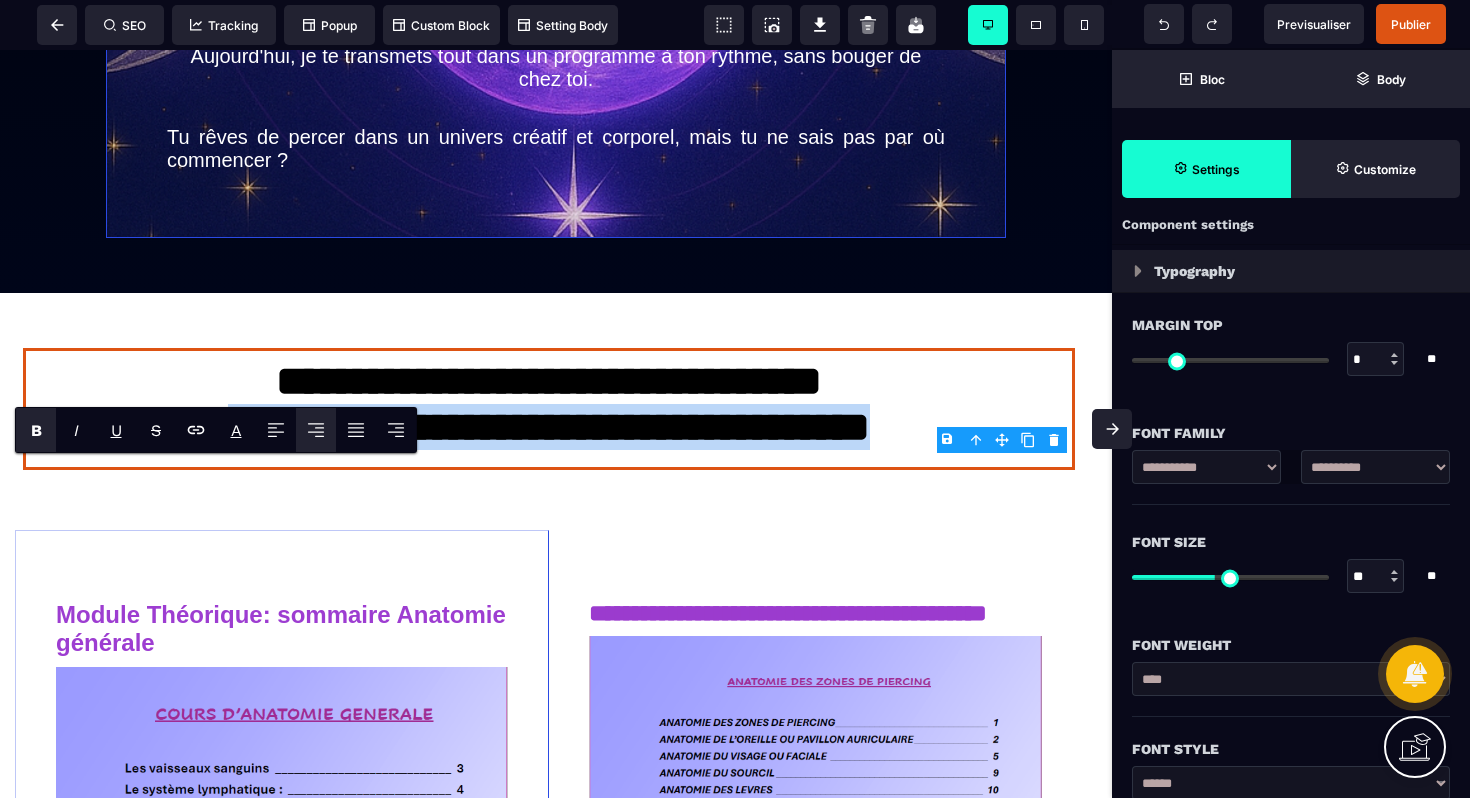 scroll, scrollTop: 177, scrollLeft: 0, axis: vertical 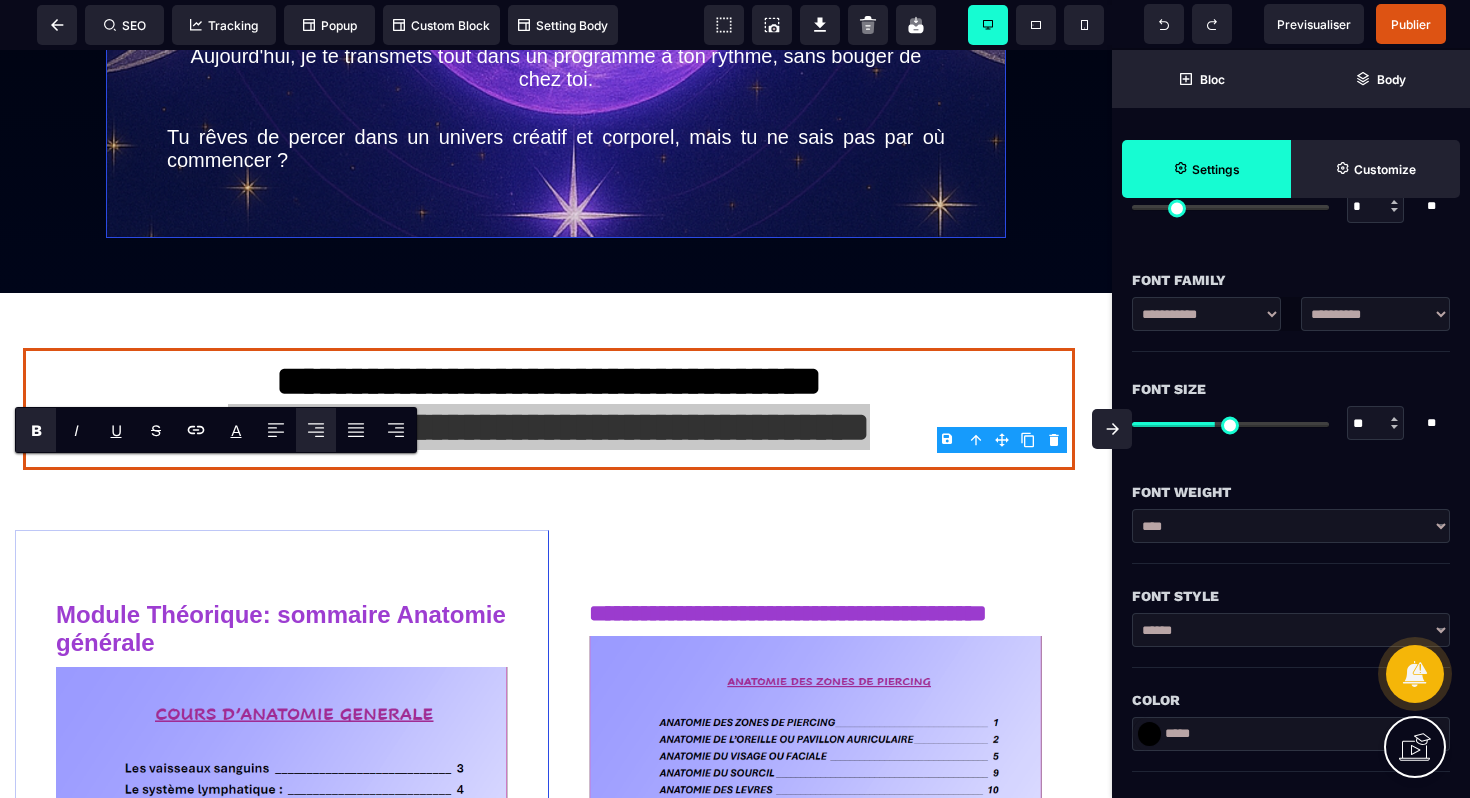 click at bounding box center [1149, 734] 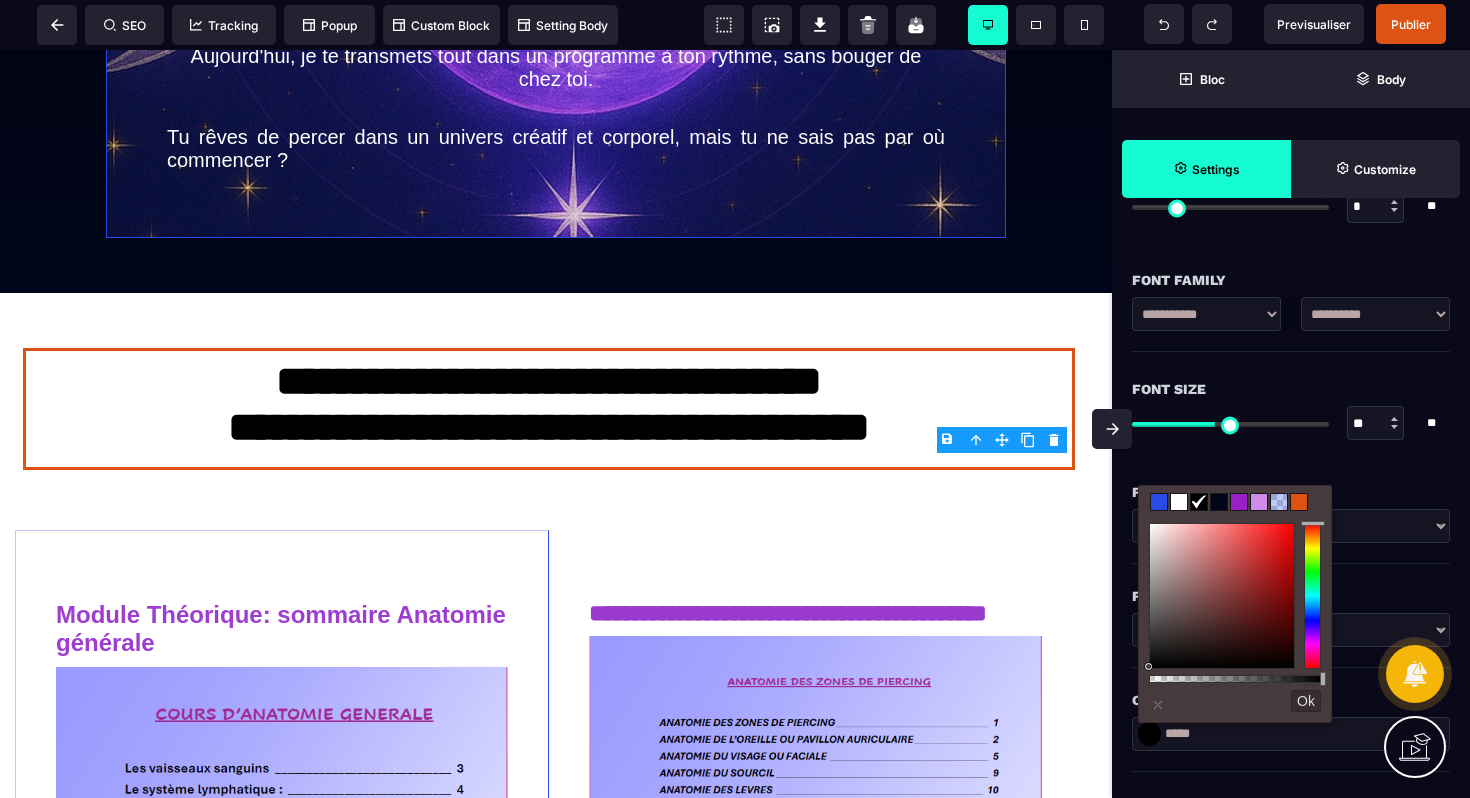 click at bounding box center [1239, 502] 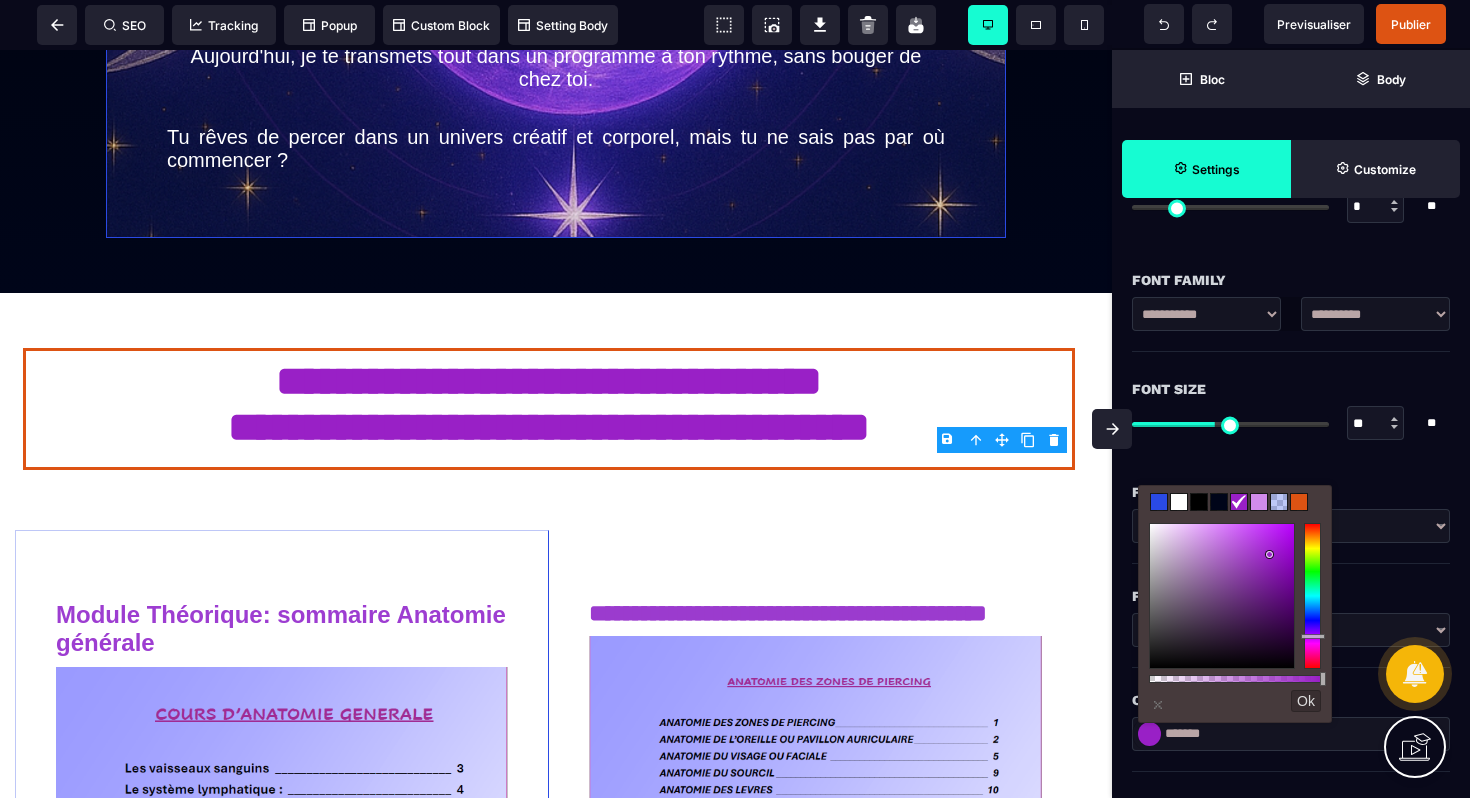 click on "Ok" at bounding box center [1306, 701] 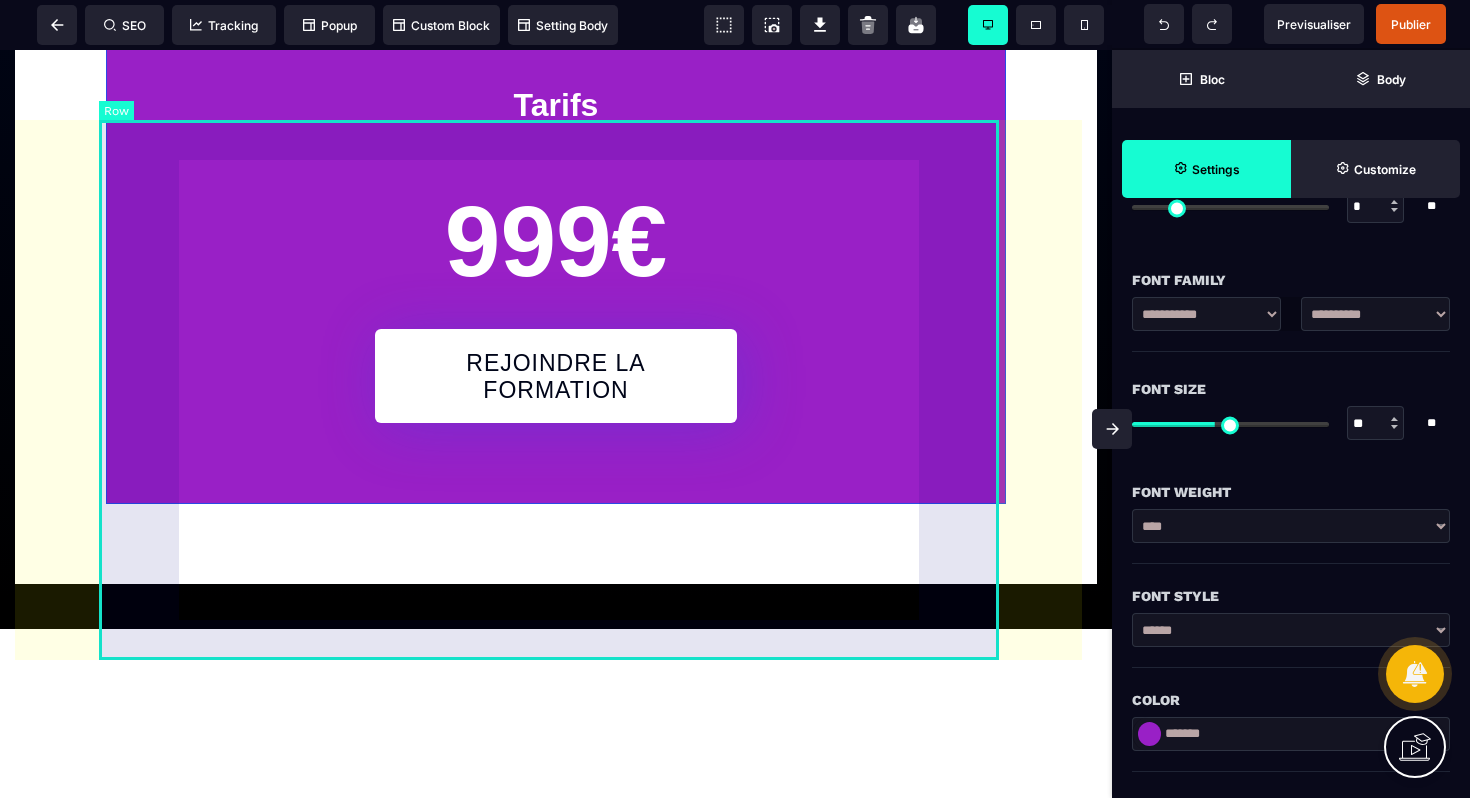 scroll, scrollTop: 7638, scrollLeft: 0, axis: vertical 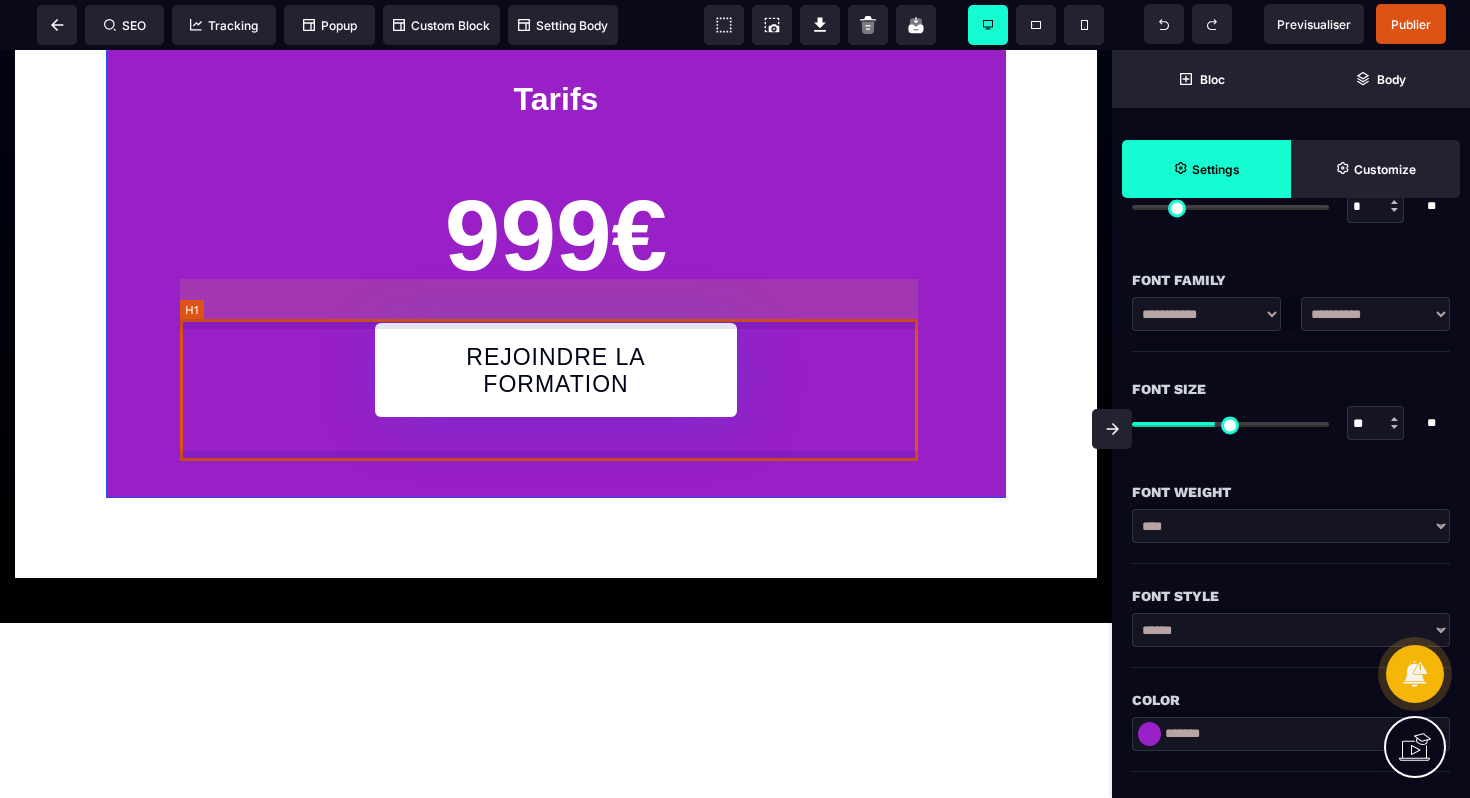 click on "999€" at bounding box center [556, 235] 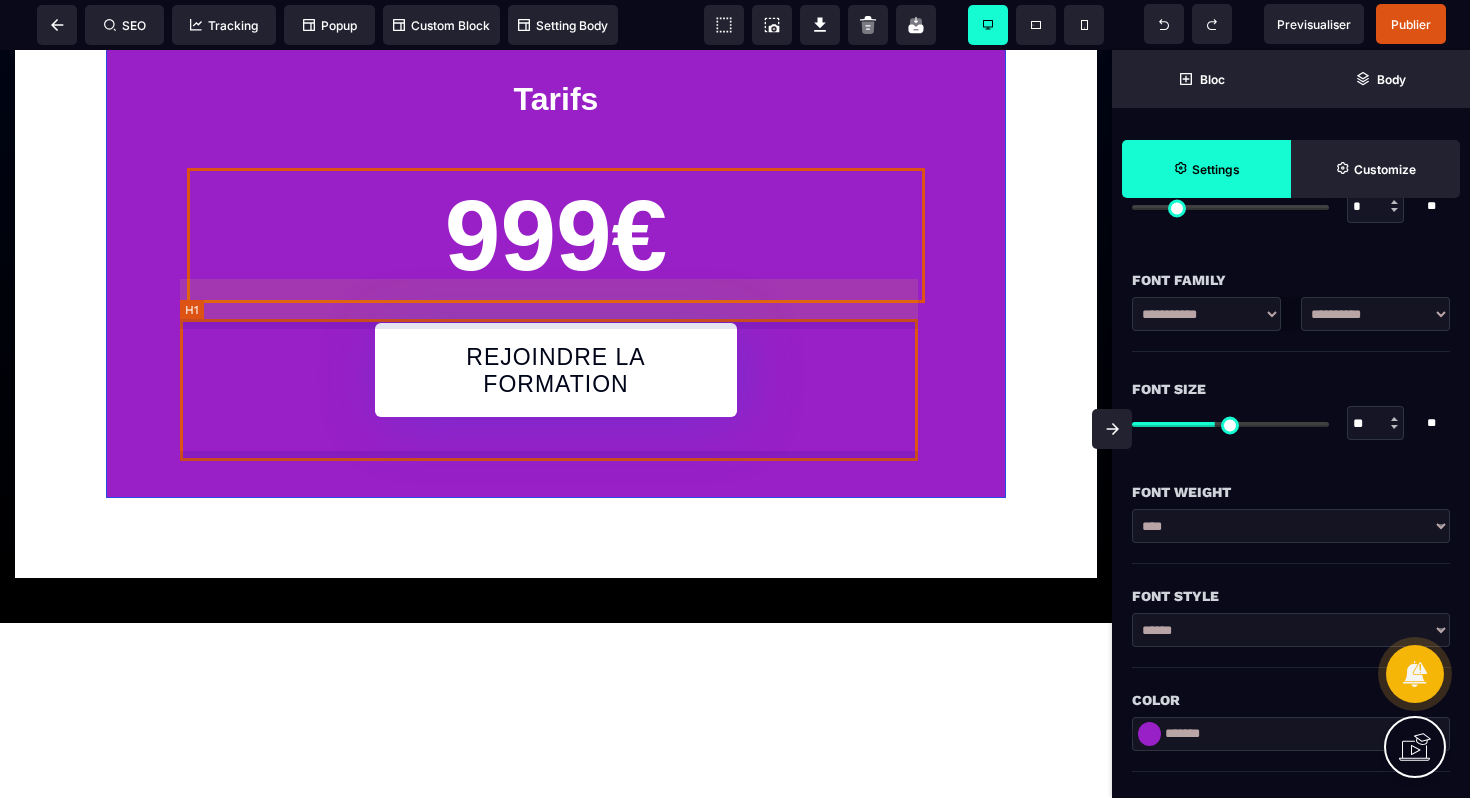 select on "***" 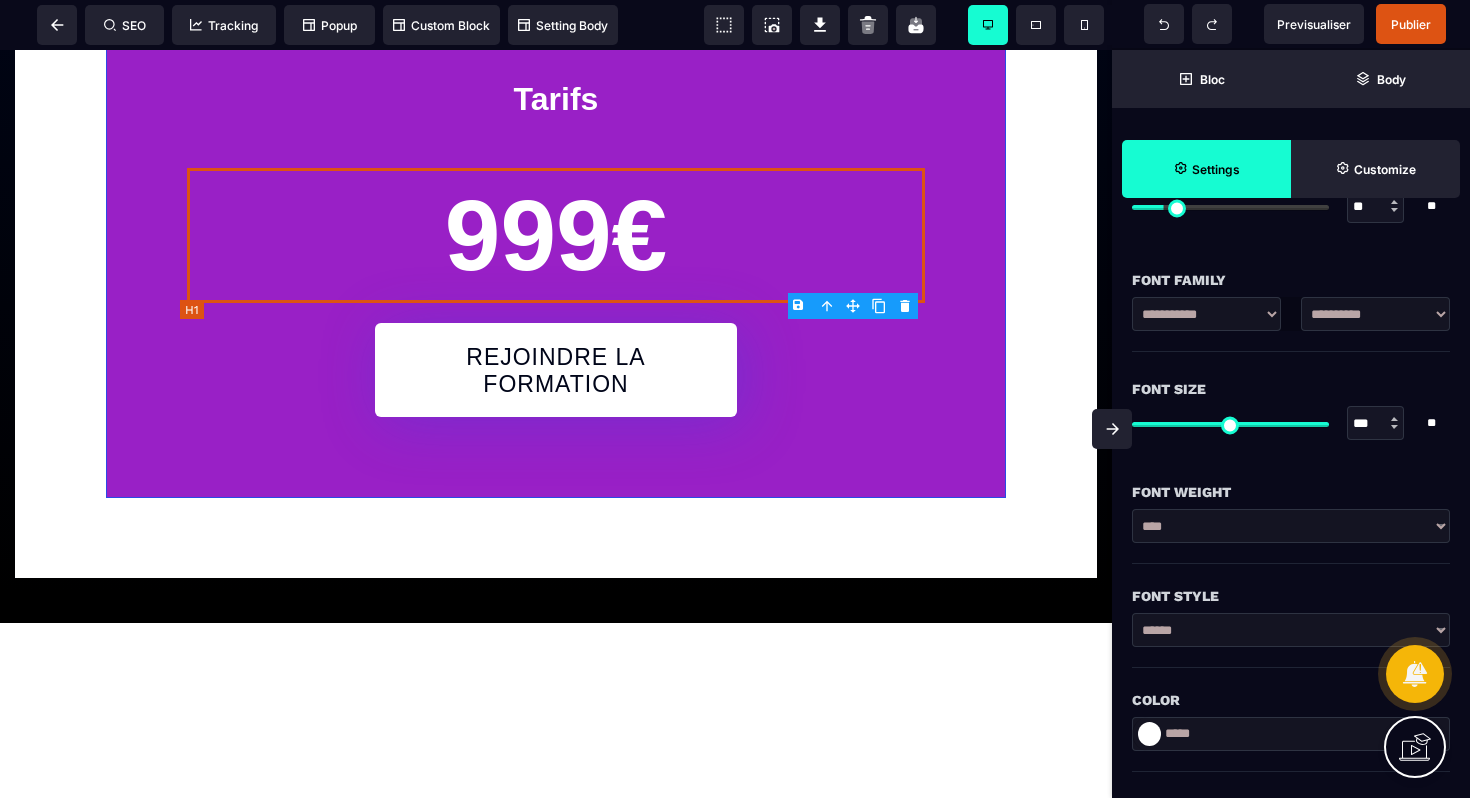 scroll, scrollTop: 0, scrollLeft: 0, axis: both 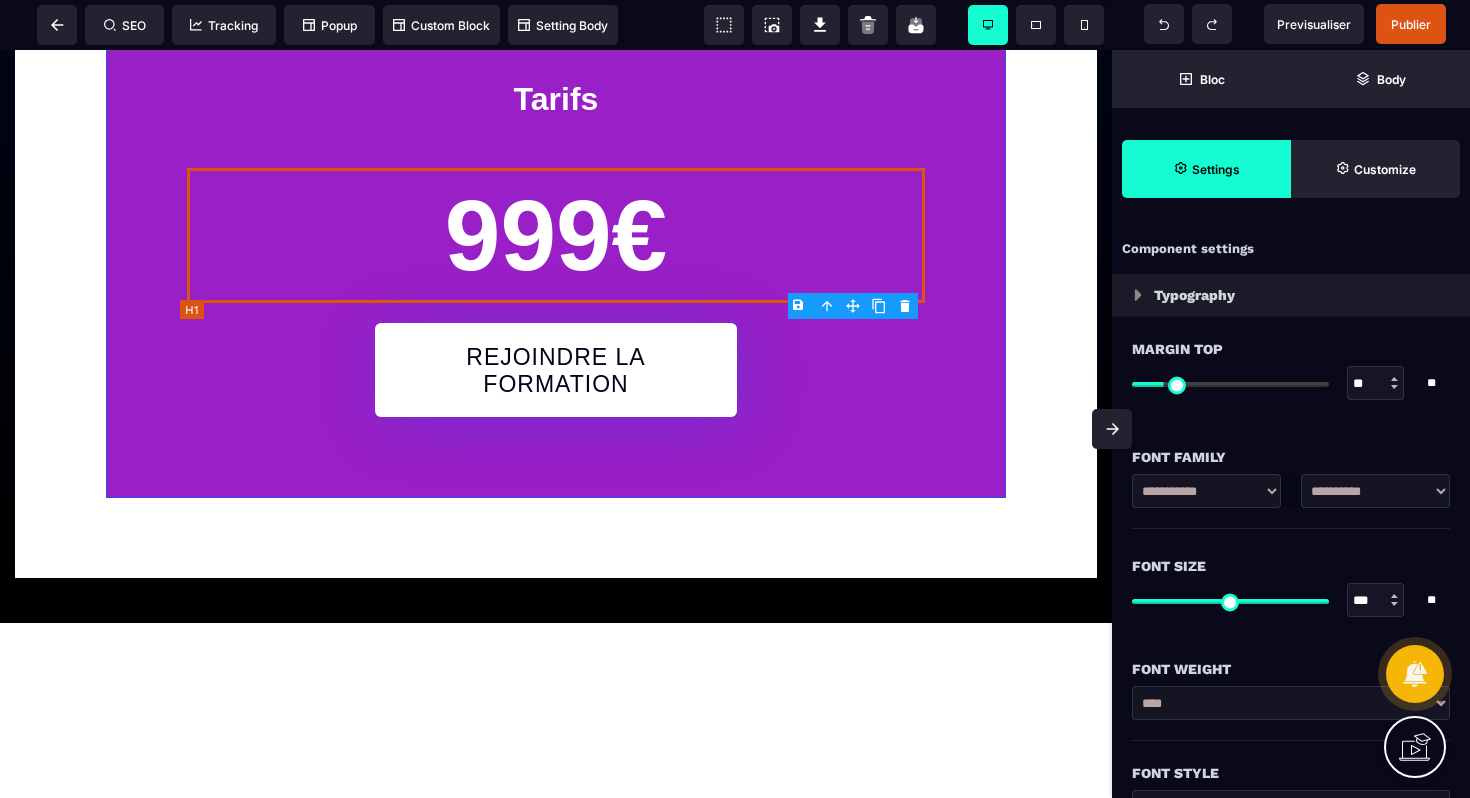type on "*" 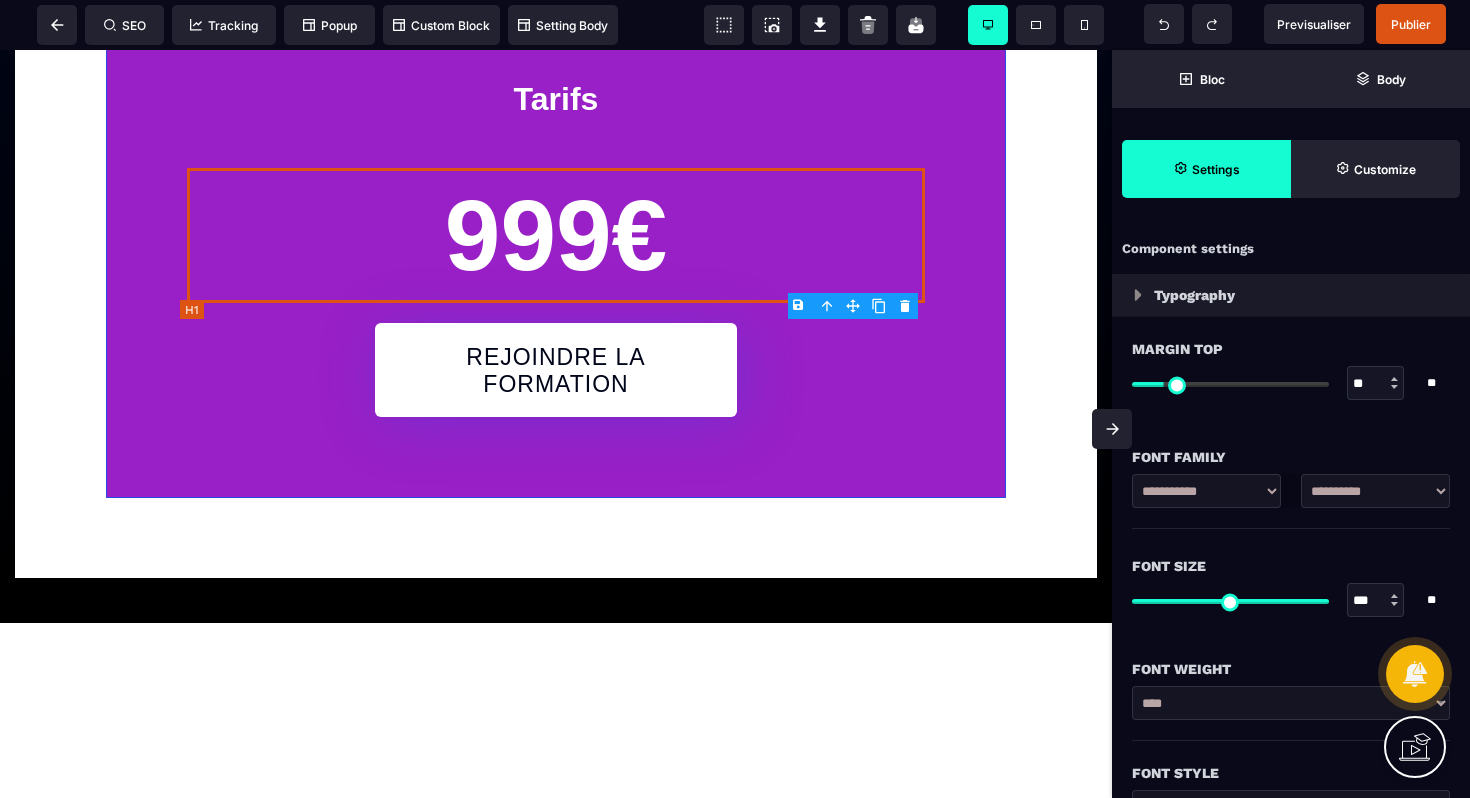 click on "999€" at bounding box center [556, 235] 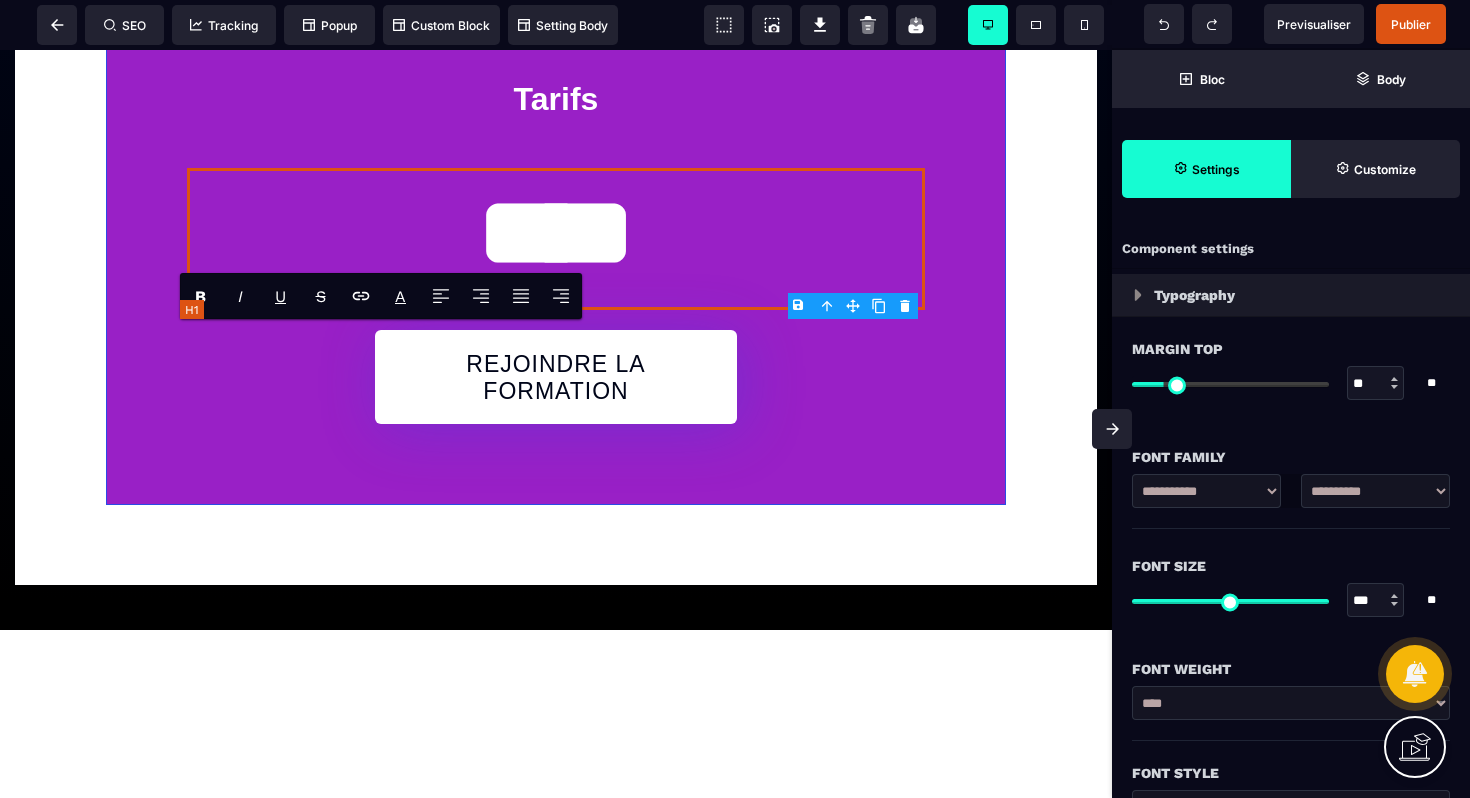 type 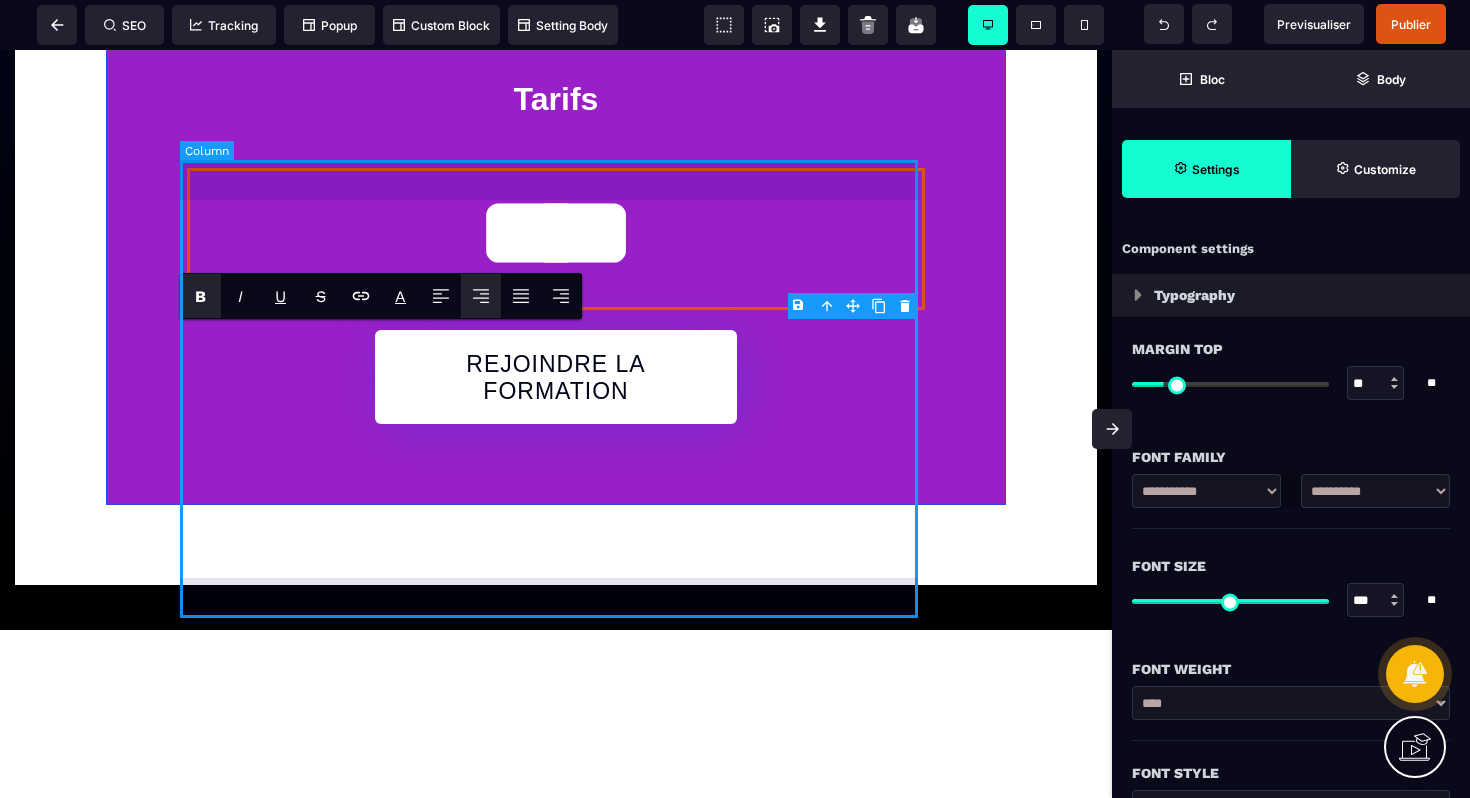 click on "Tarifs **** REJOINDRE LA FORMATION" at bounding box center (556, 237) 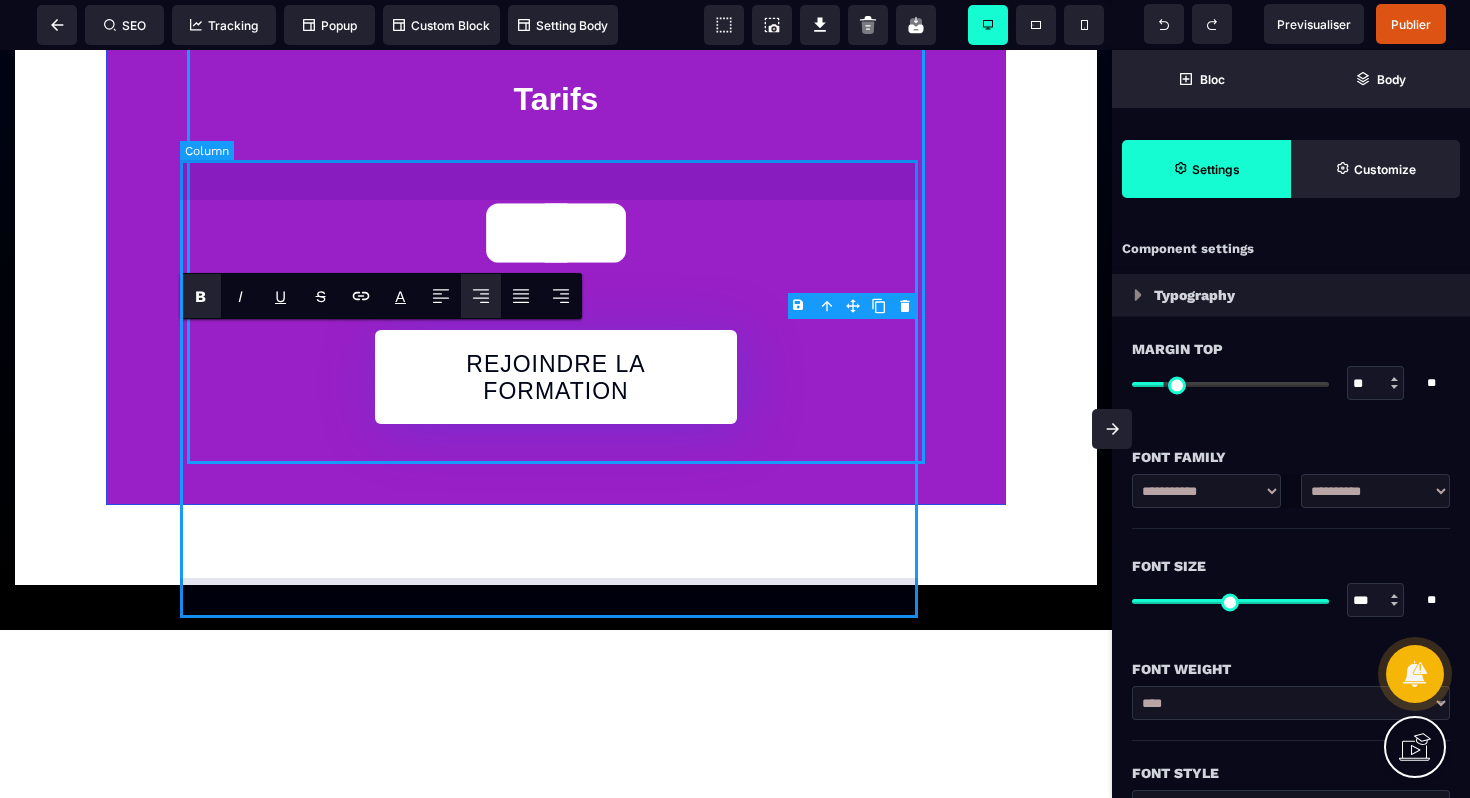 select on "*" 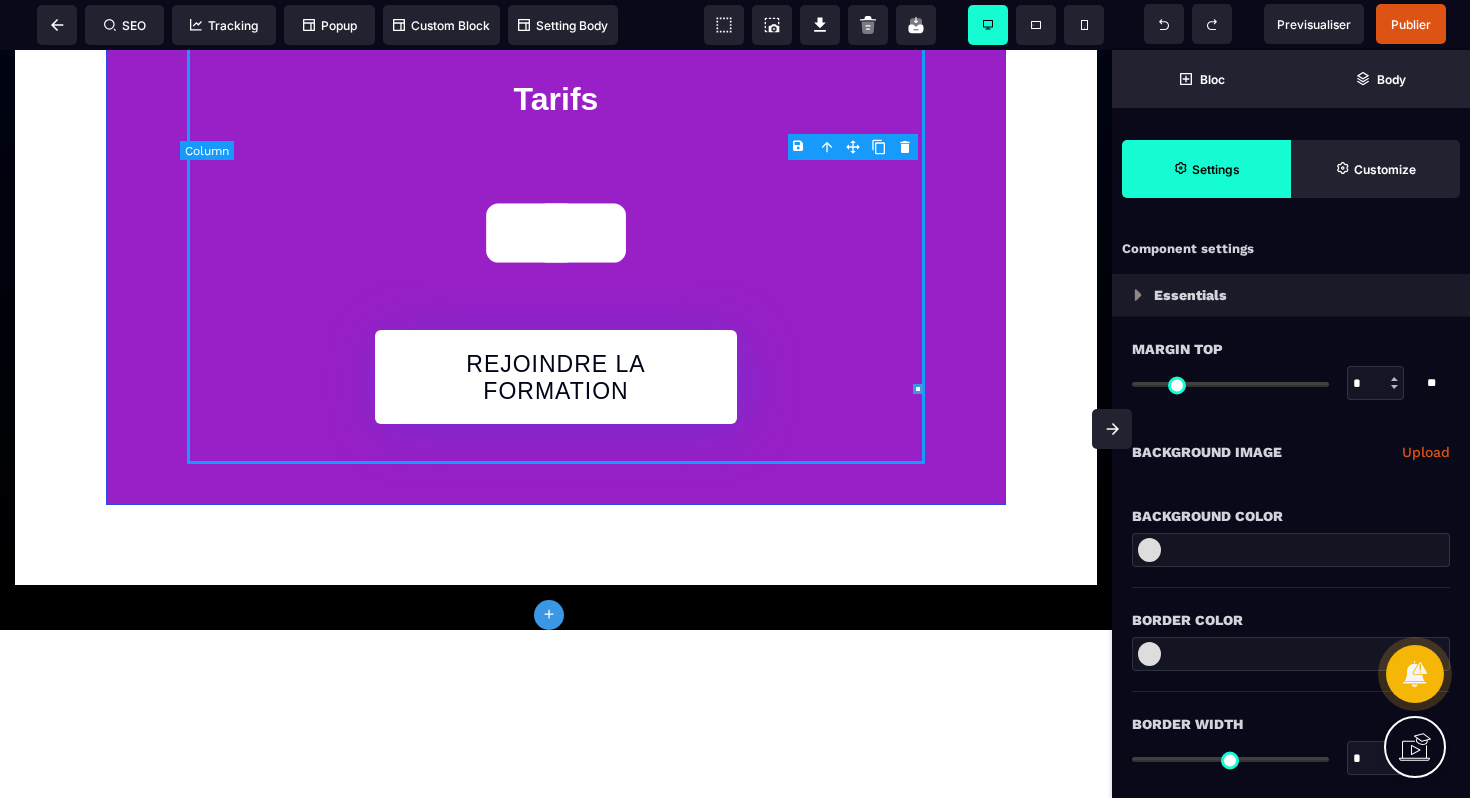 type on "*" 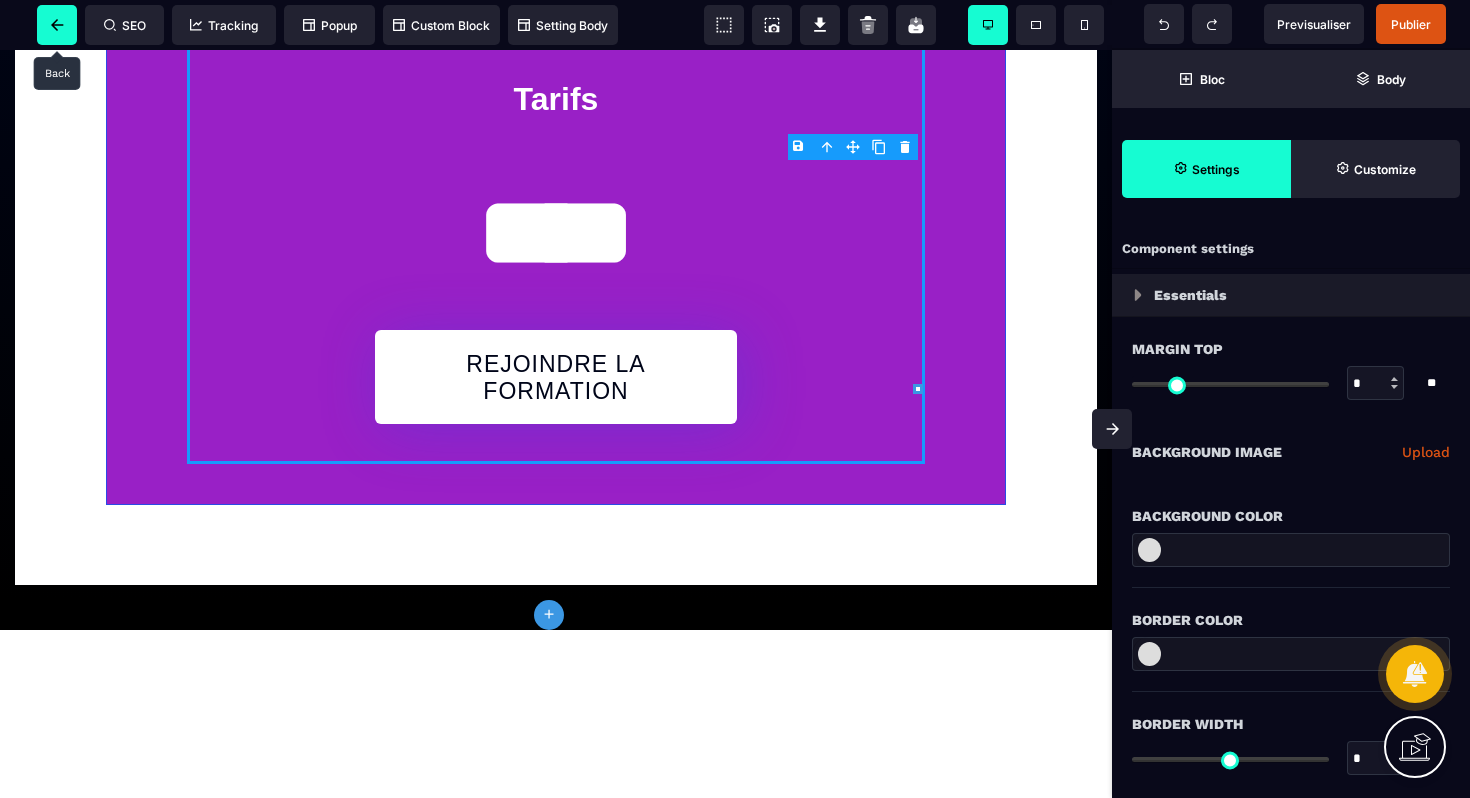 click 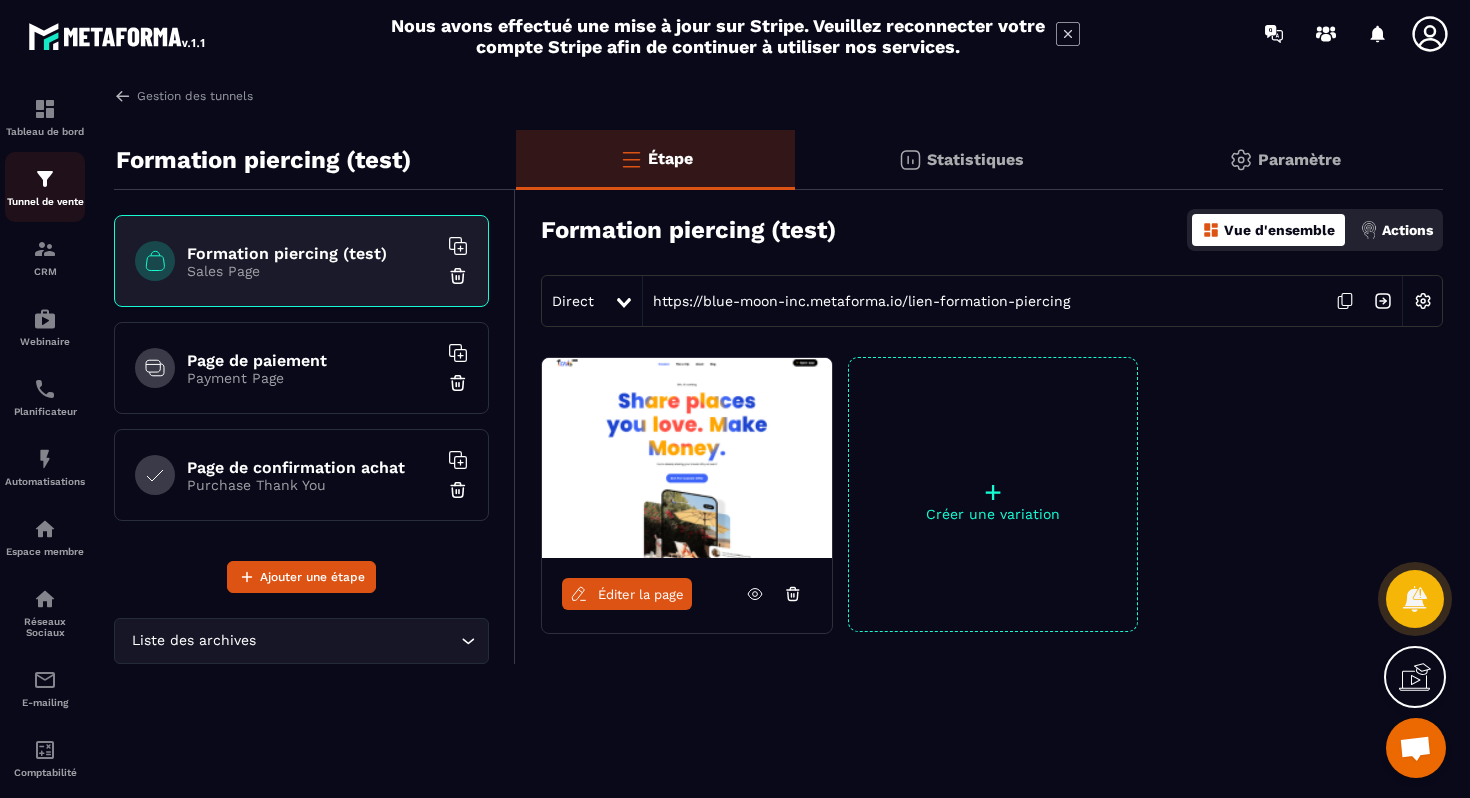 click at bounding box center (45, 179) 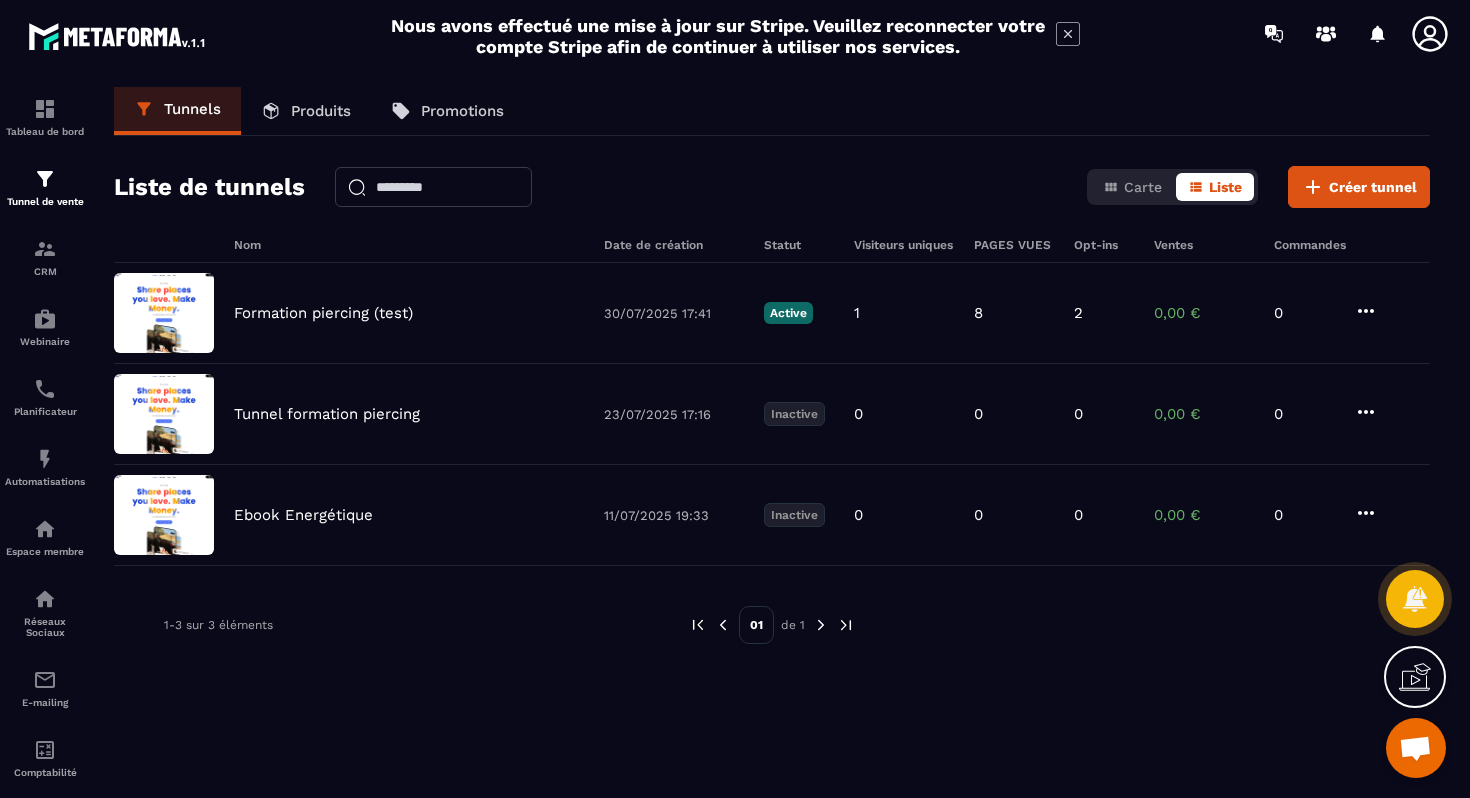 click on "Produits" at bounding box center (321, 111) 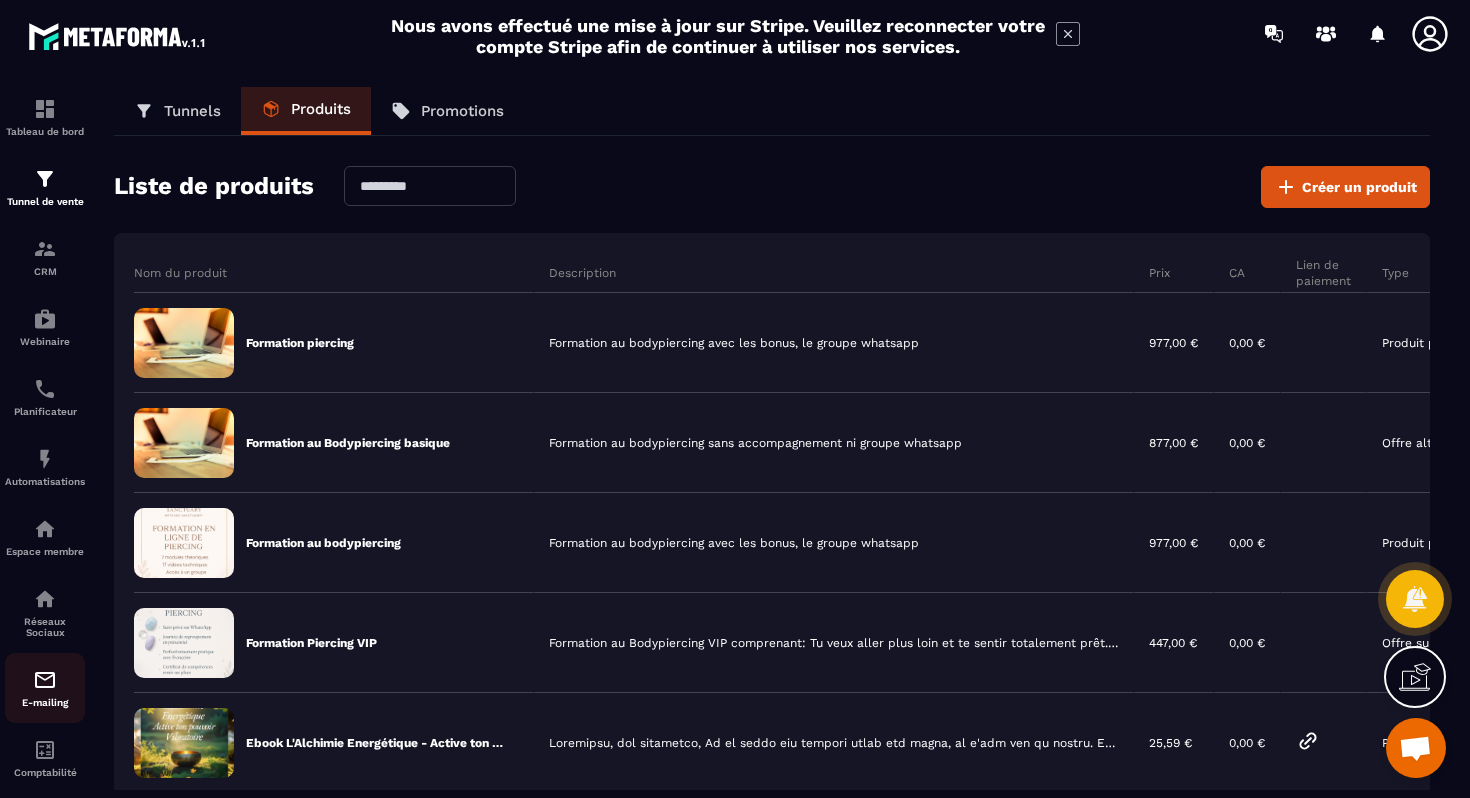click on "E-mailing" at bounding box center [45, 688] 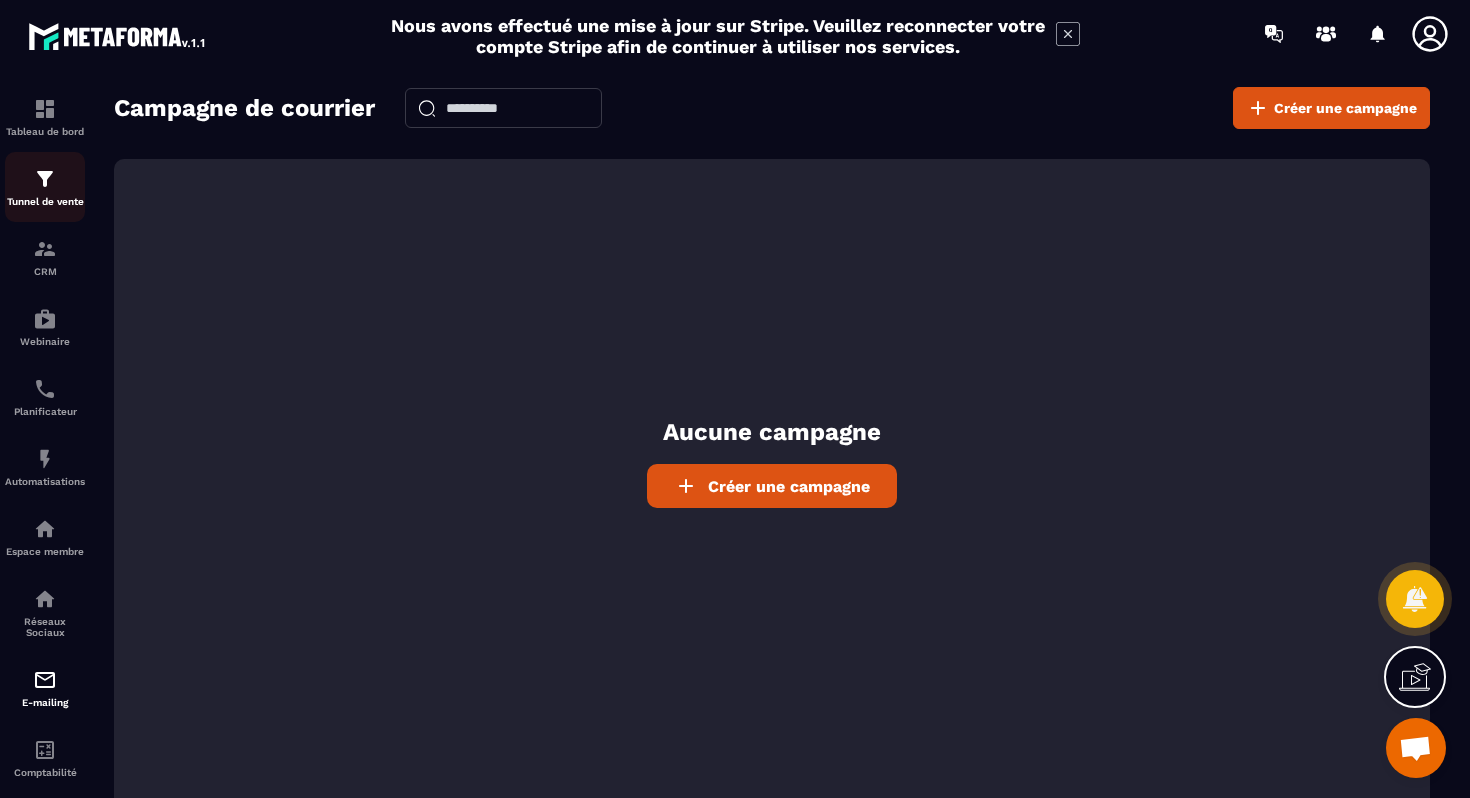 click at bounding box center [45, 179] 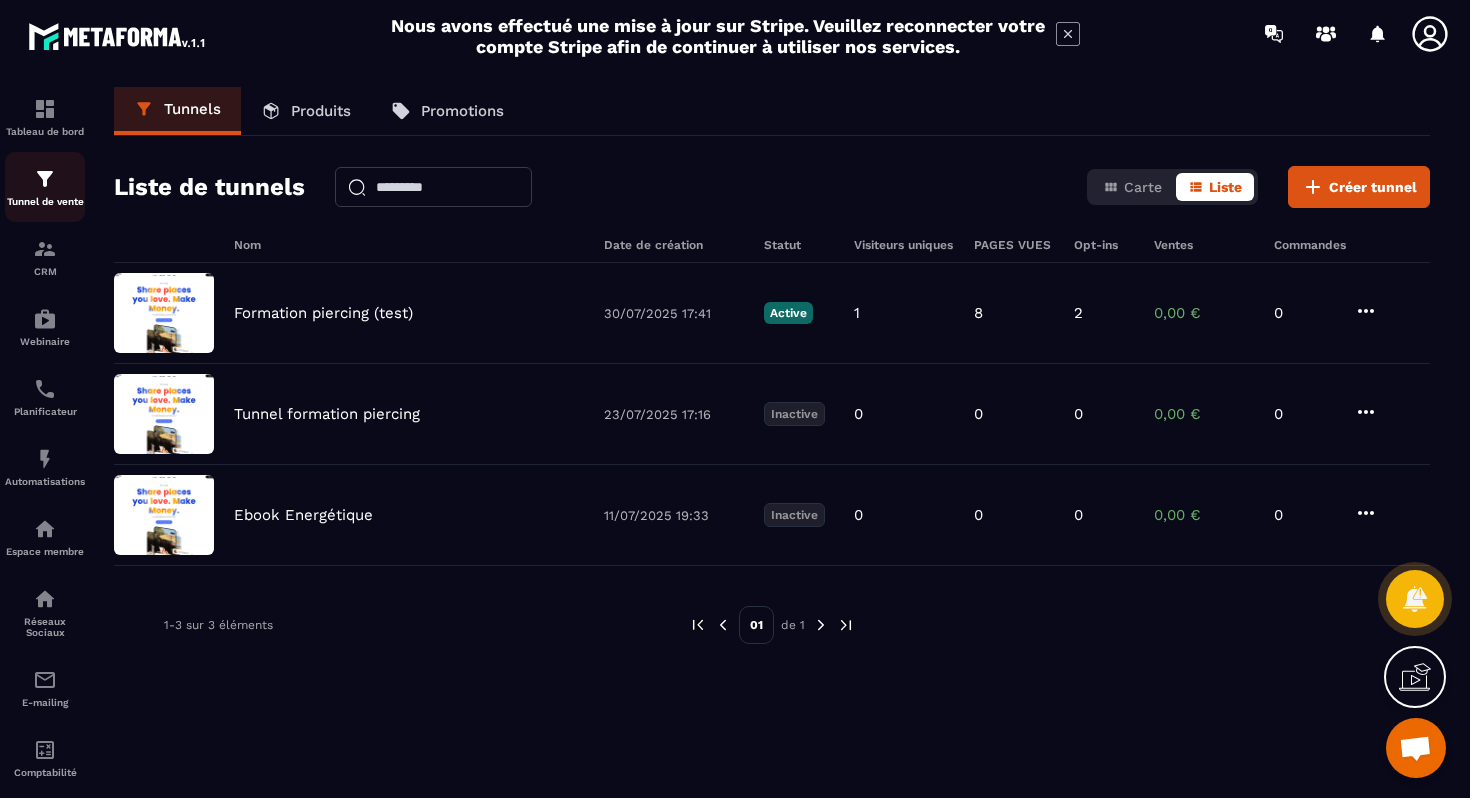 click on "Tunnel de vente" 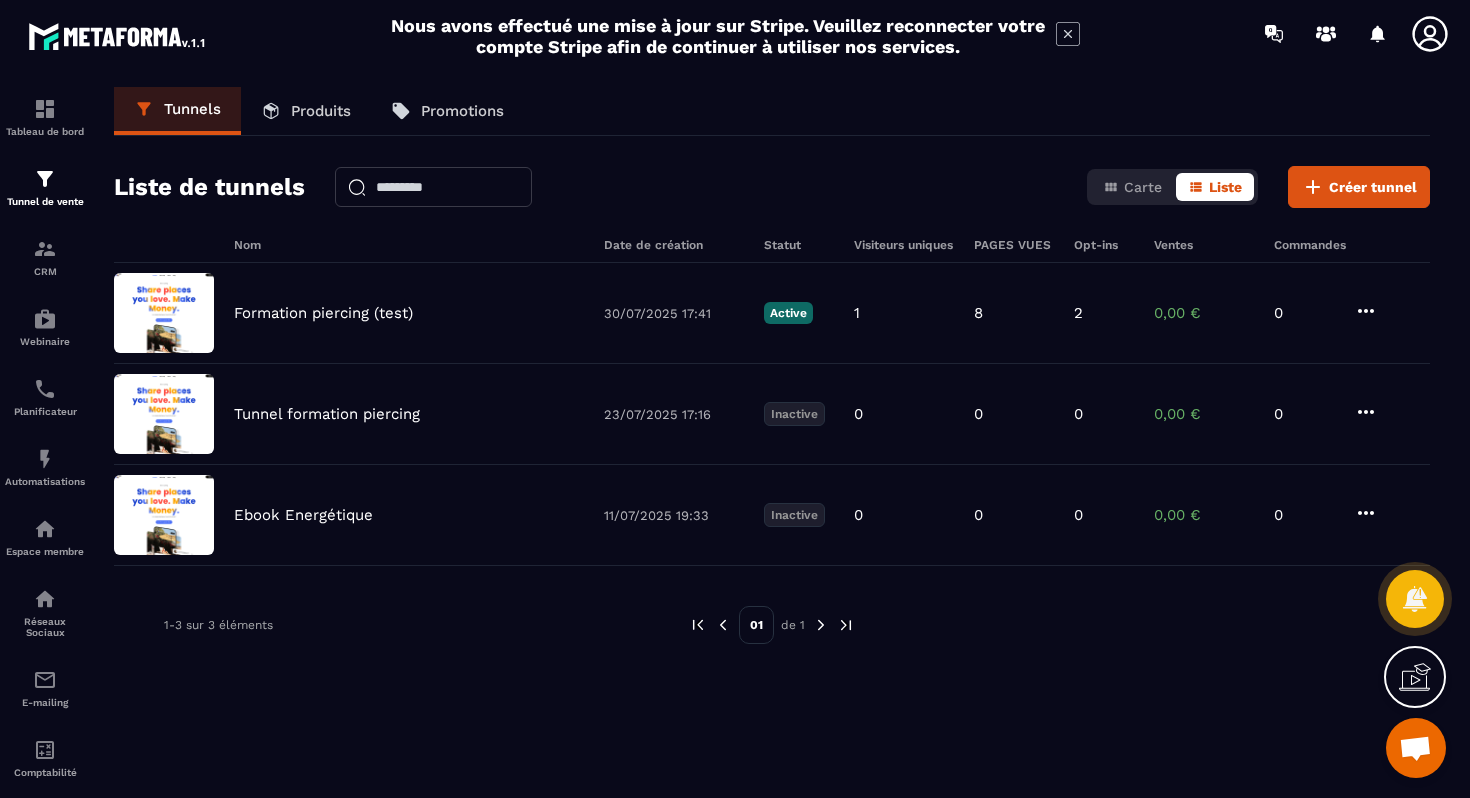 click on "Produits" at bounding box center (321, 111) 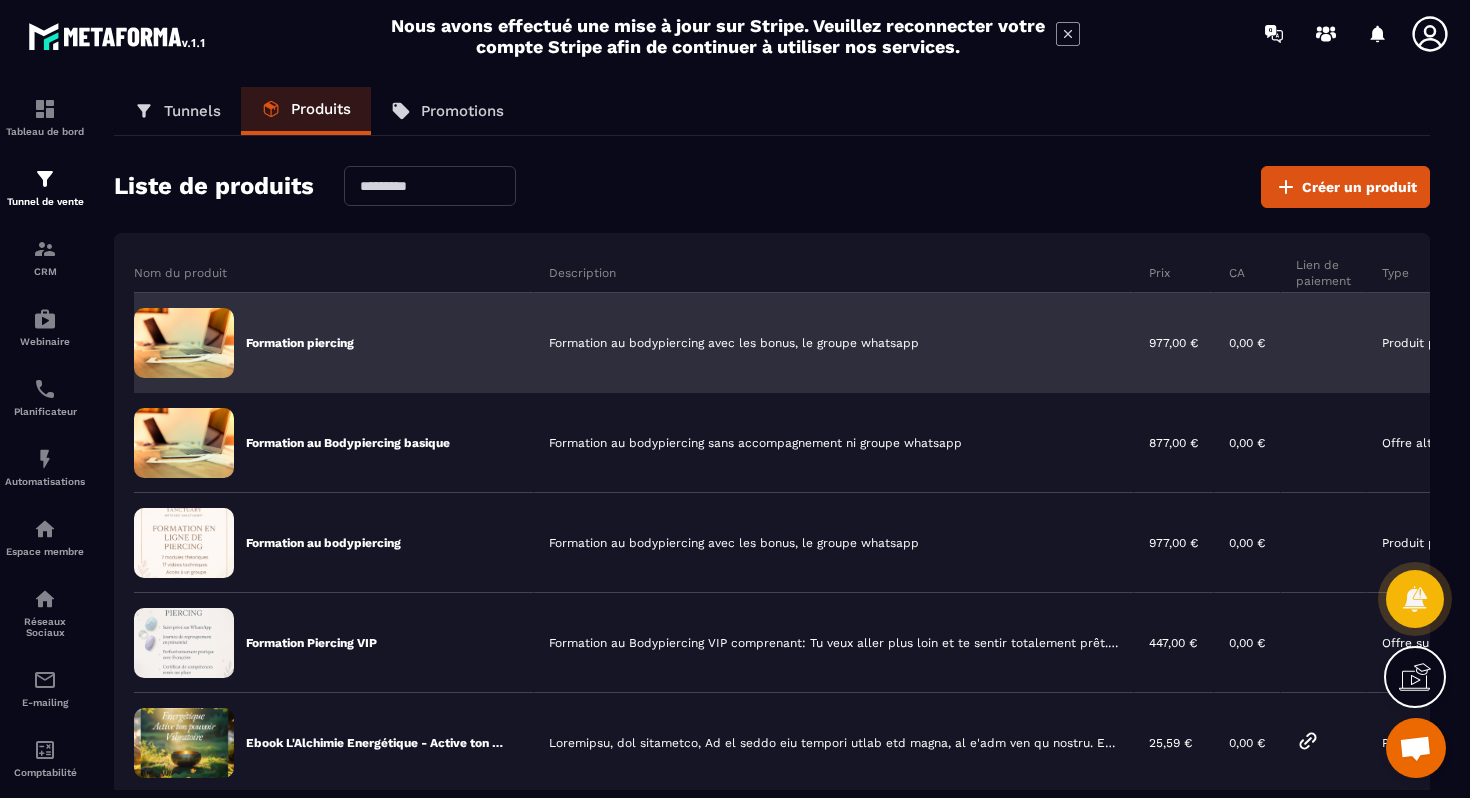 click on "Formation piercing" at bounding box center [300, 343] 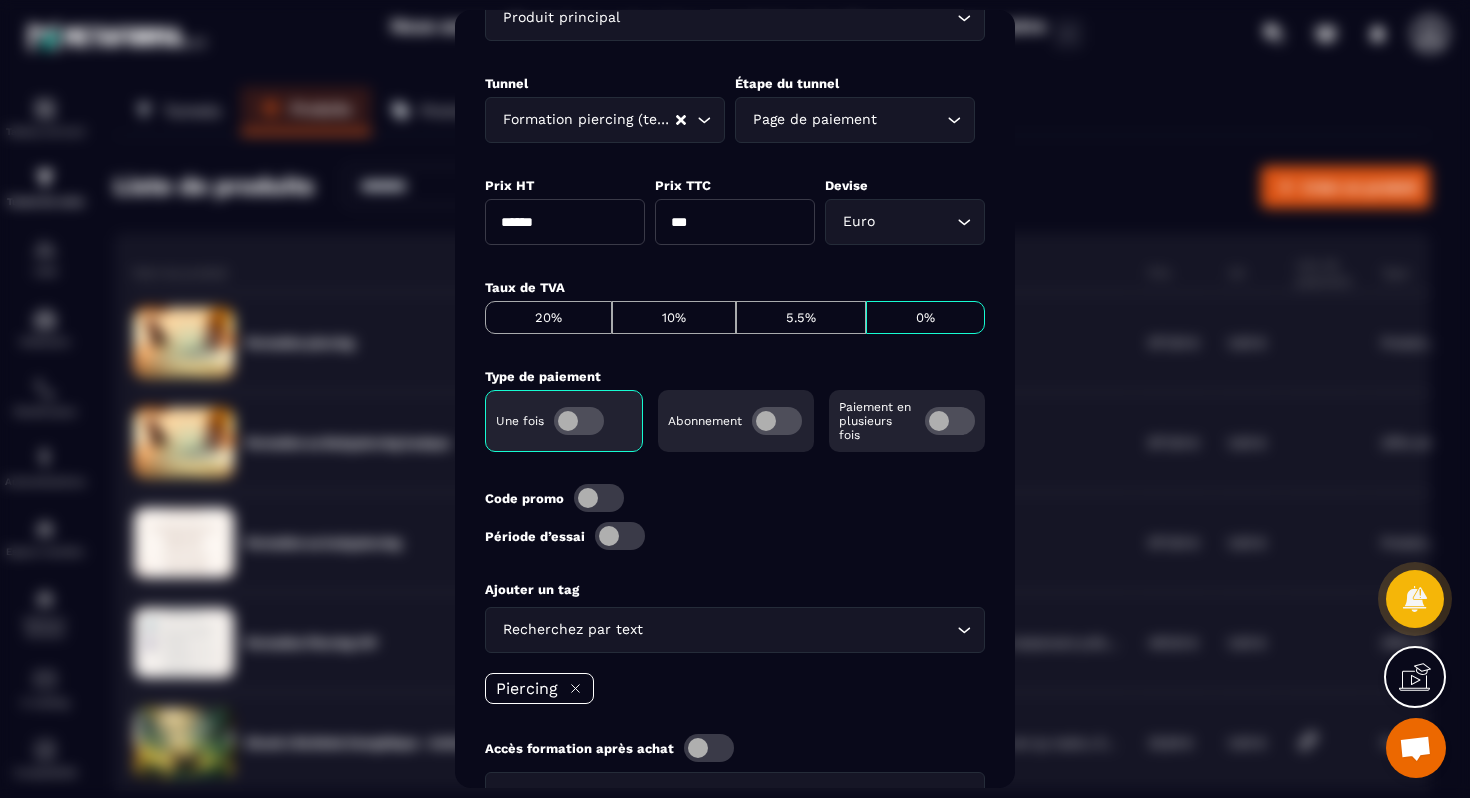 scroll, scrollTop: 764, scrollLeft: 0, axis: vertical 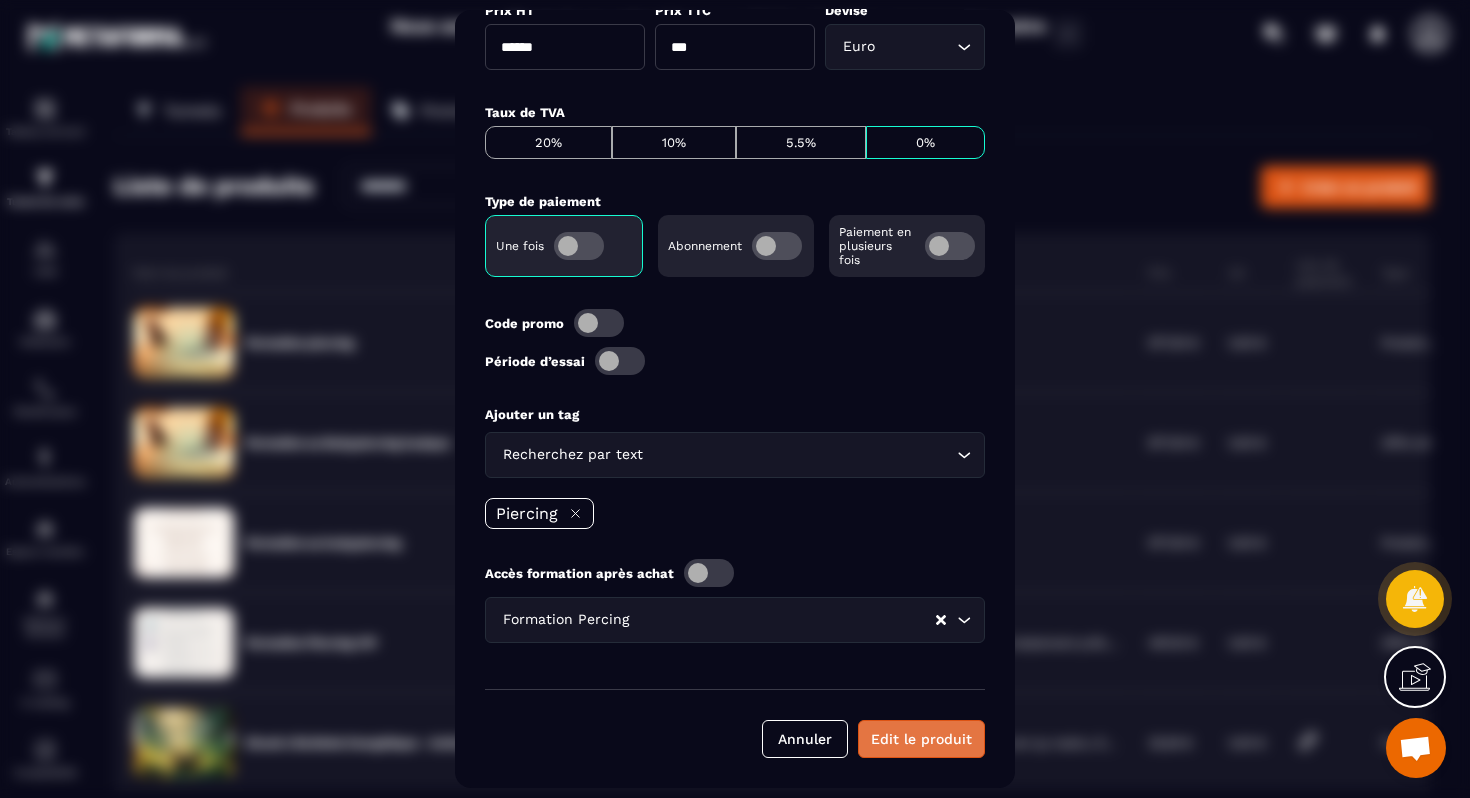 drag, startPoint x: 914, startPoint y: 741, endPoint x: 856, endPoint y: 736, distance: 58.21512 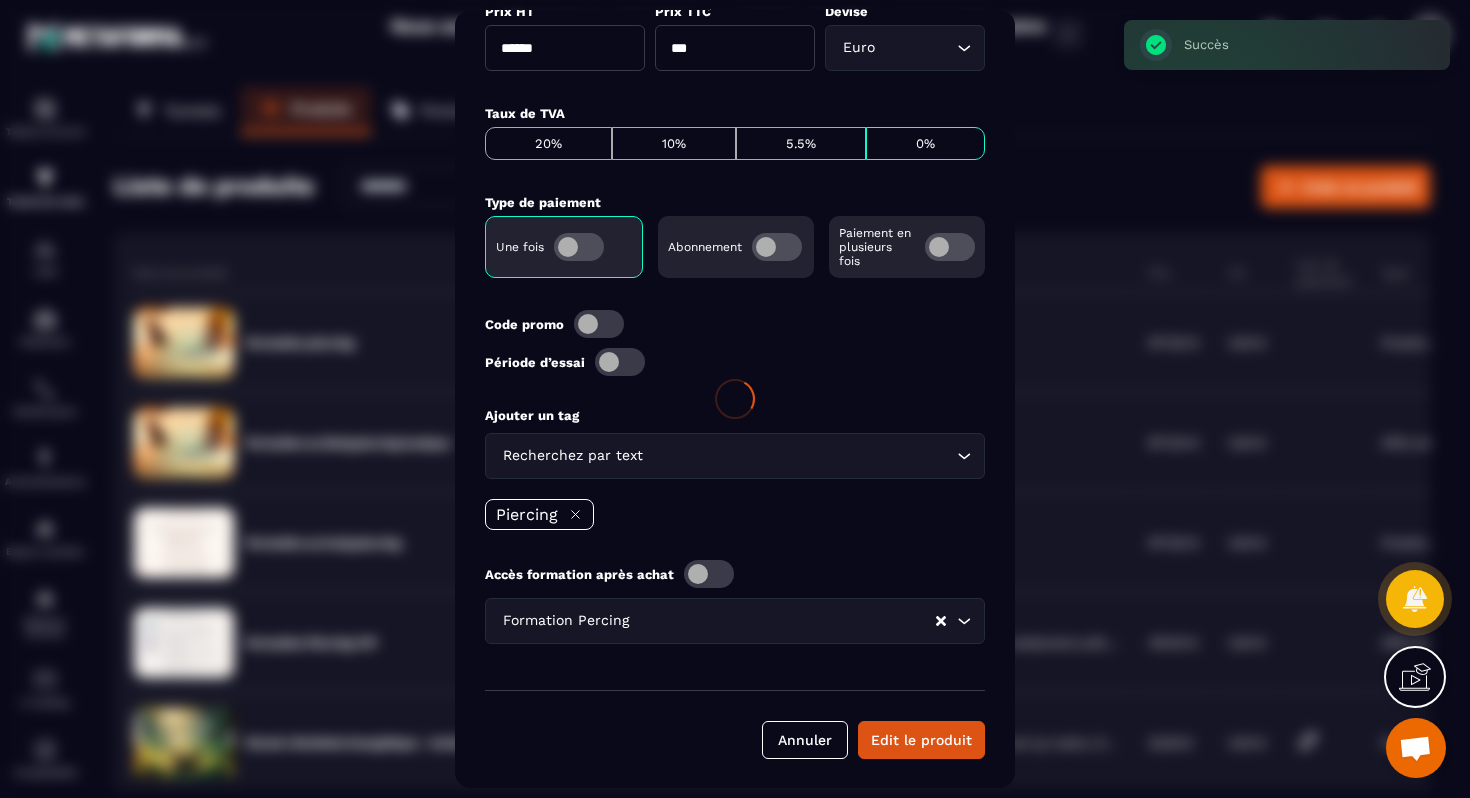 scroll, scrollTop: 764, scrollLeft: 0, axis: vertical 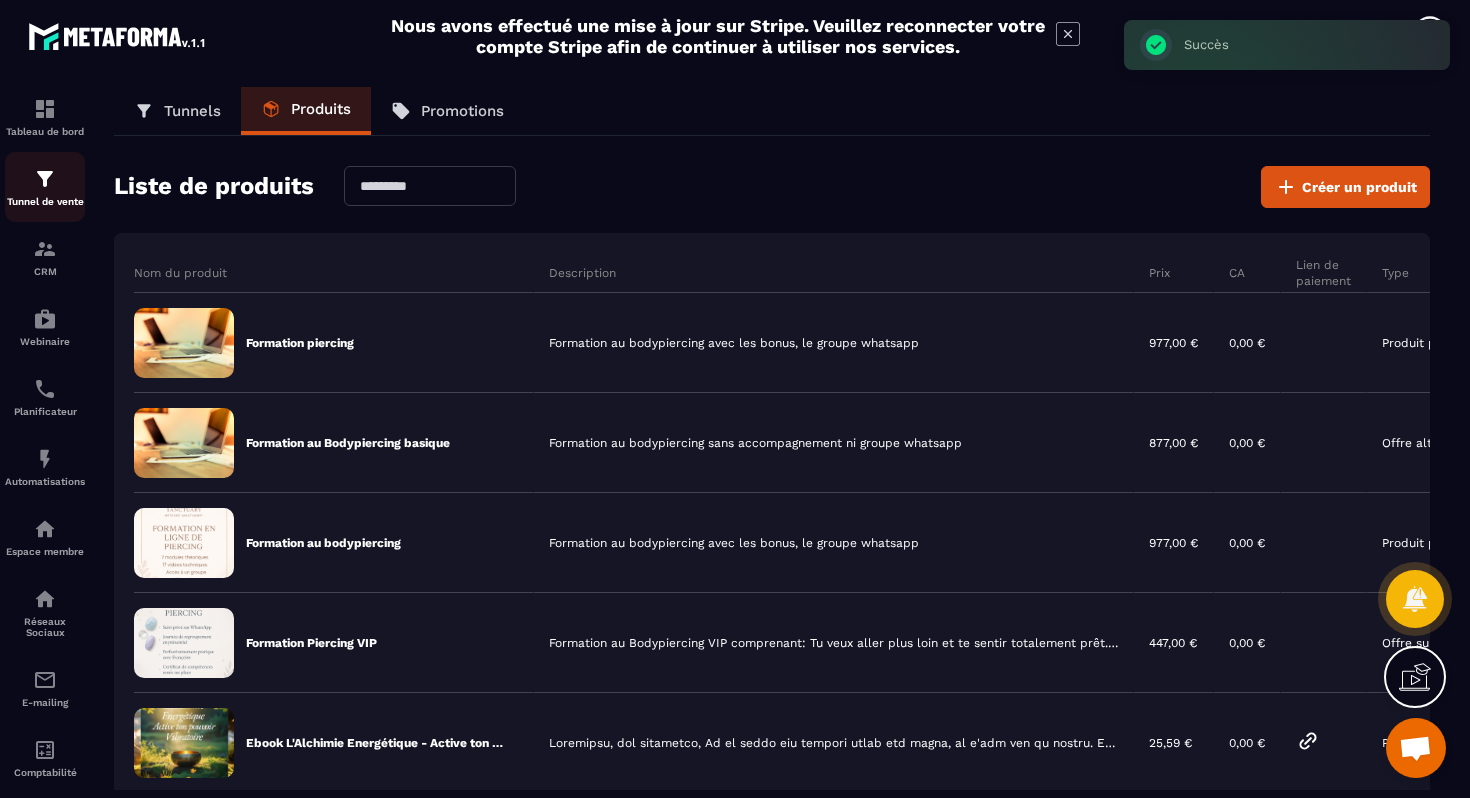 click at bounding box center (45, 179) 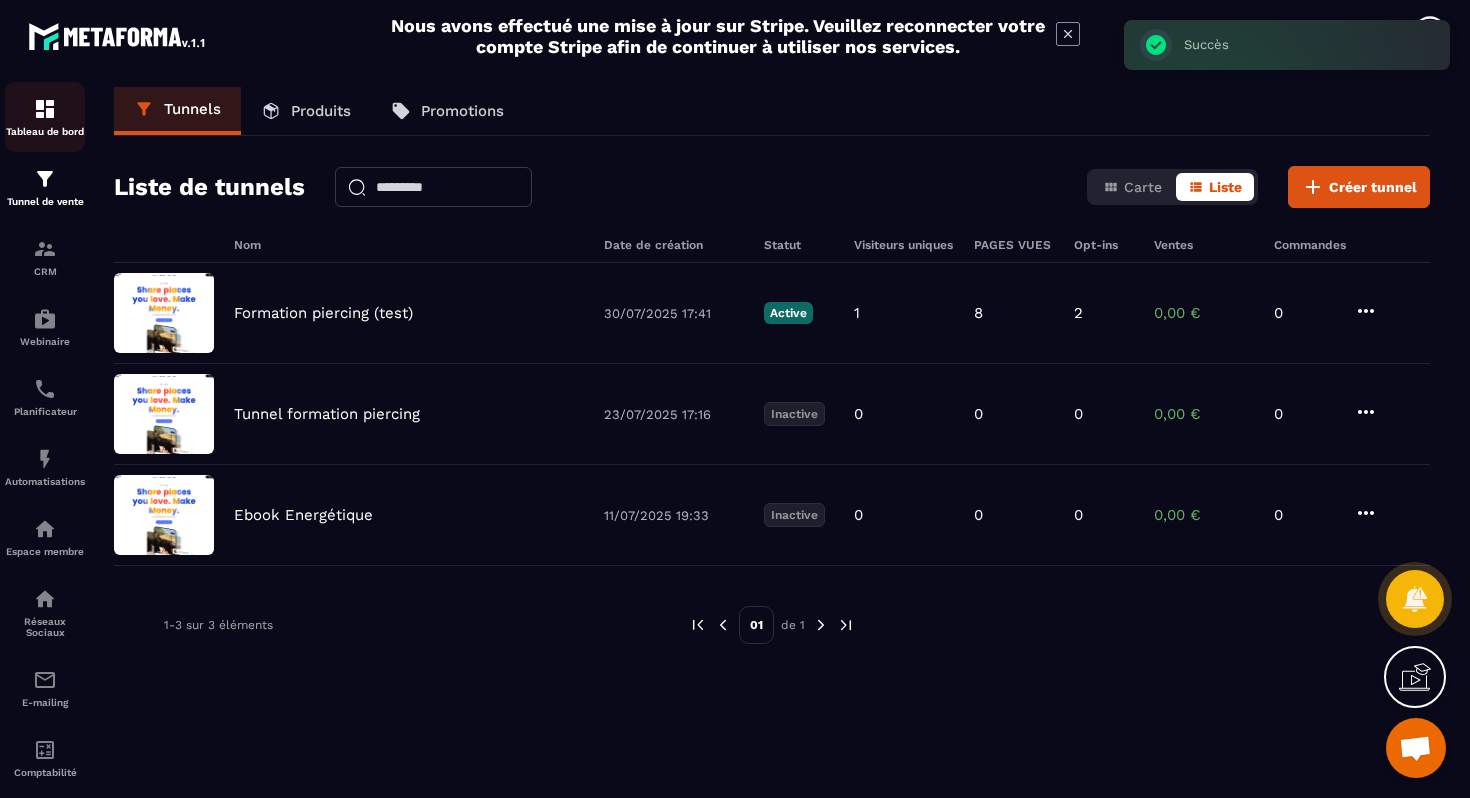 click at bounding box center (45, 109) 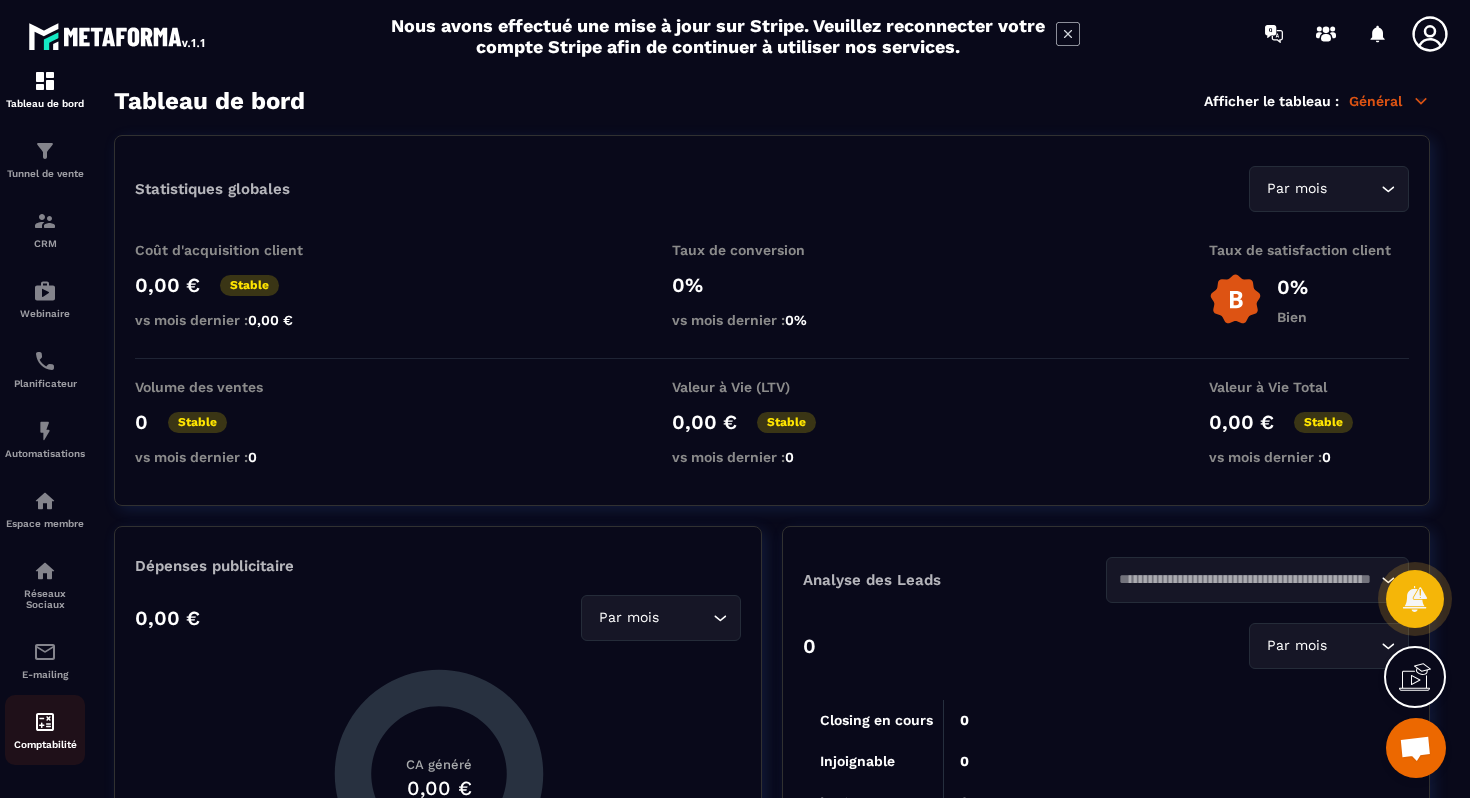 scroll, scrollTop: 39, scrollLeft: 0, axis: vertical 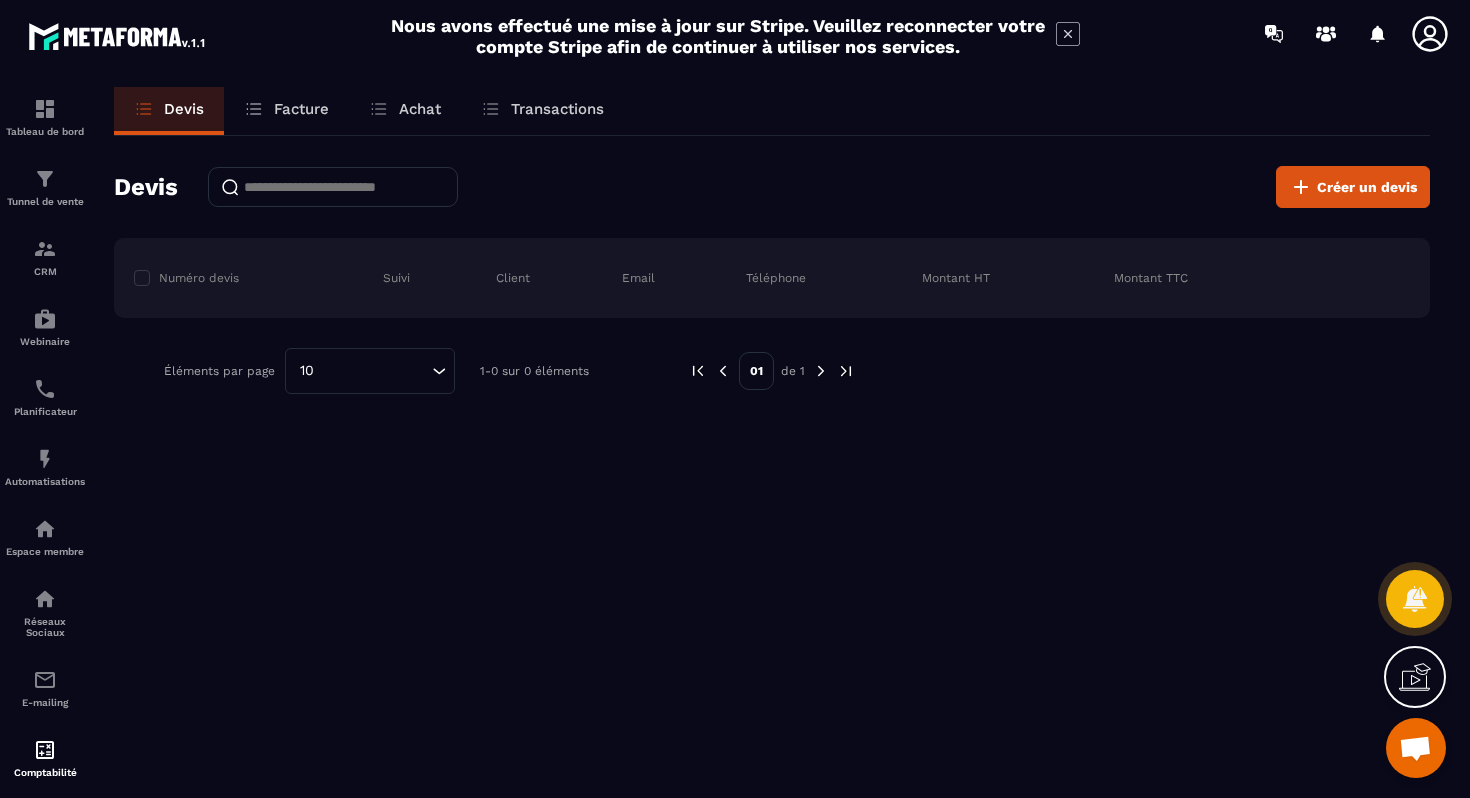 click on "Facture" at bounding box center (301, 109) 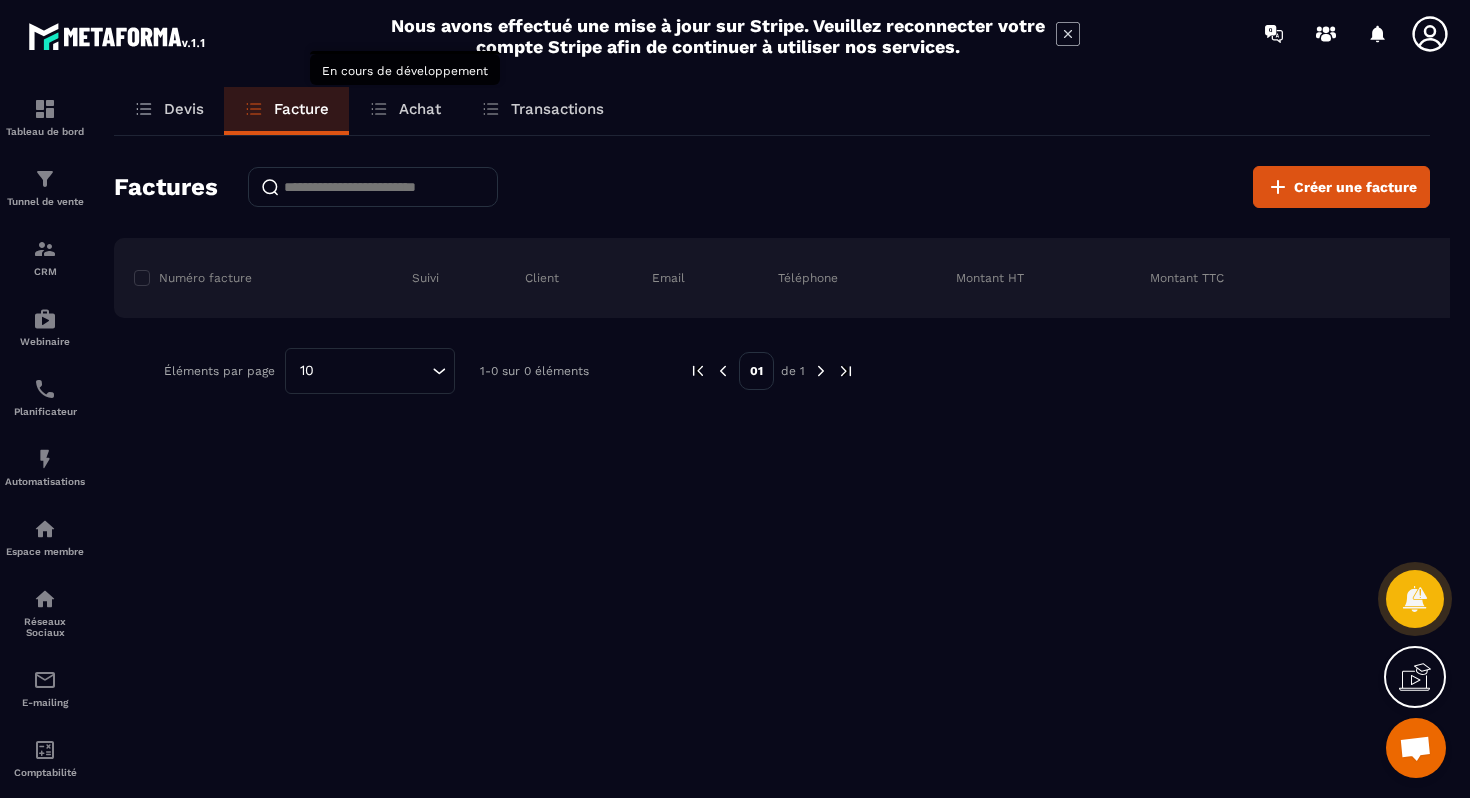 click 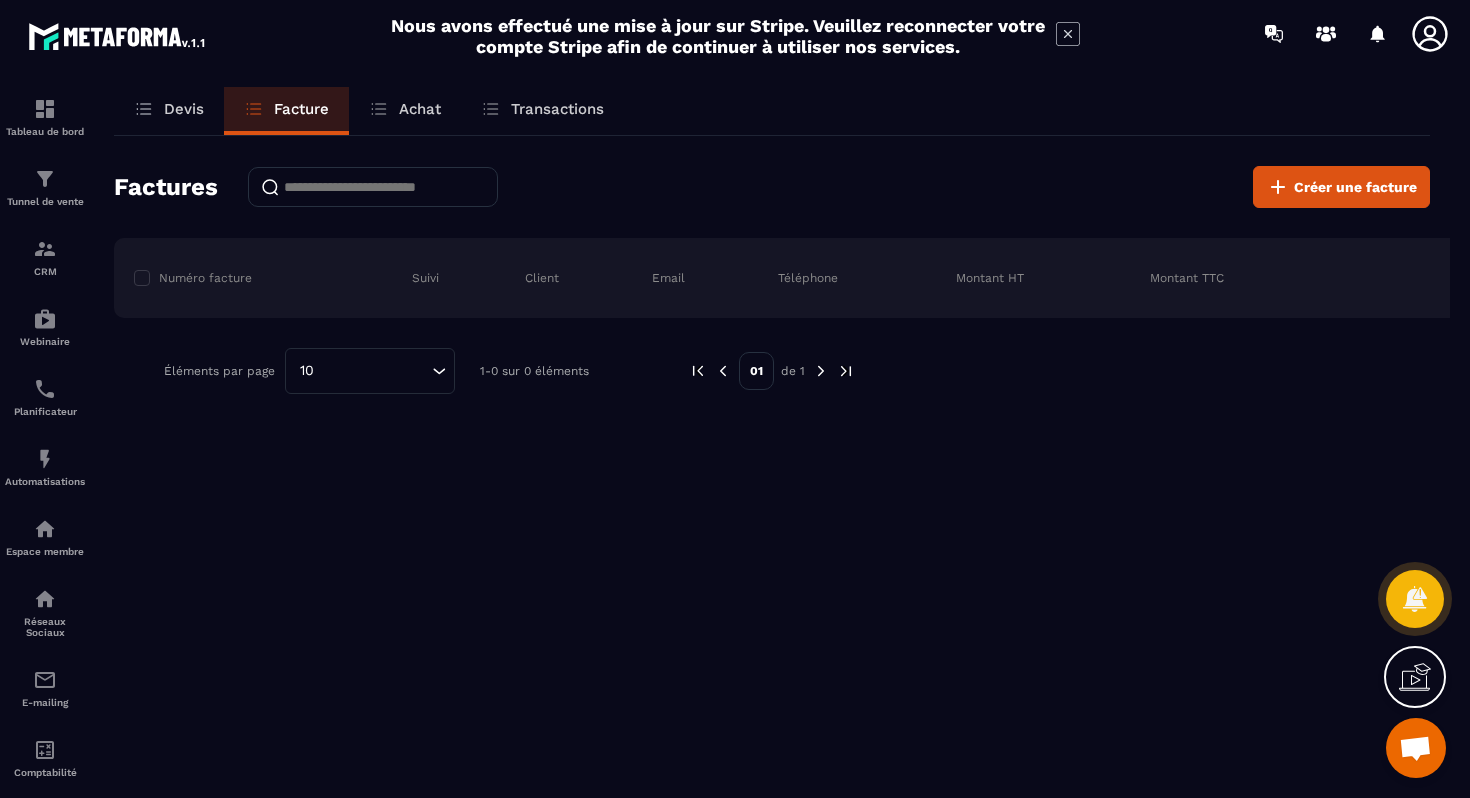 click on "Achat" at bounding box center (420, 109) 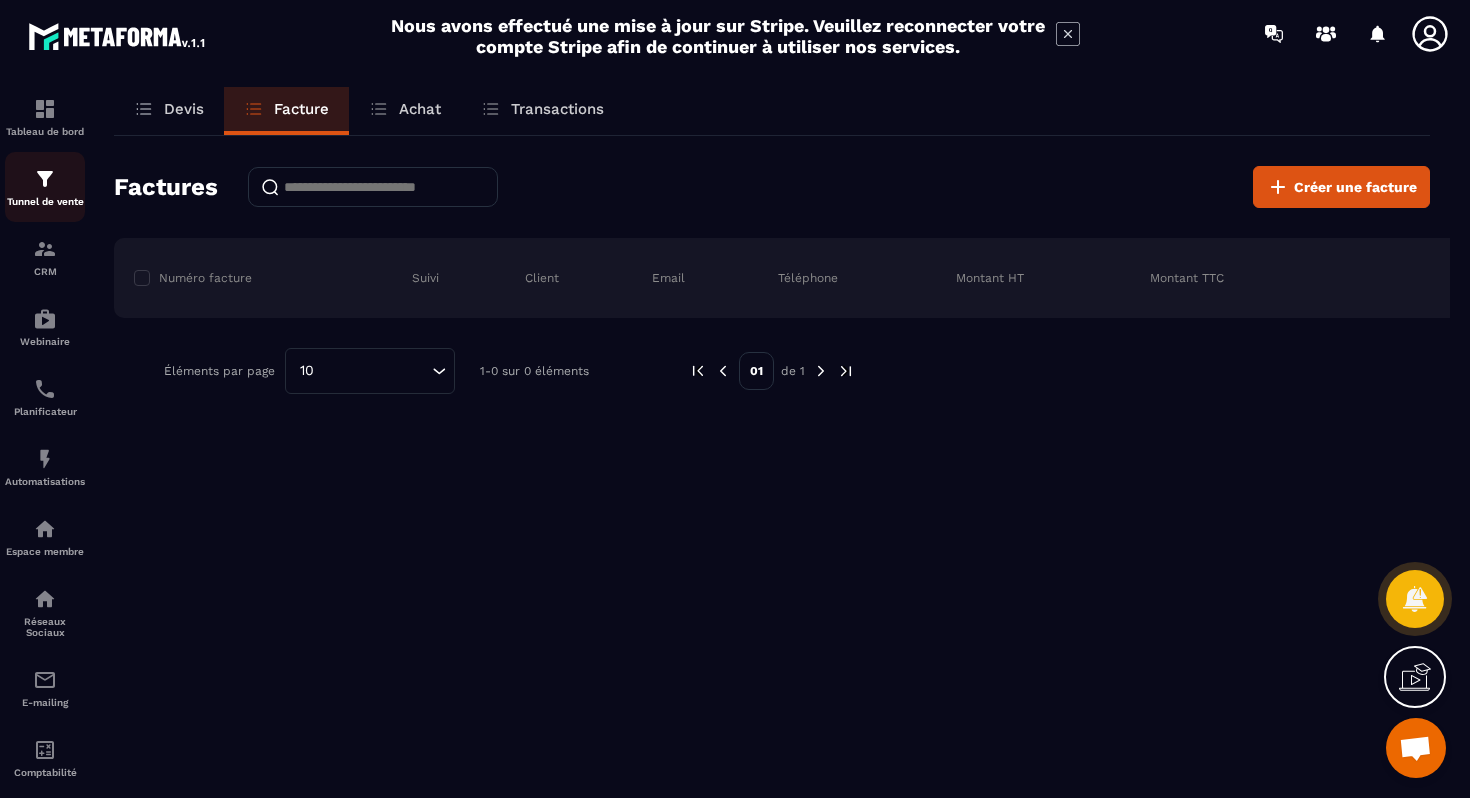click on "Tunnel de vente" at bounding box center (45, 201) 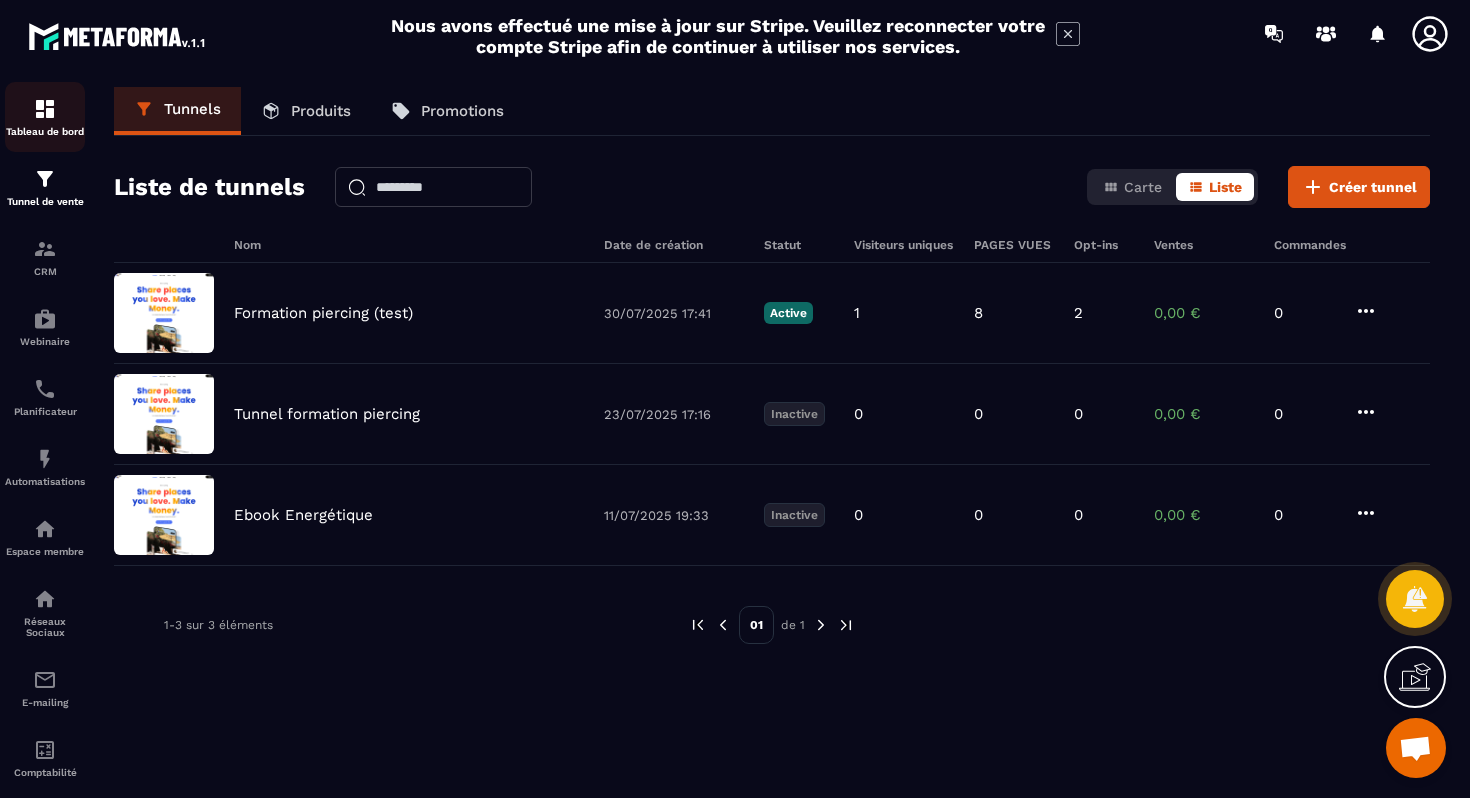 click on "Tableau de bord" at bounding box center [45, 117] 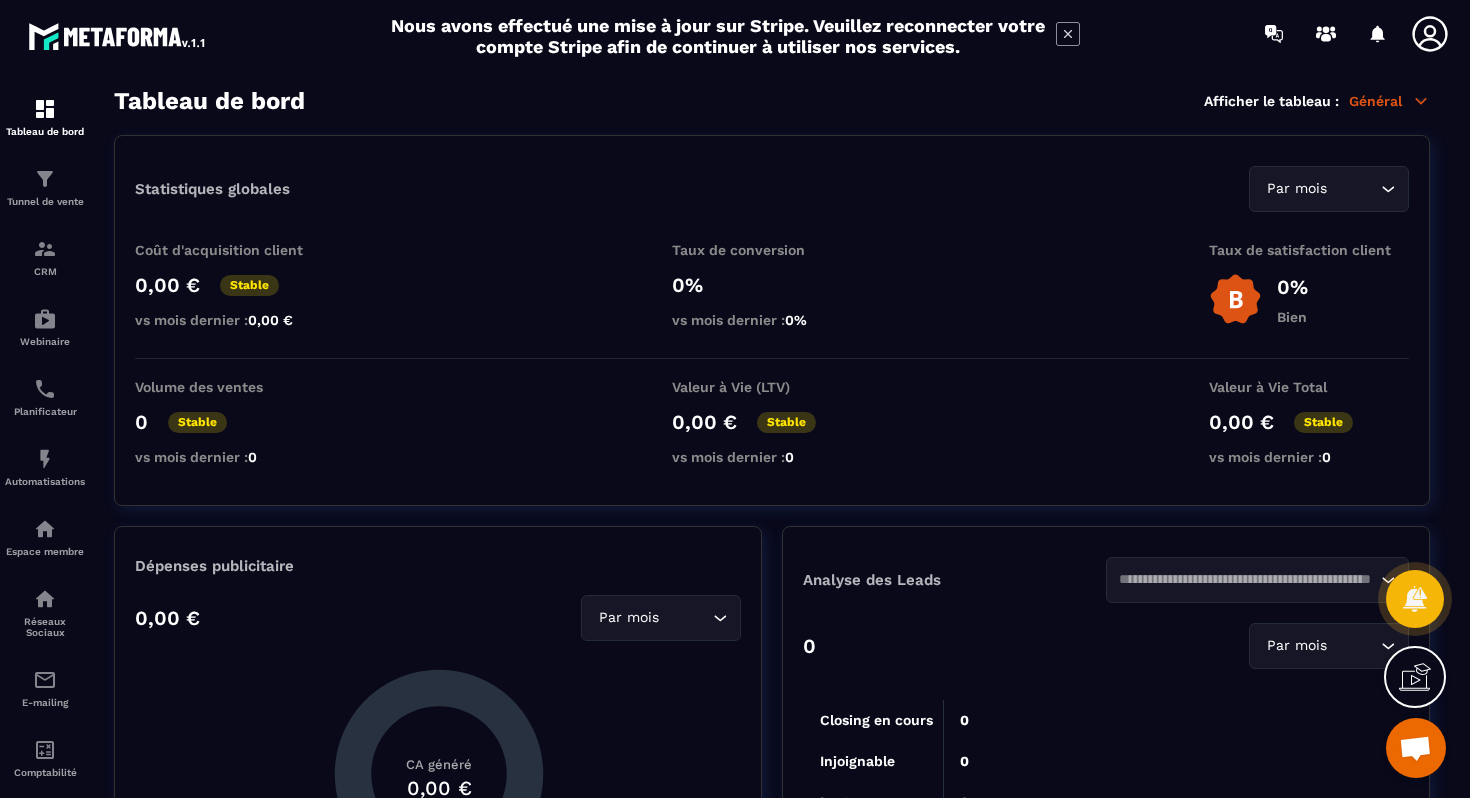 click 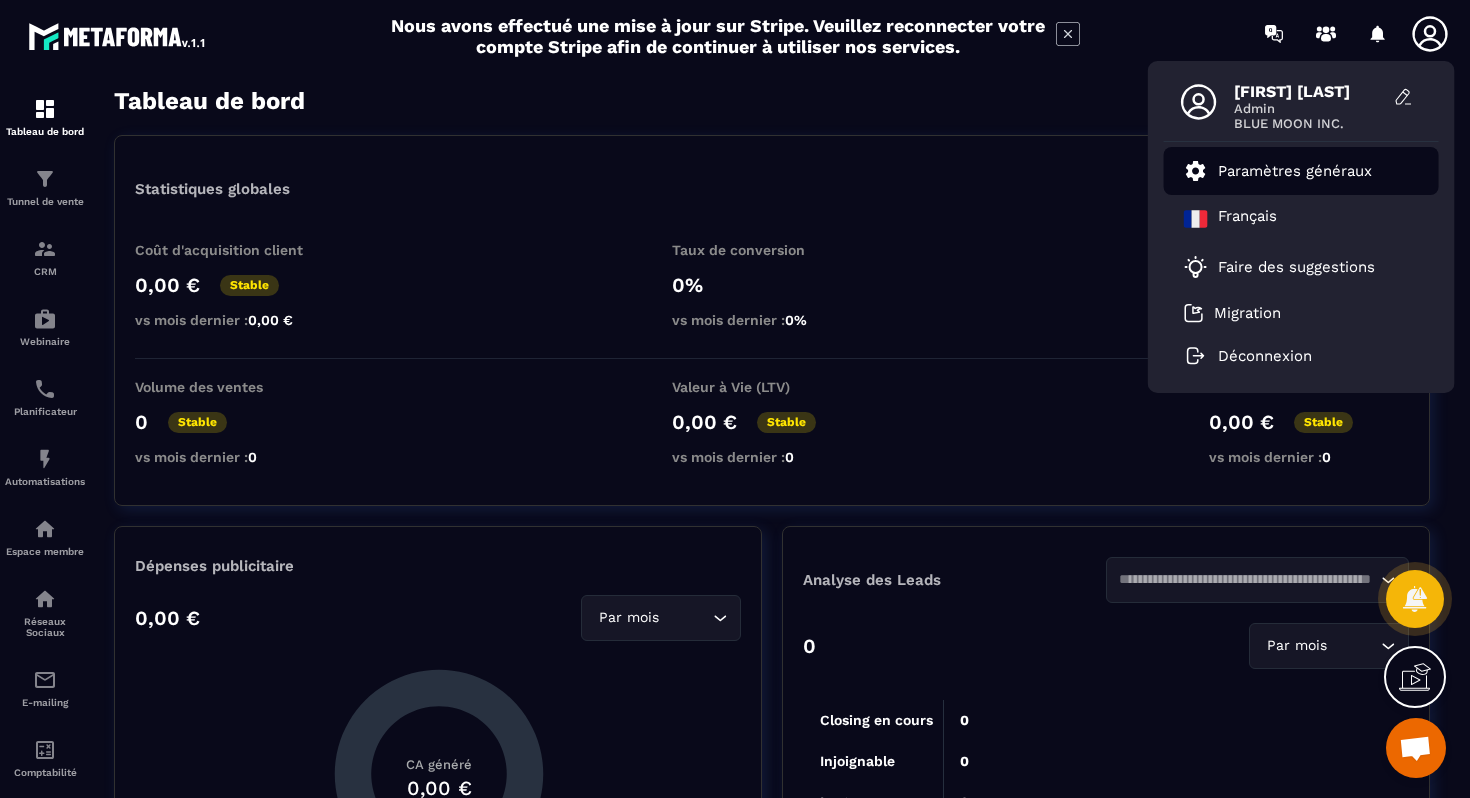 click on "Paramètres généraux" at bounding box center [1295, 171] 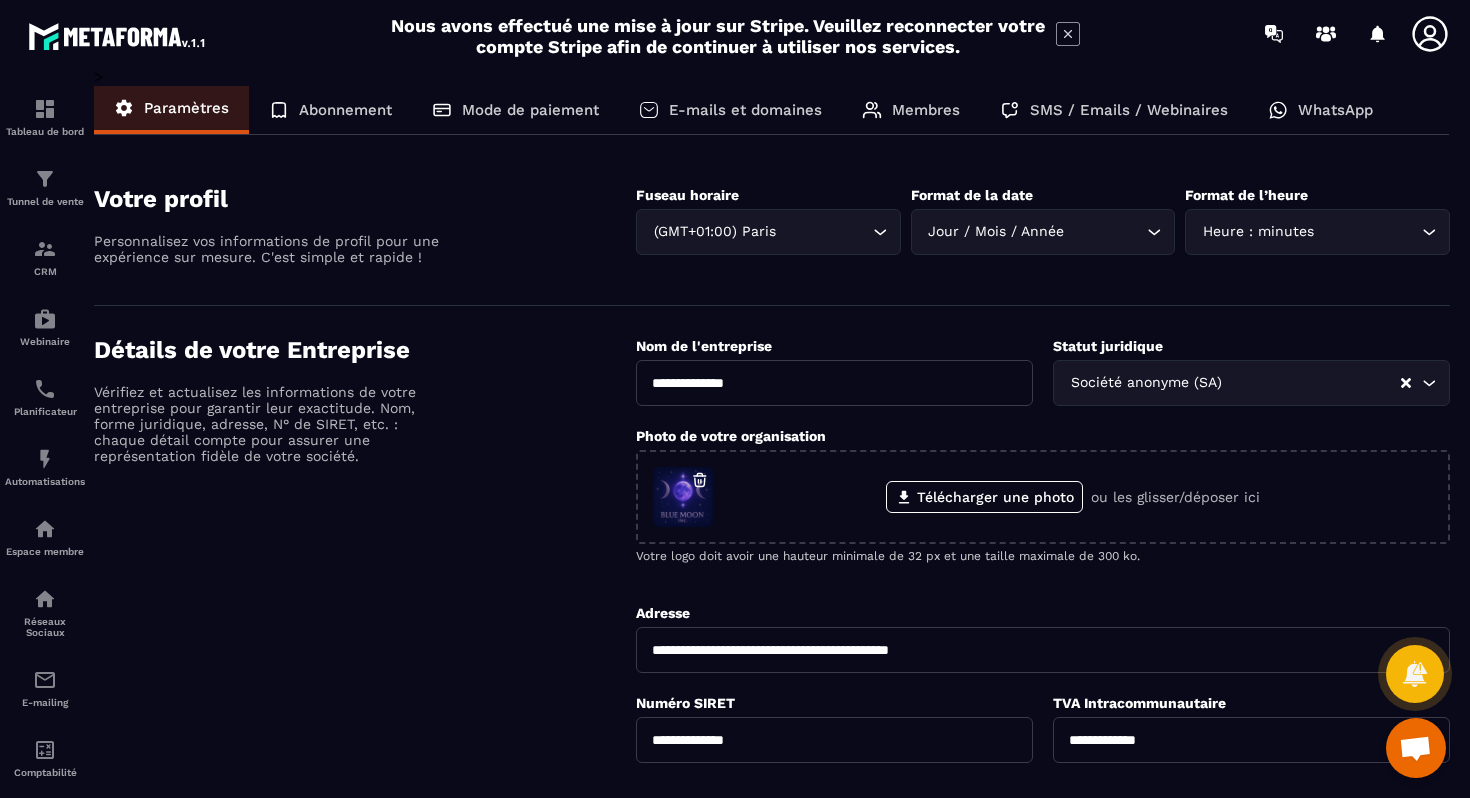 click on "Mode de paiement" 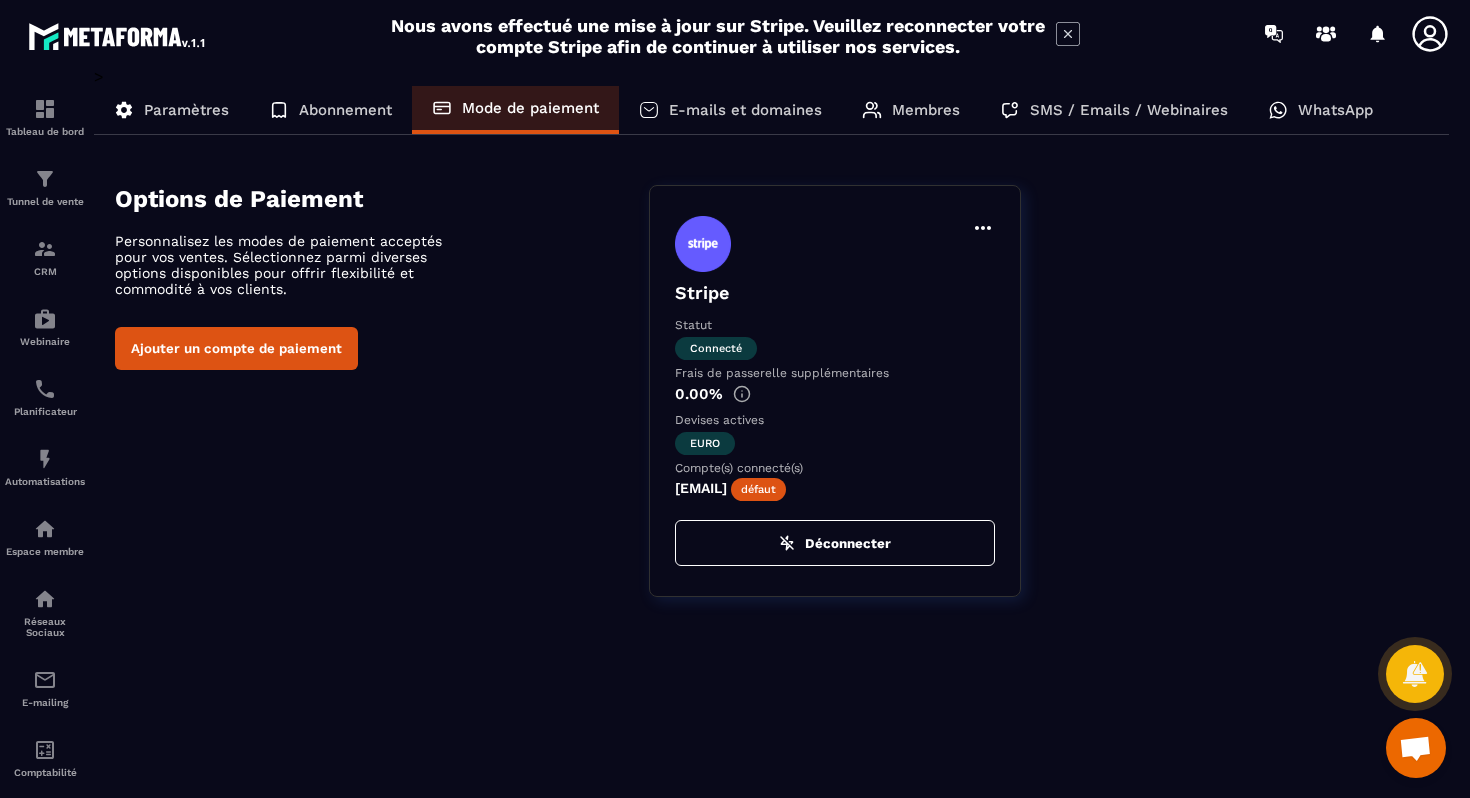 click on "Ajouter un compte de paiement" at bounding box center [236, 348] 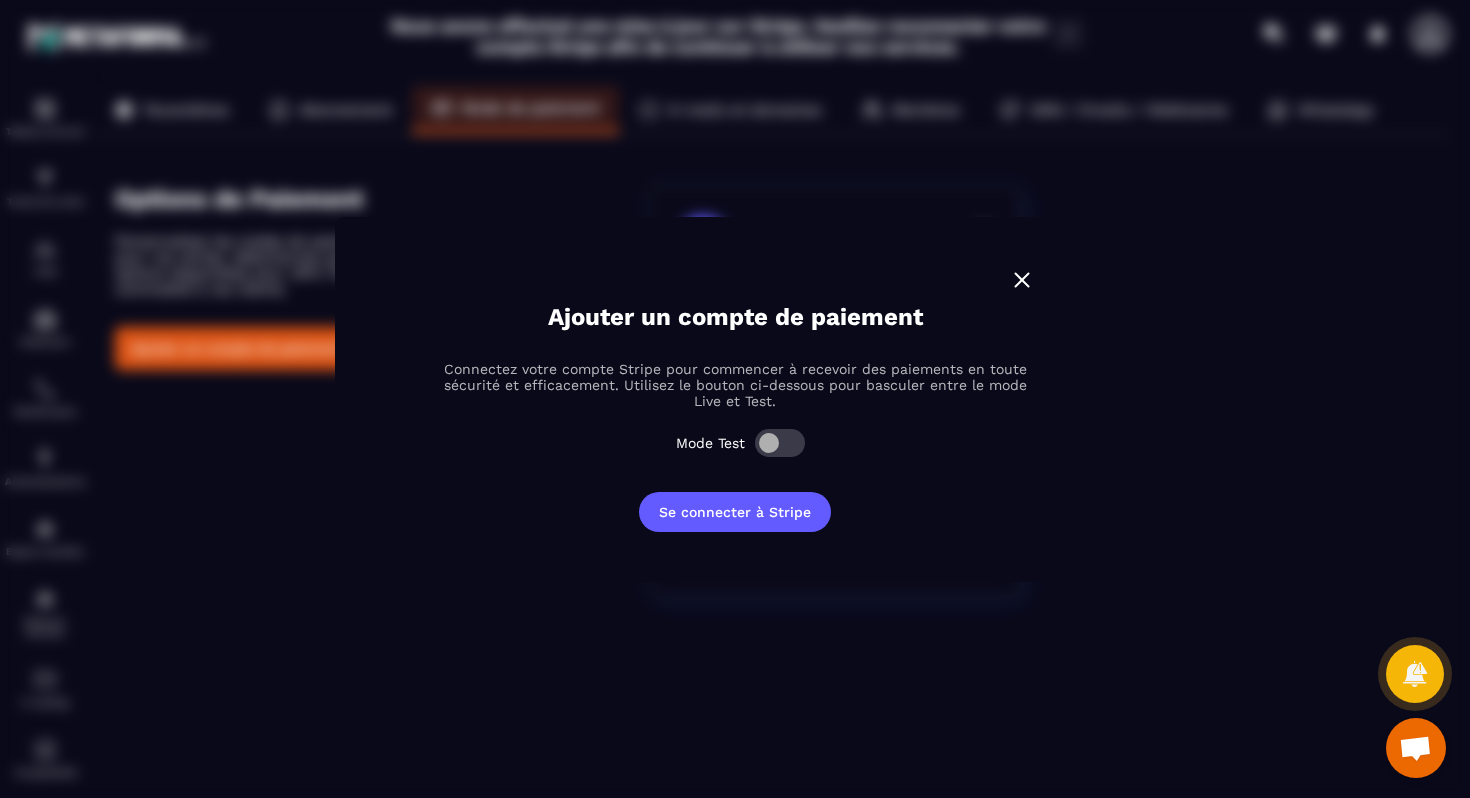 click at bounding box center [1022, 280] 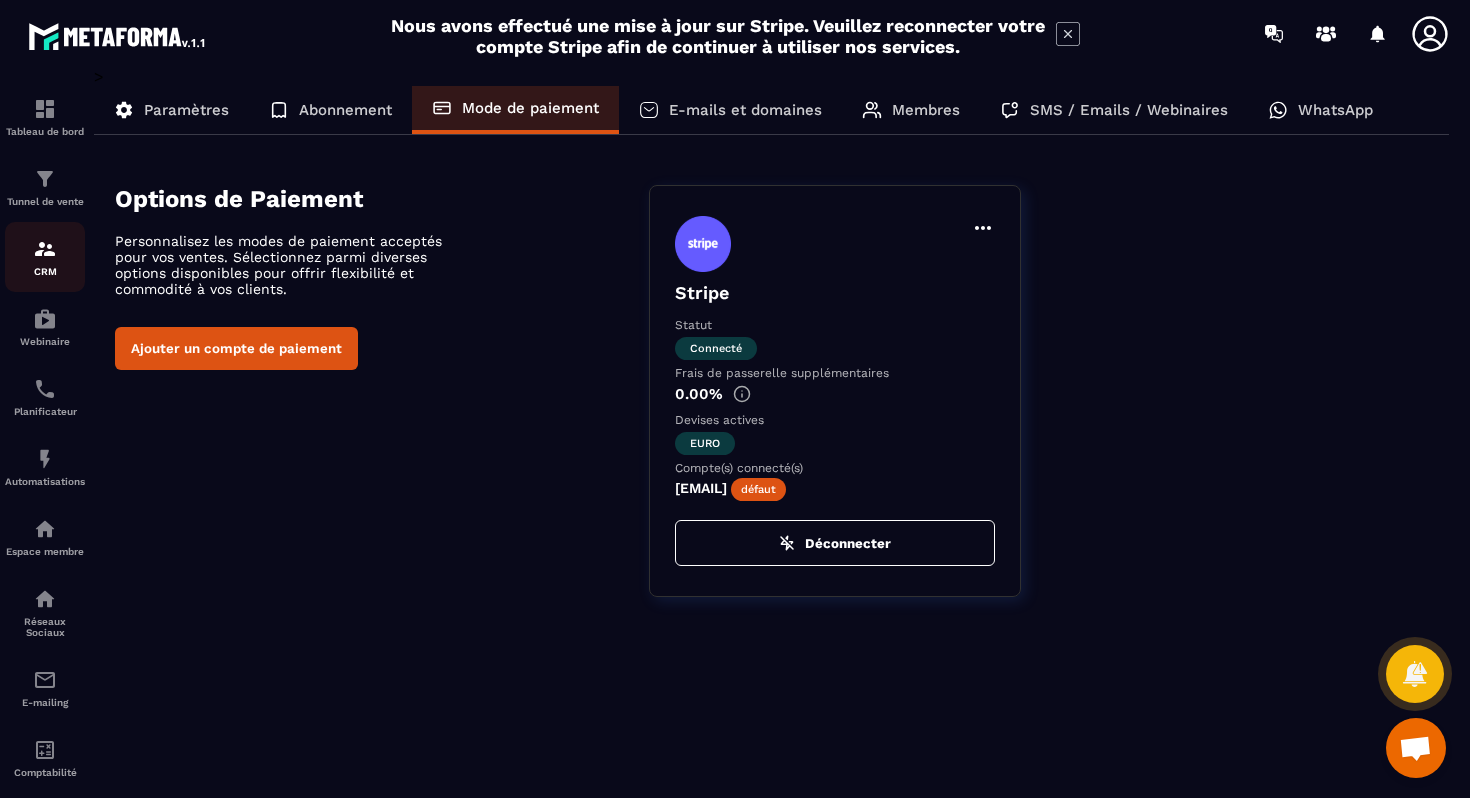 click at bounding box center (45, 249) 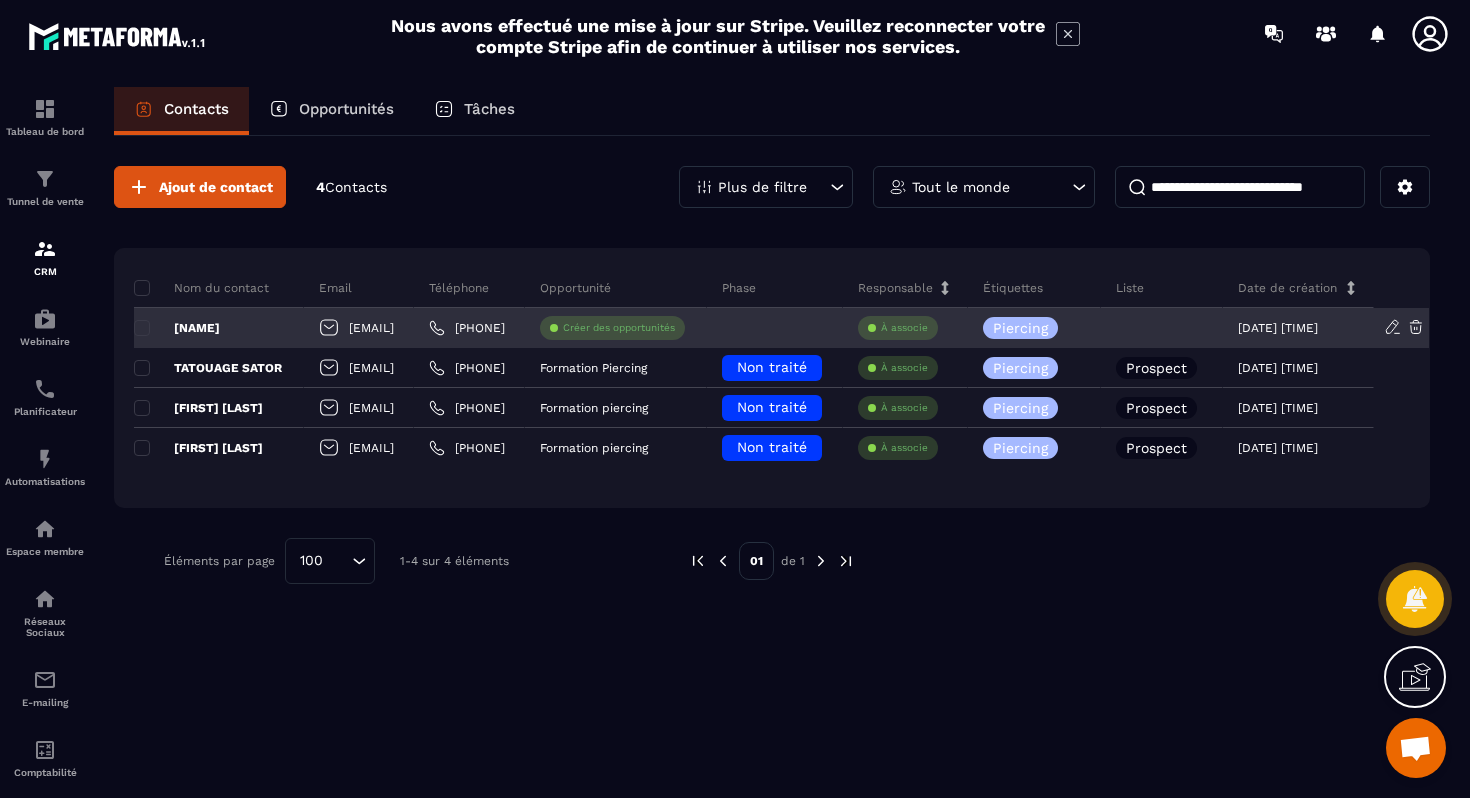 click on "Créer des opportunités" at bounding box center [612, 328] 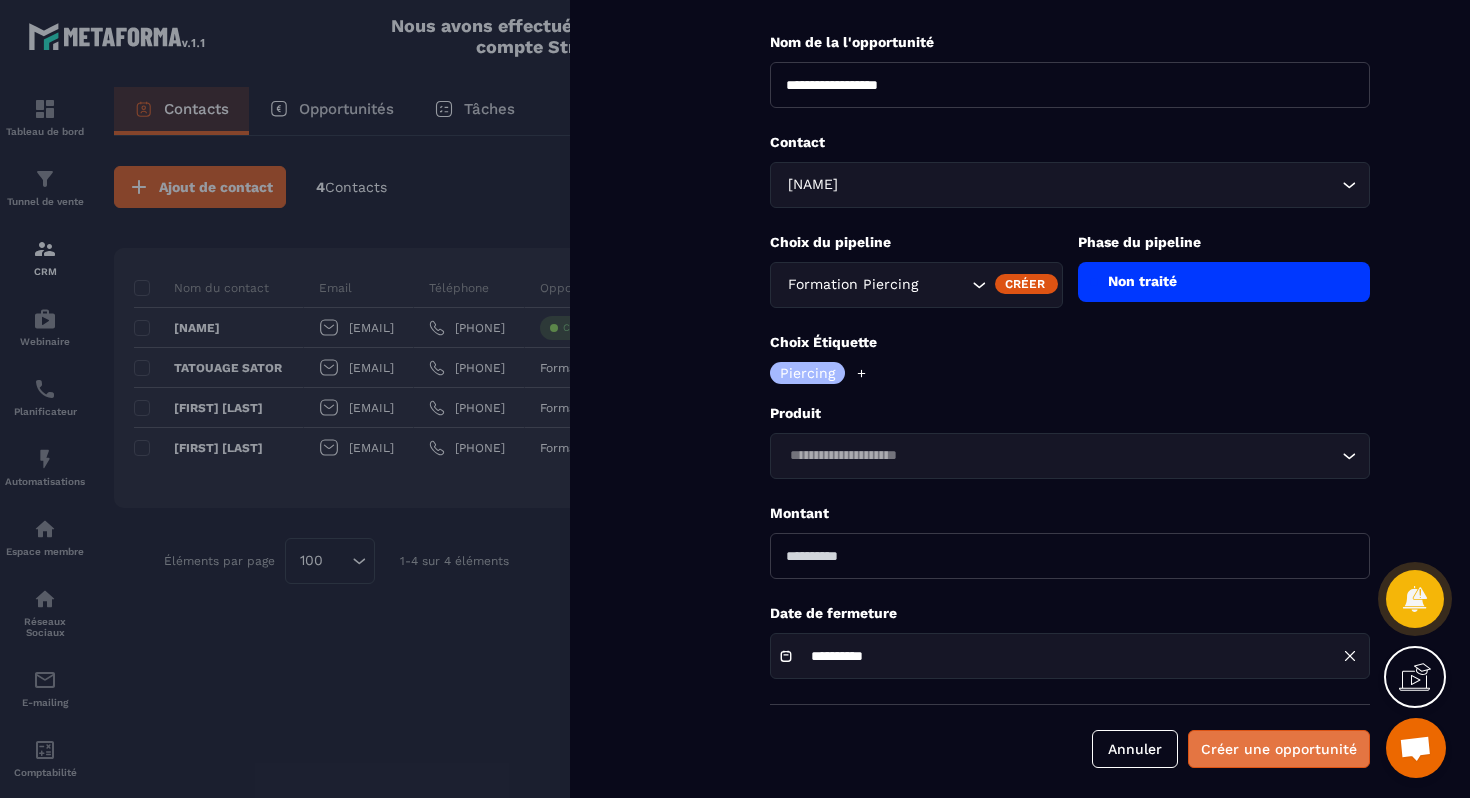 scroll, scrollTop: 110, scrollLeft: 0, axis: vertical 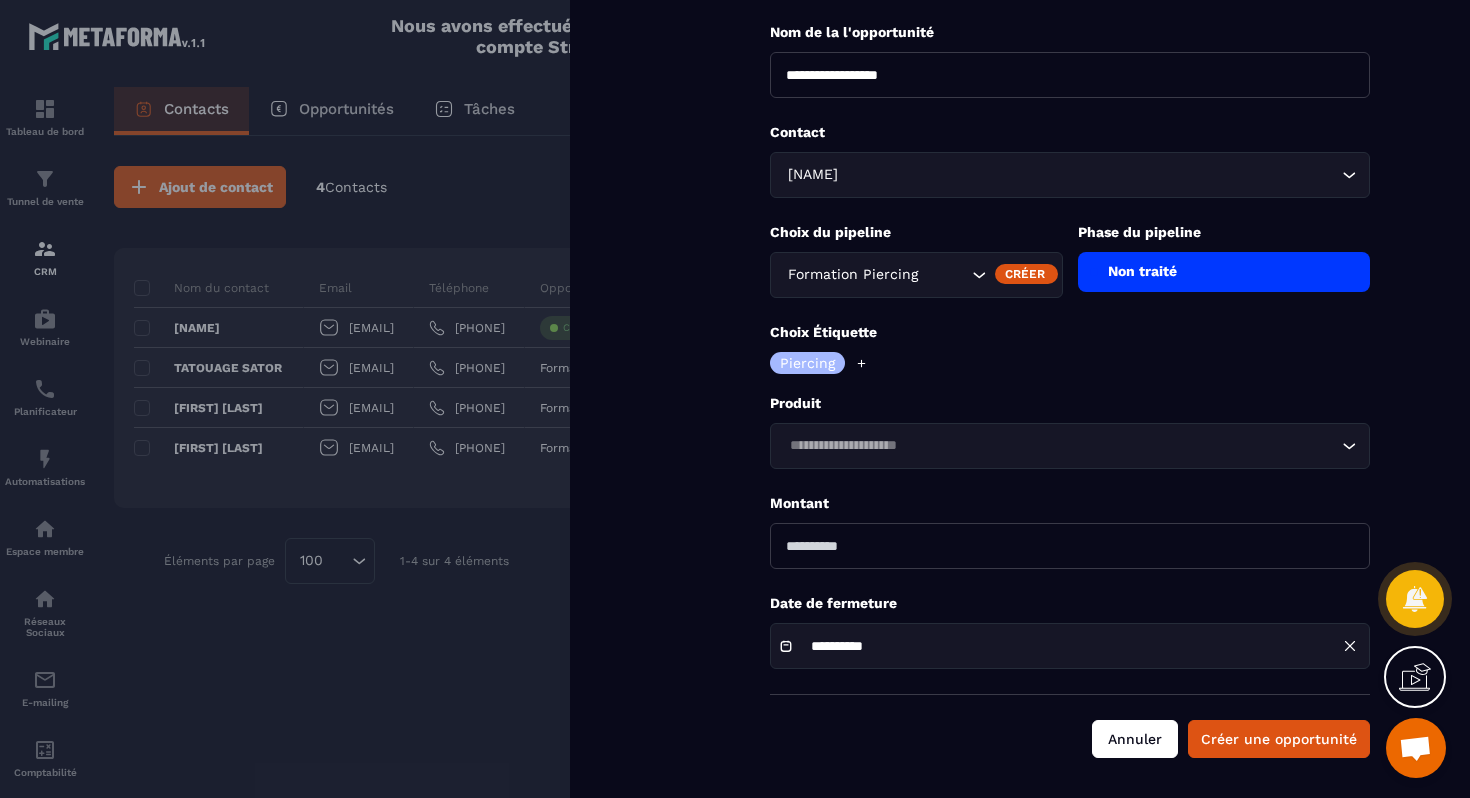 click on "Annuler" at bounding box center (1135, 739) 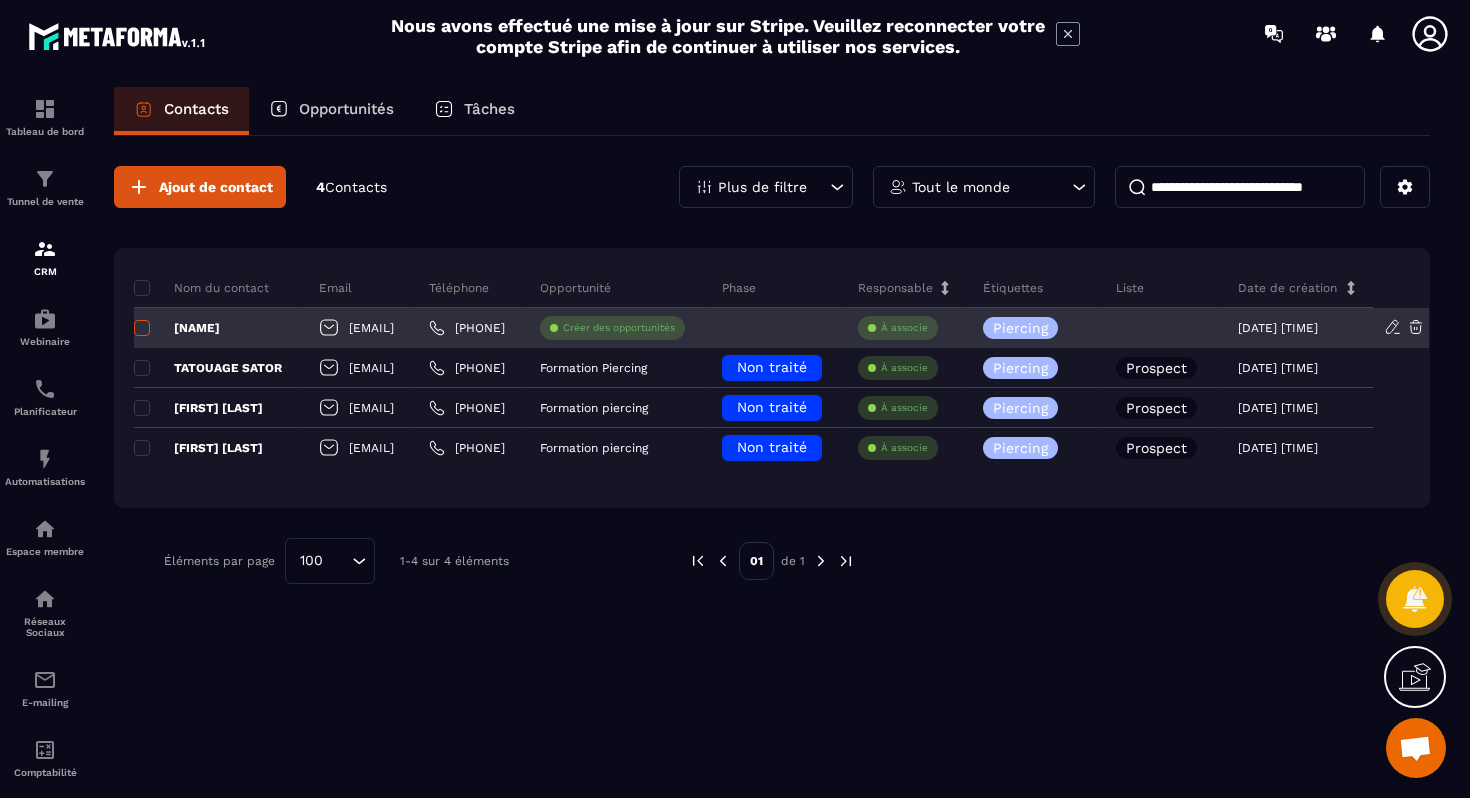 click at bounding box center (142, 328) 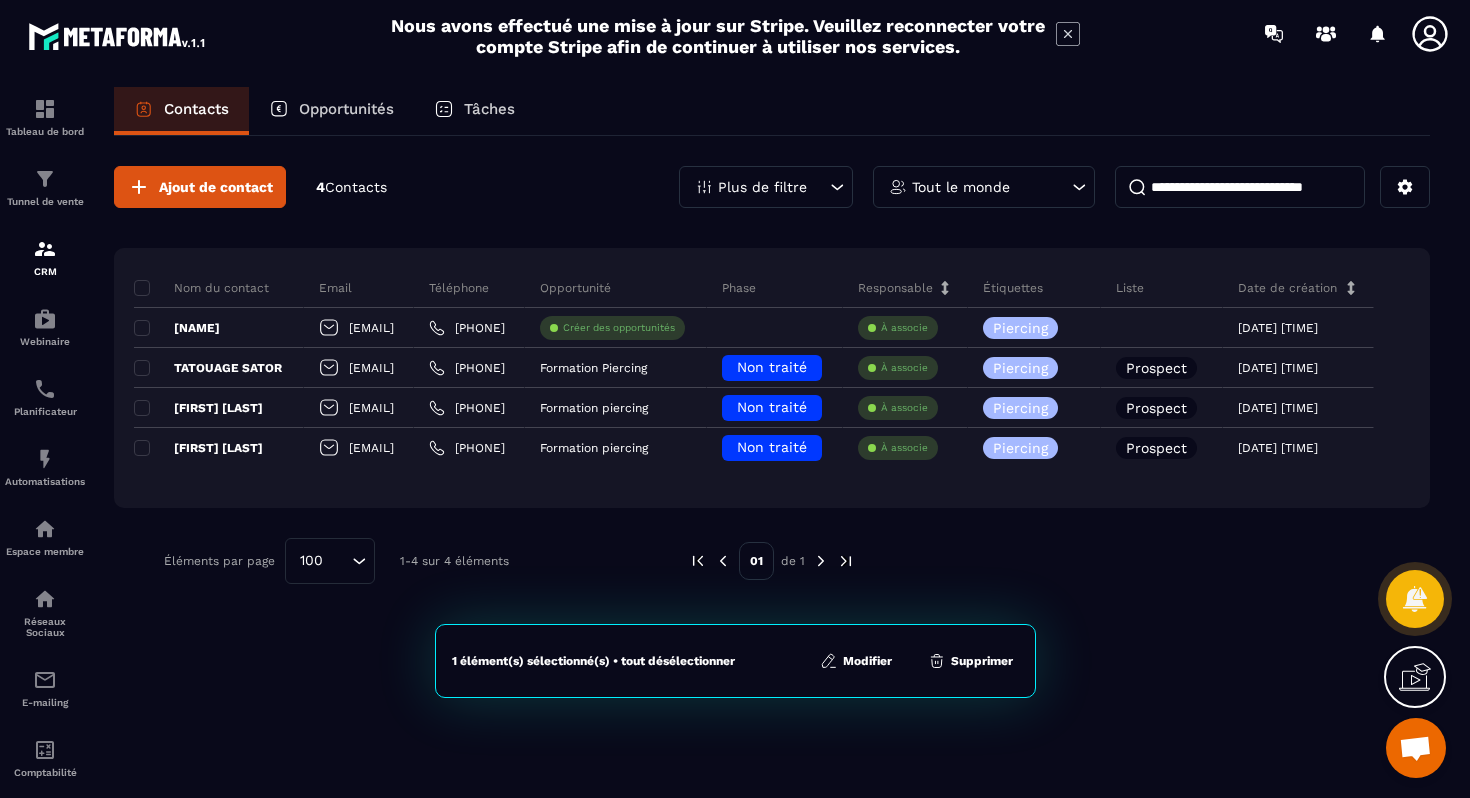 click on "Supprimer" 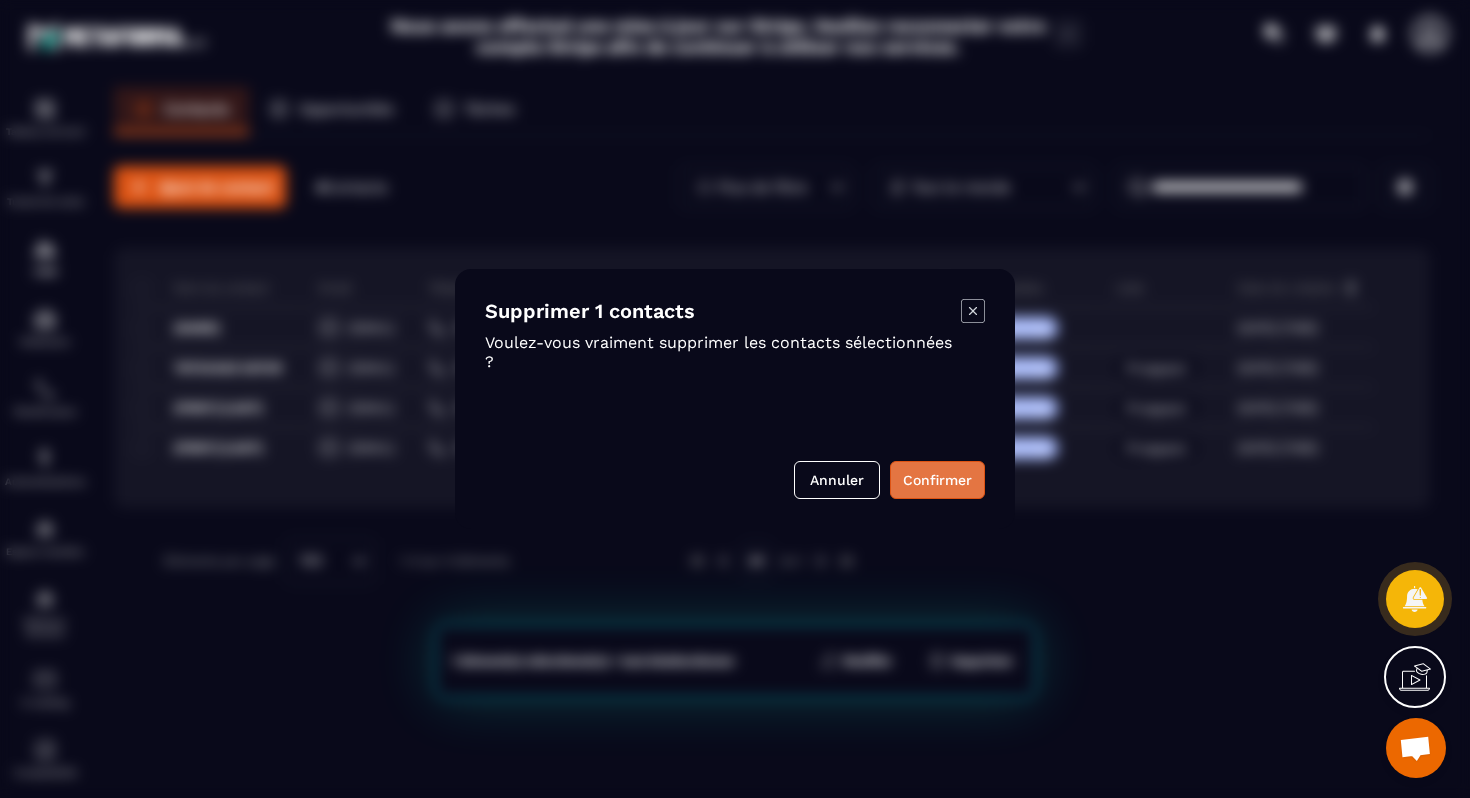 click on "Confirmer" at bounding box center [937, 480] 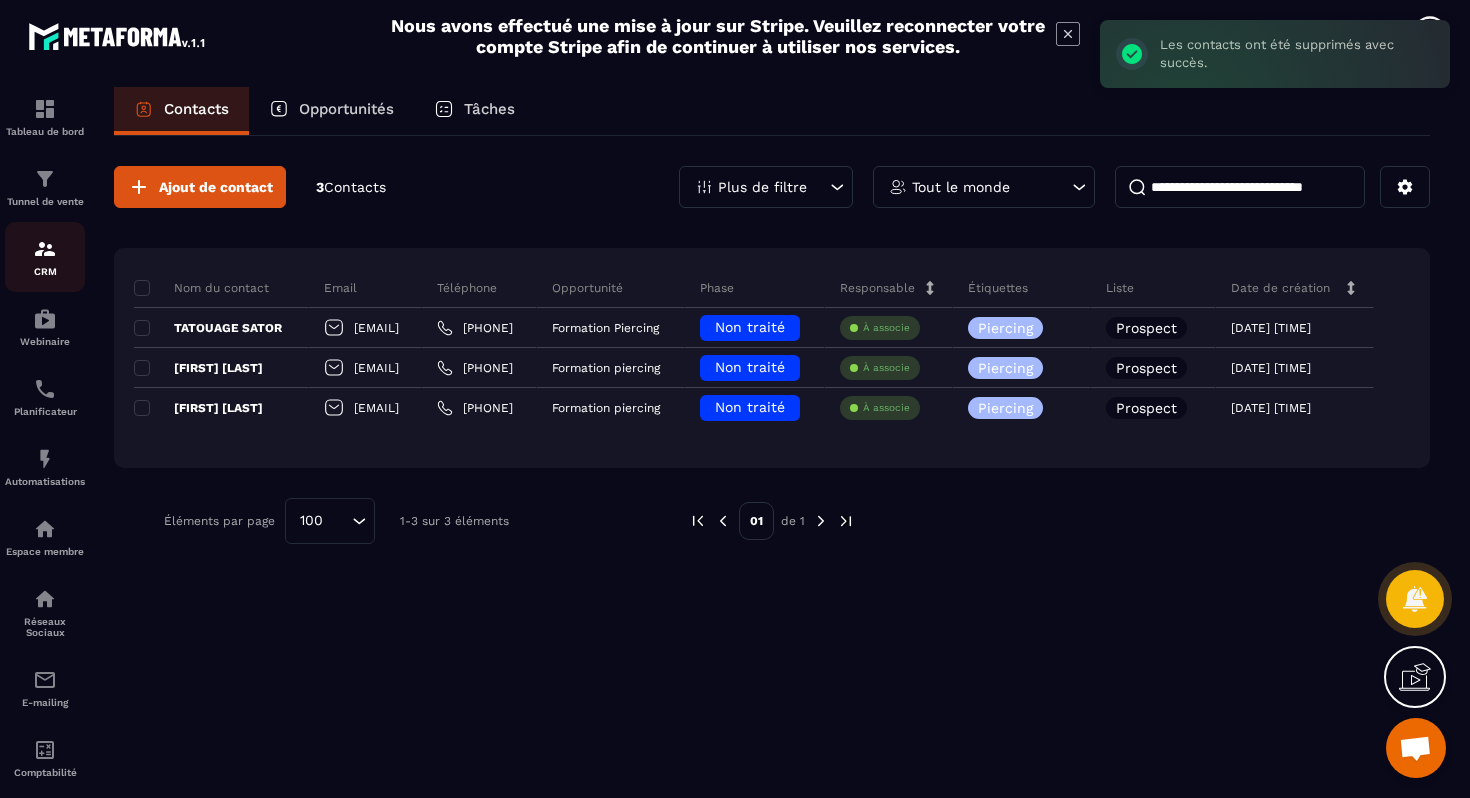click on "CRM" at bounding box center [45, 271] 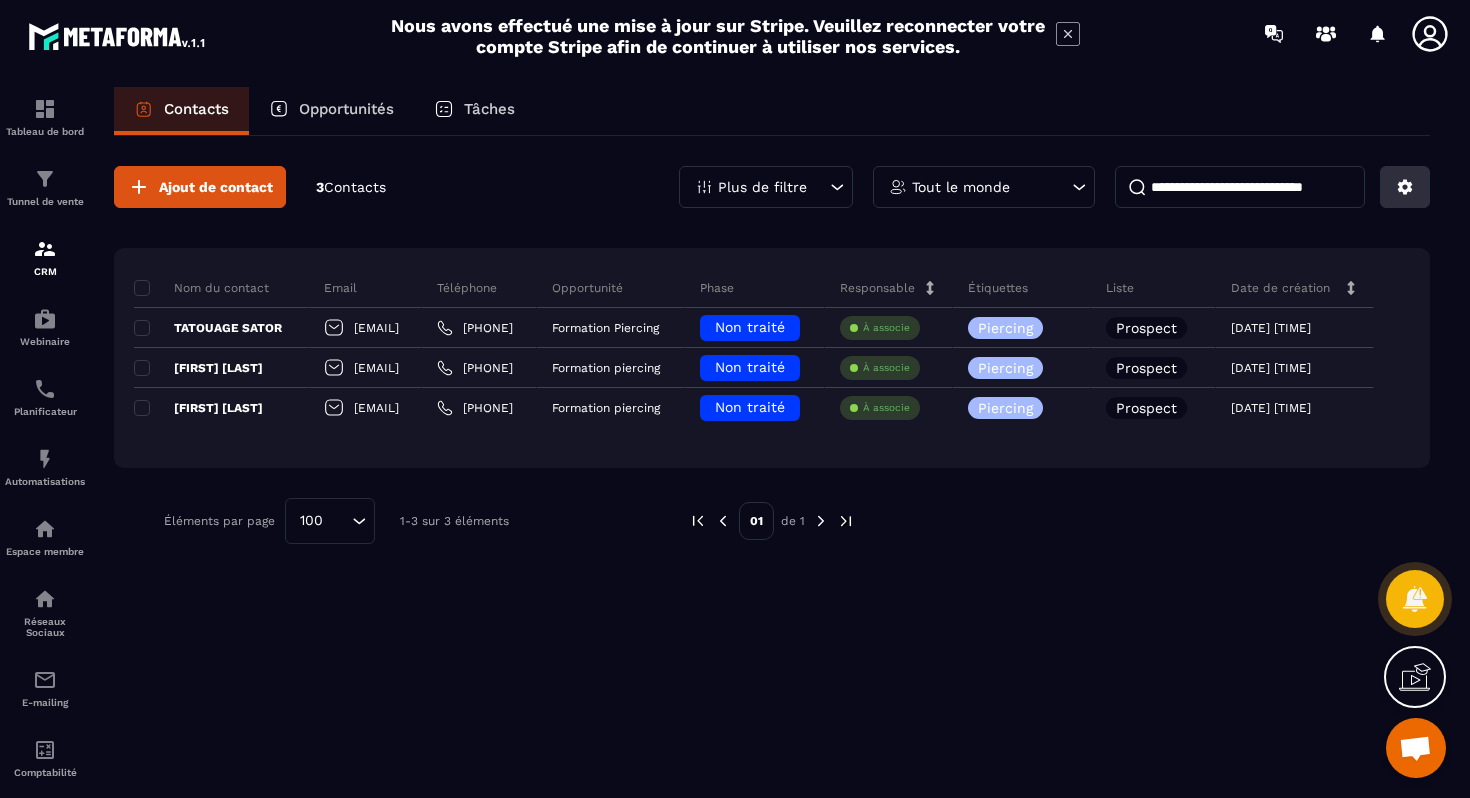 click 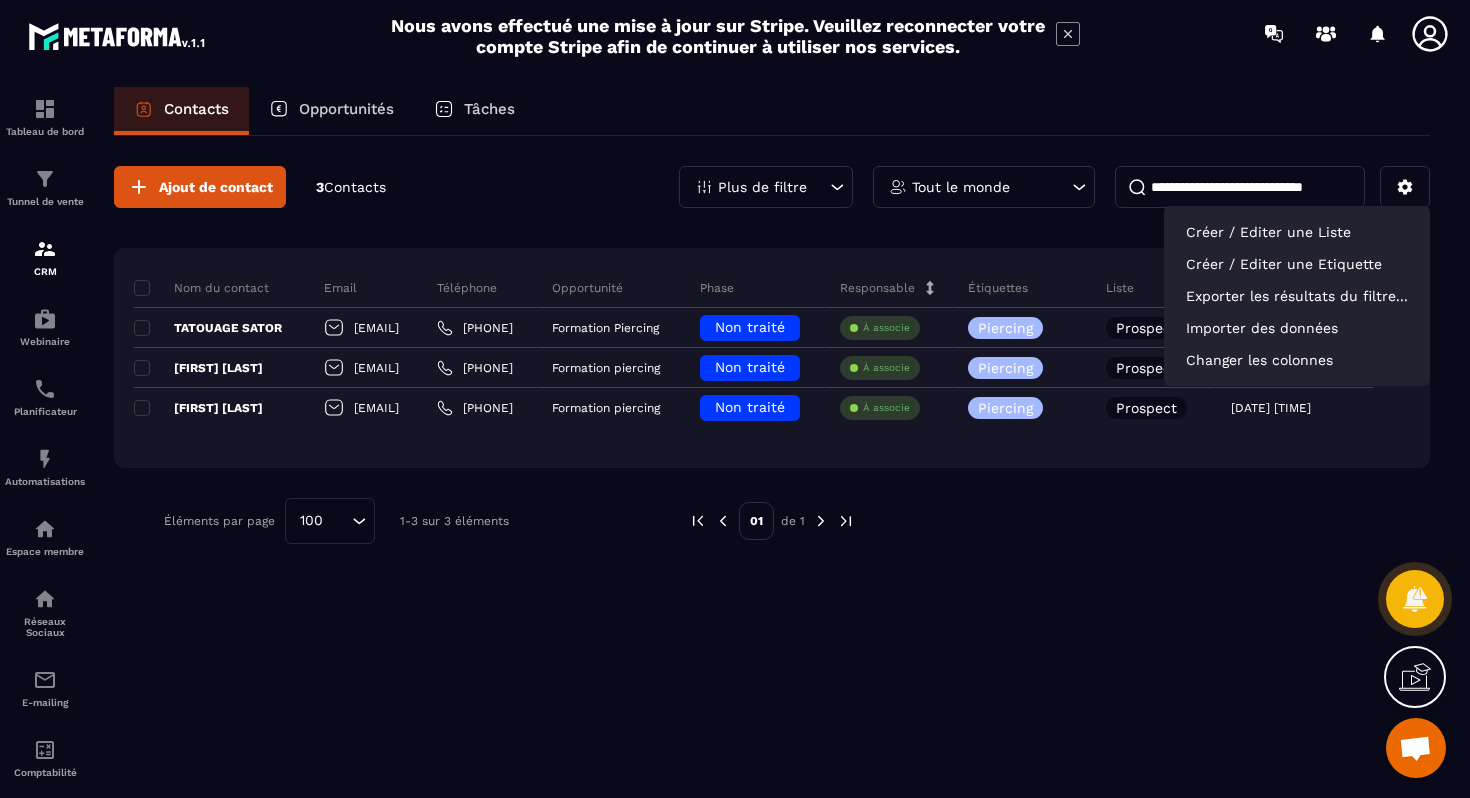 click on "Opportunités" at bounding box center [346, 109] 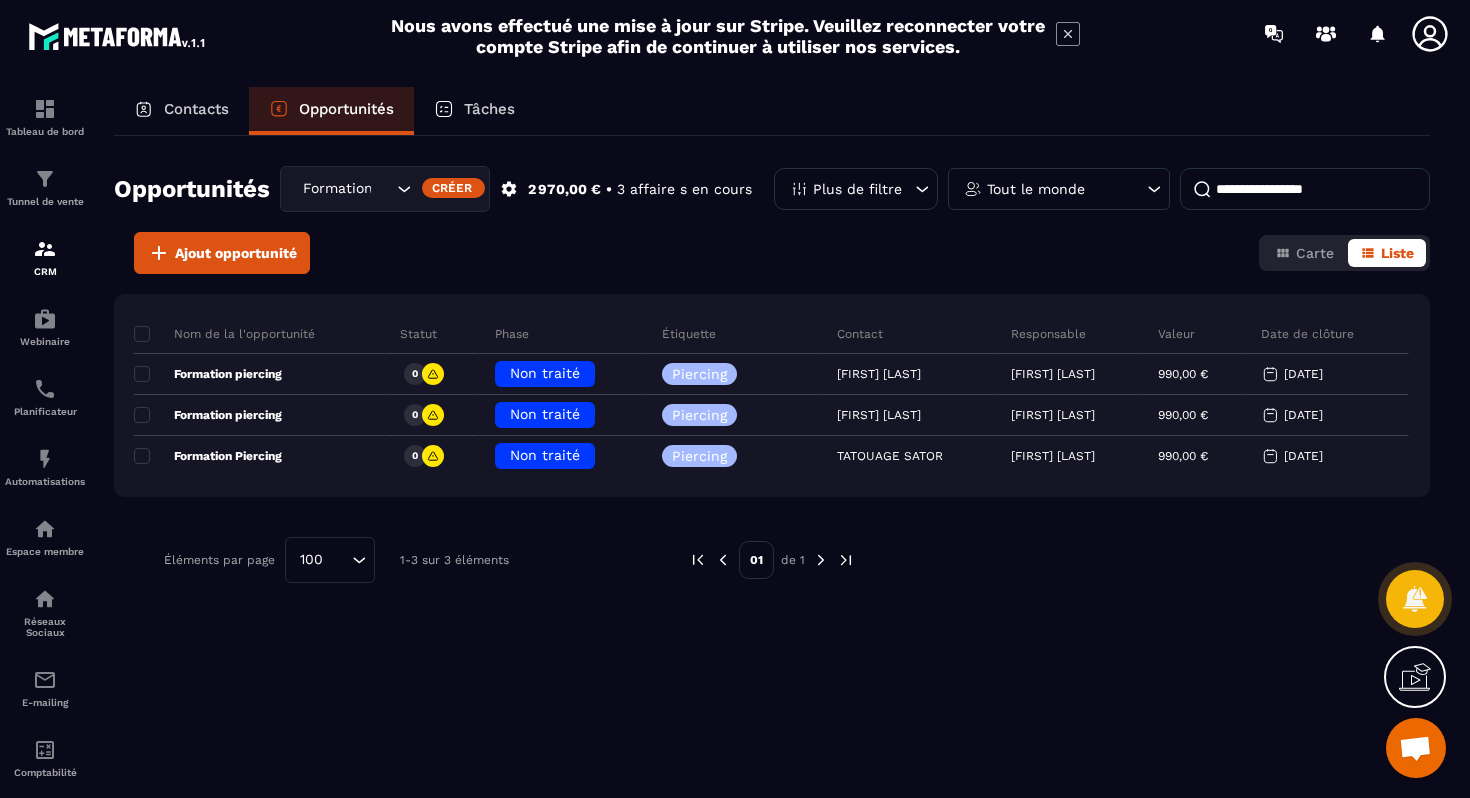 click on "Tâches" at bounding box center (489, 109) 